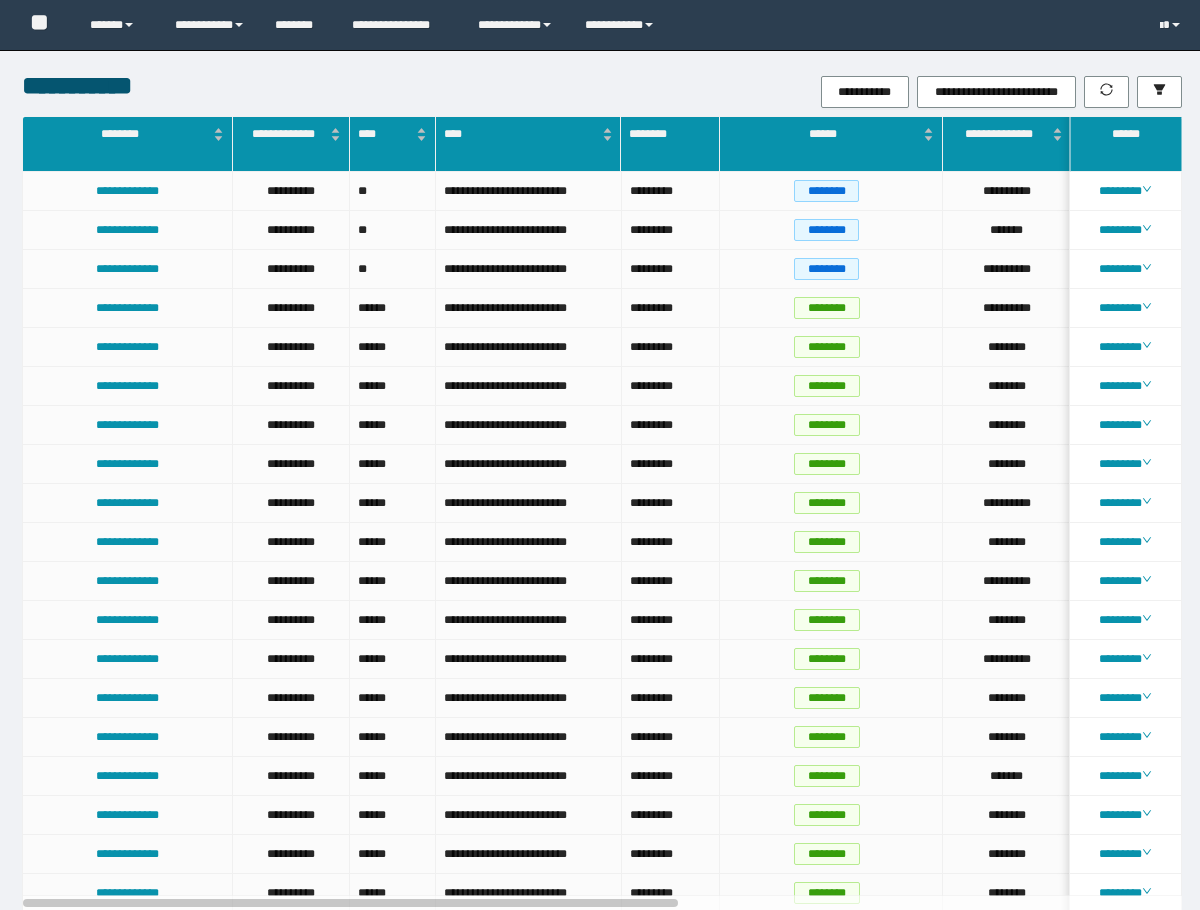 scroll, scrollTop: 0, scrollLeft: 0, axis: both 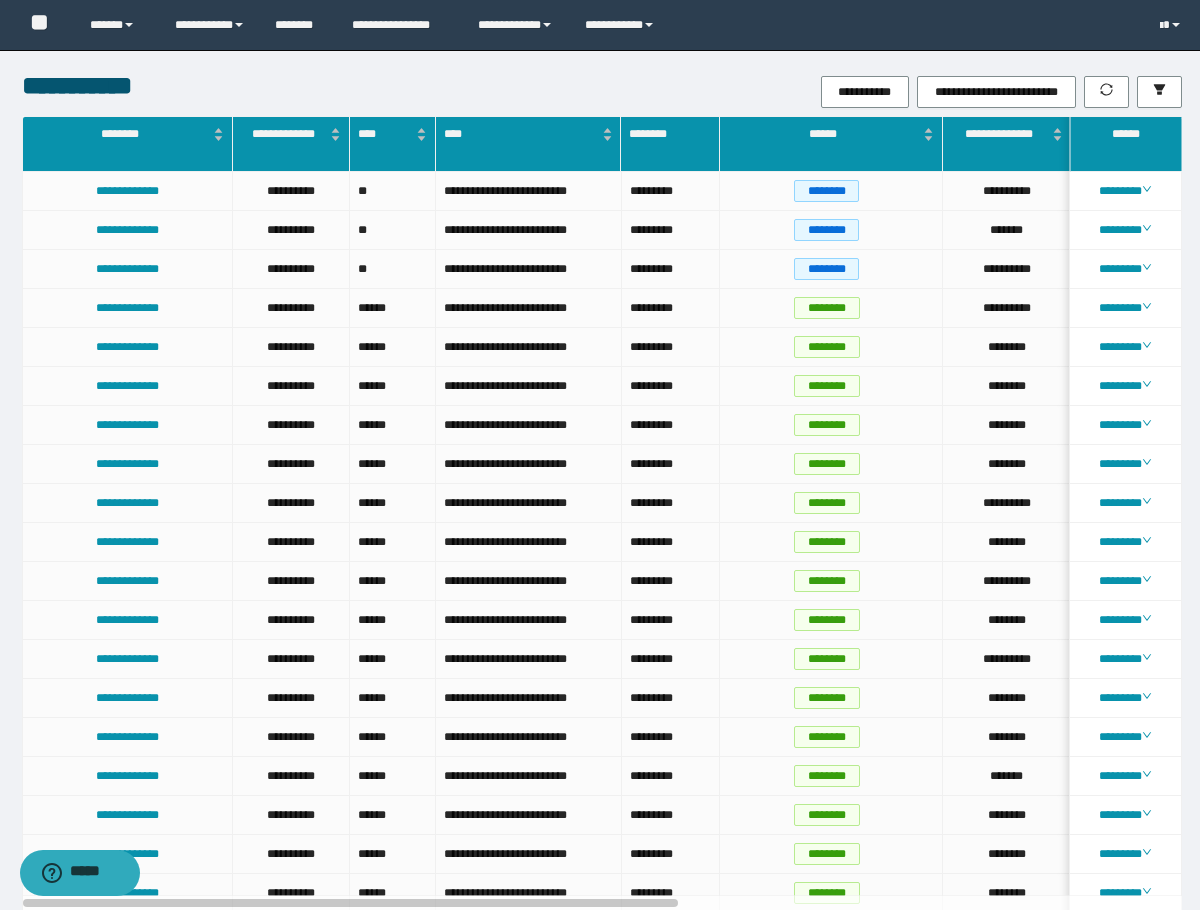 click on "**********" at bounding box center [600, 1130] 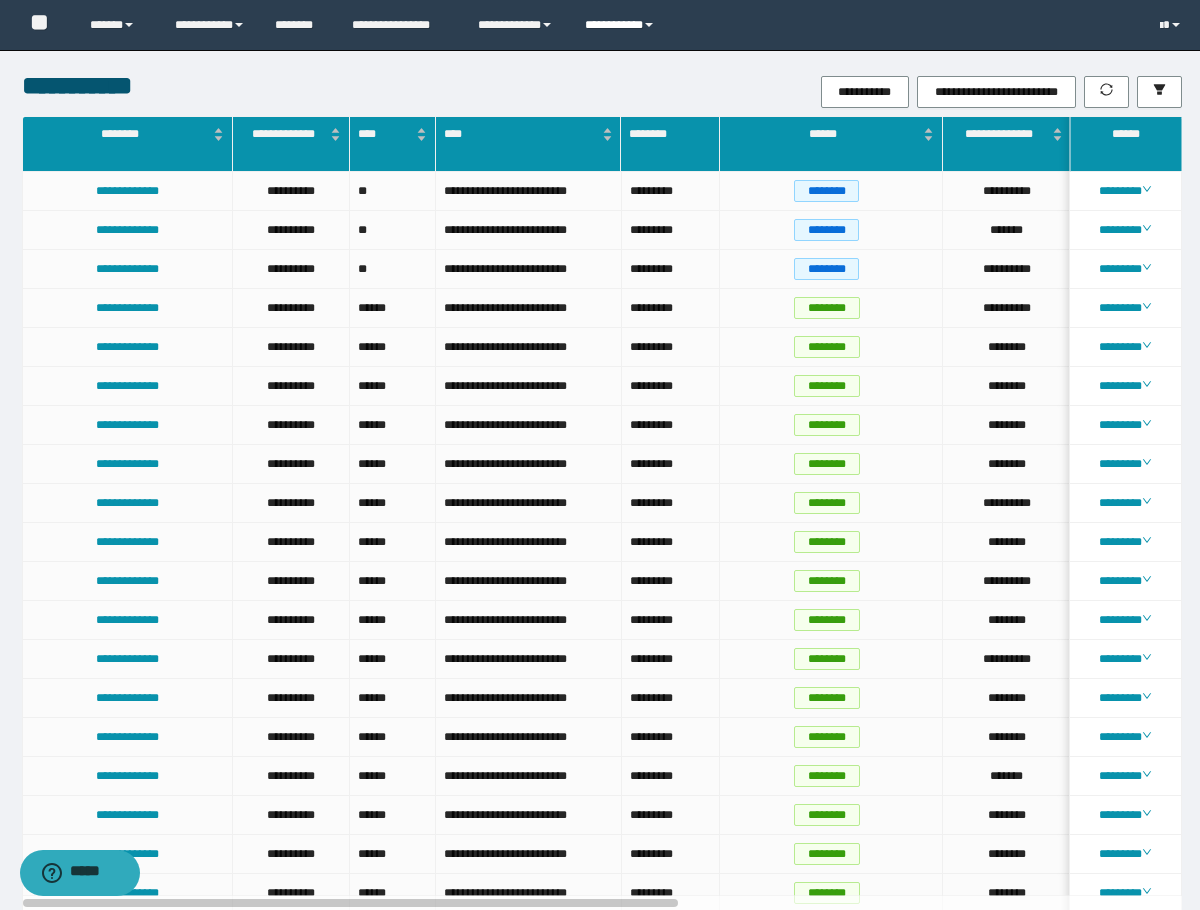 click on "**********" at bounding box center (622, 25) 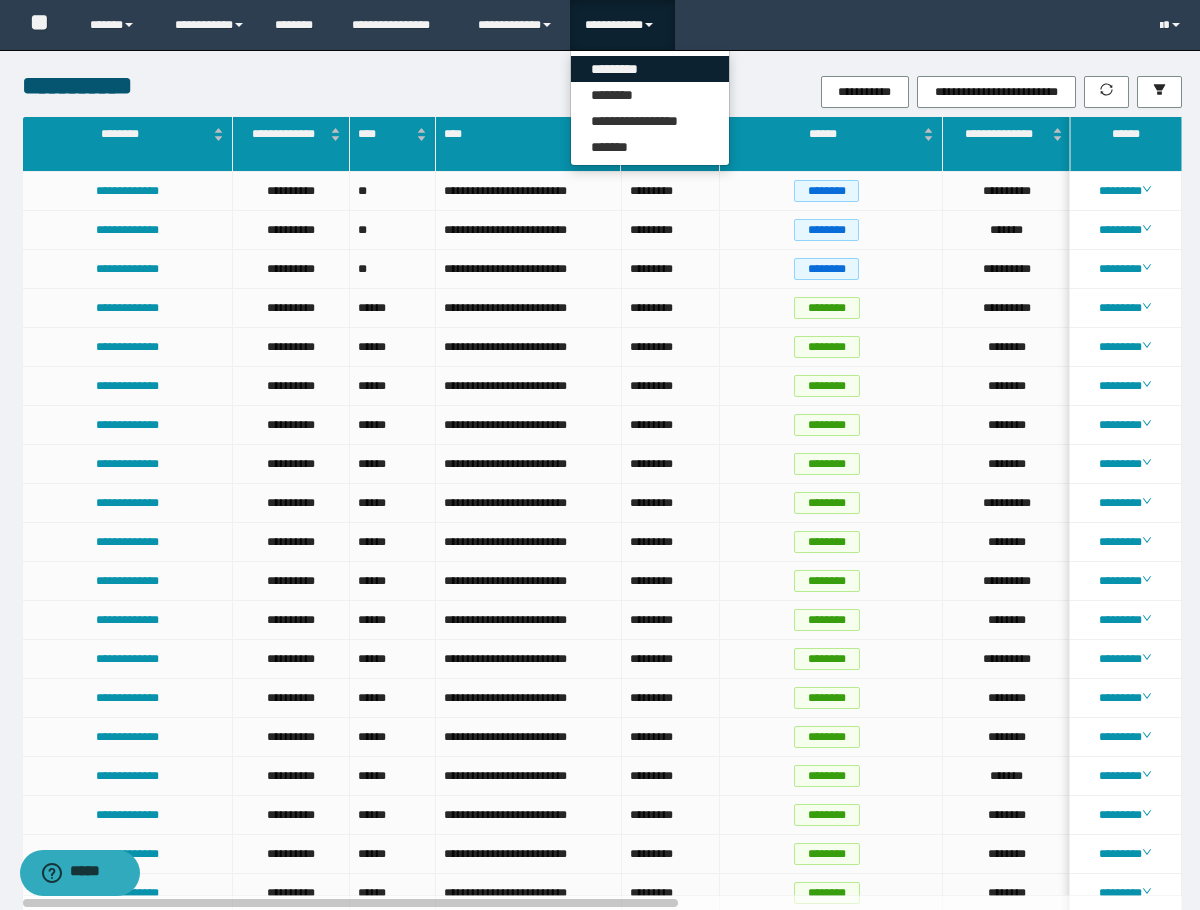 click on "*********" at bounding box center (650, 69) 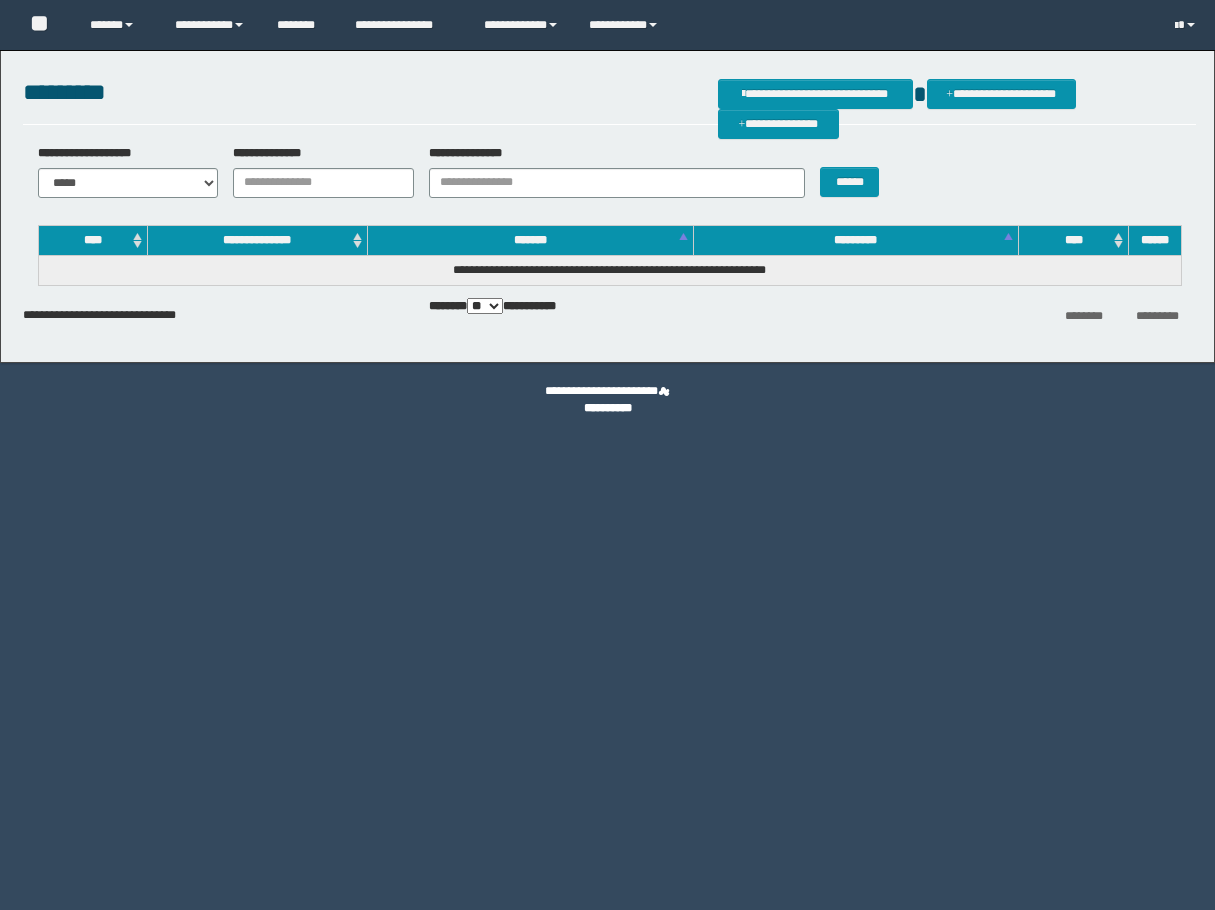 scroll, scrollTop: 0, scrollLeft: 0, axis: both 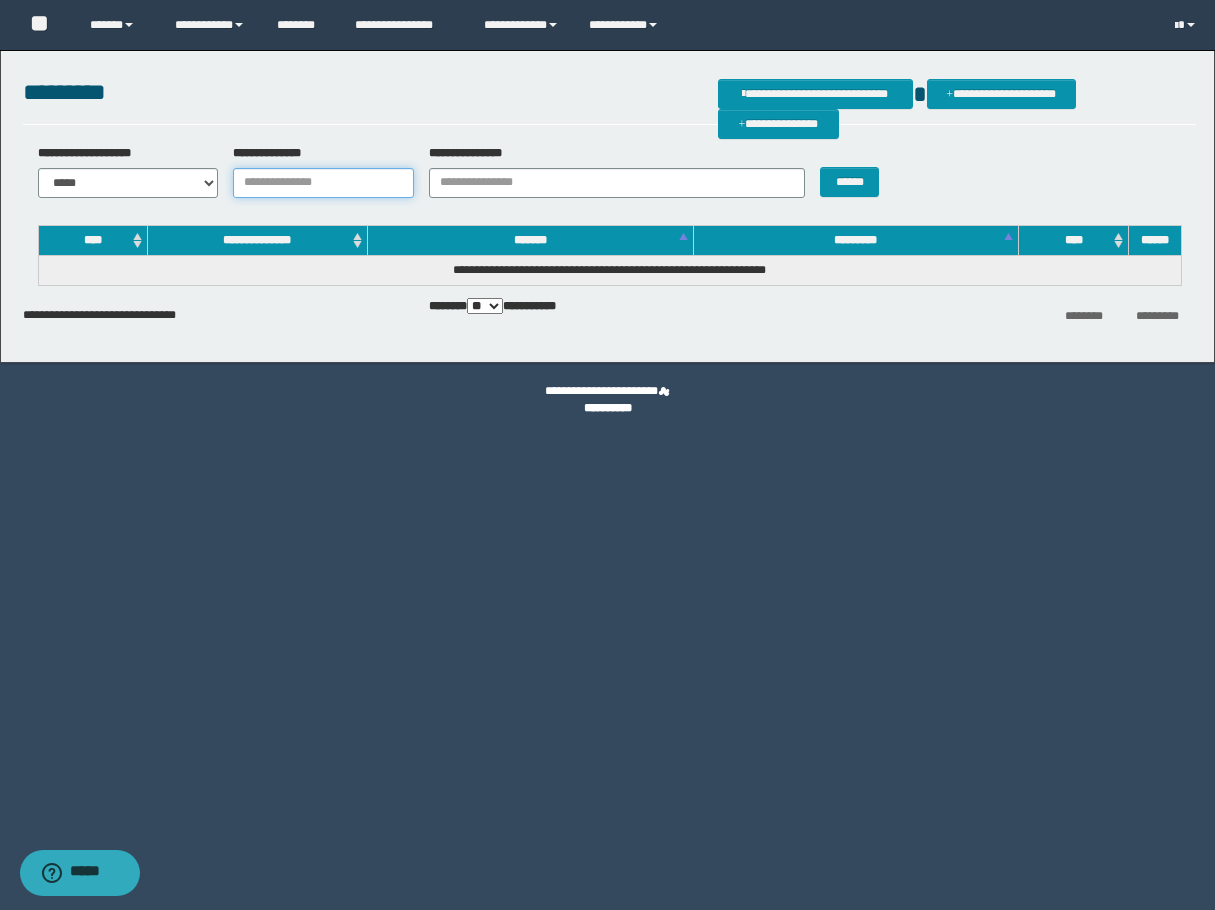 click on "**********" at bounding box center [323, 183] 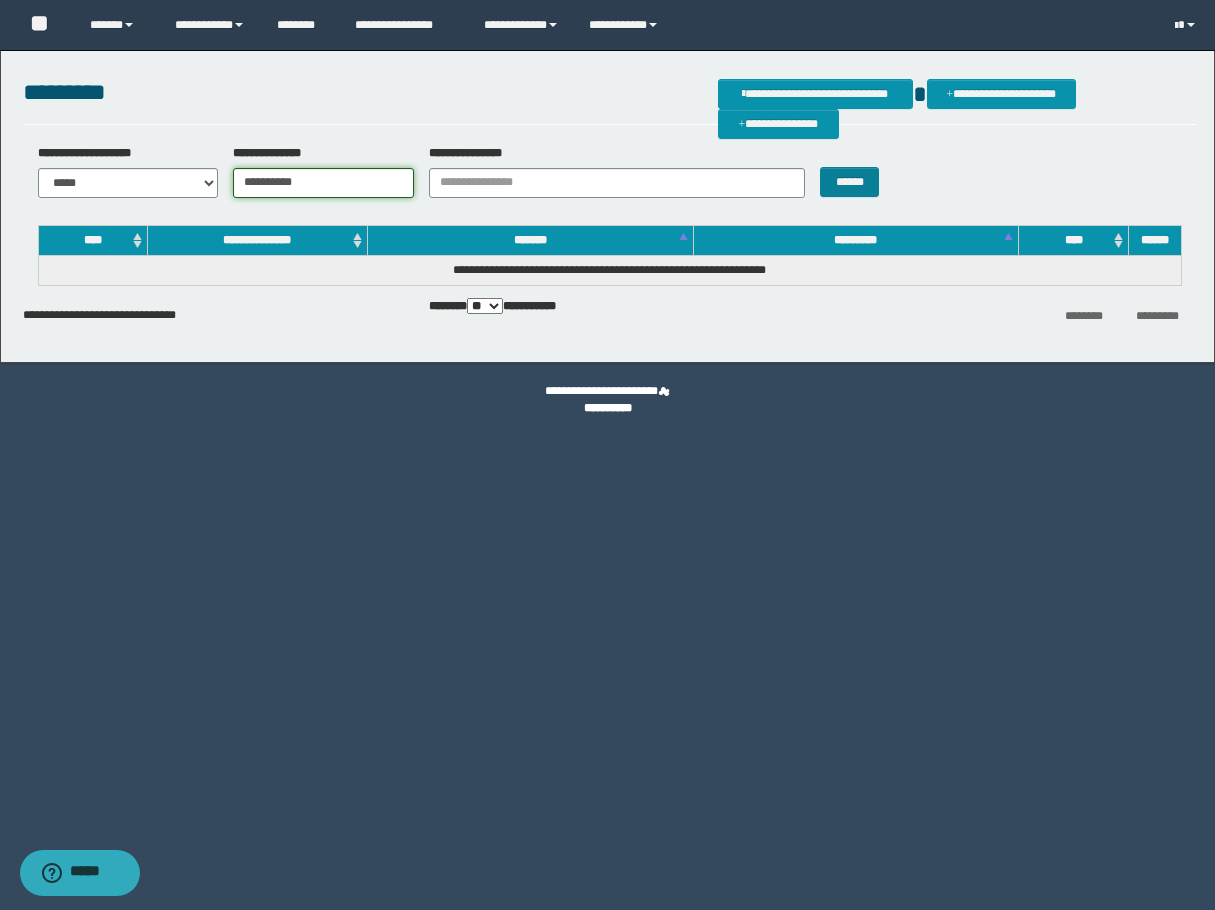 type on "**********" 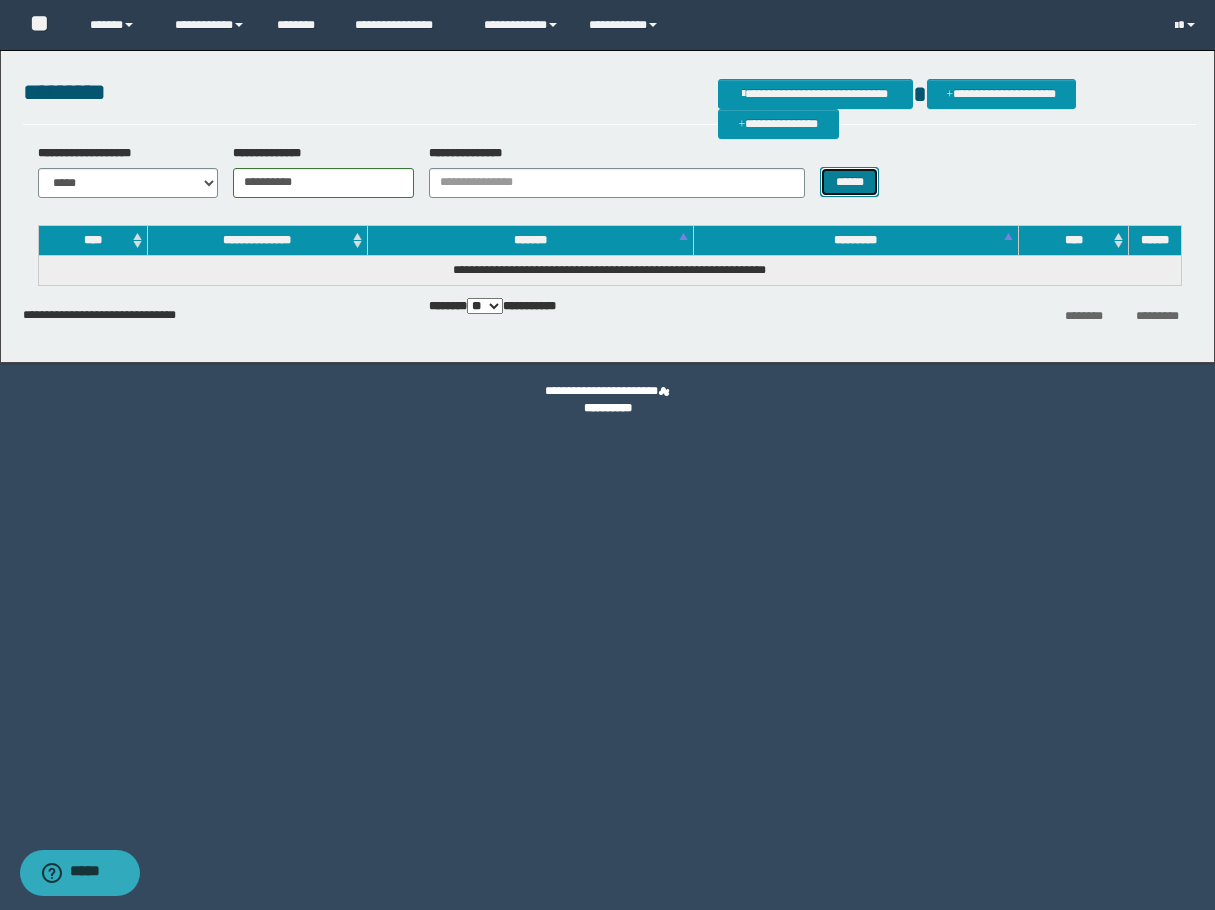 click on "******" at bounding box center [849, 182] 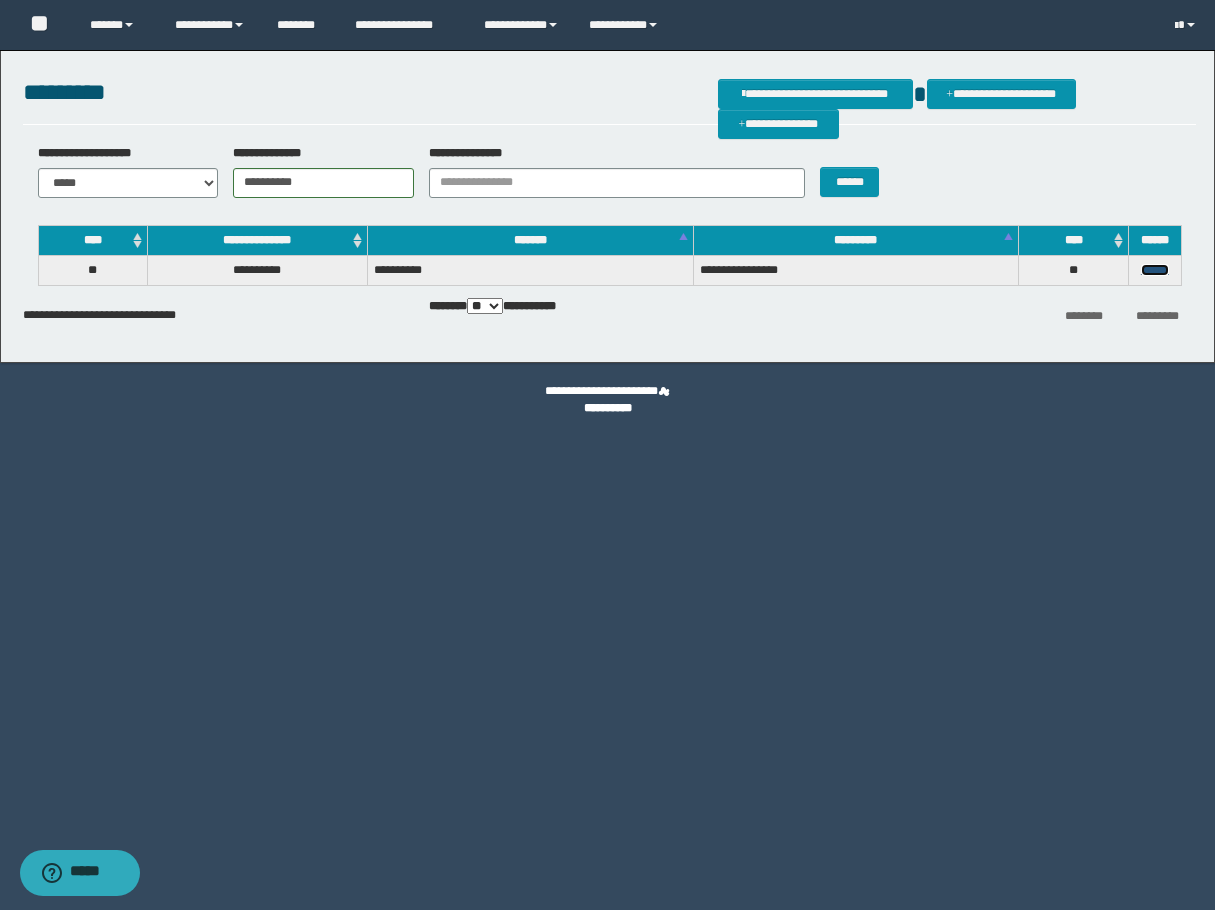 click on "******" at bounding box center [1155, 270] 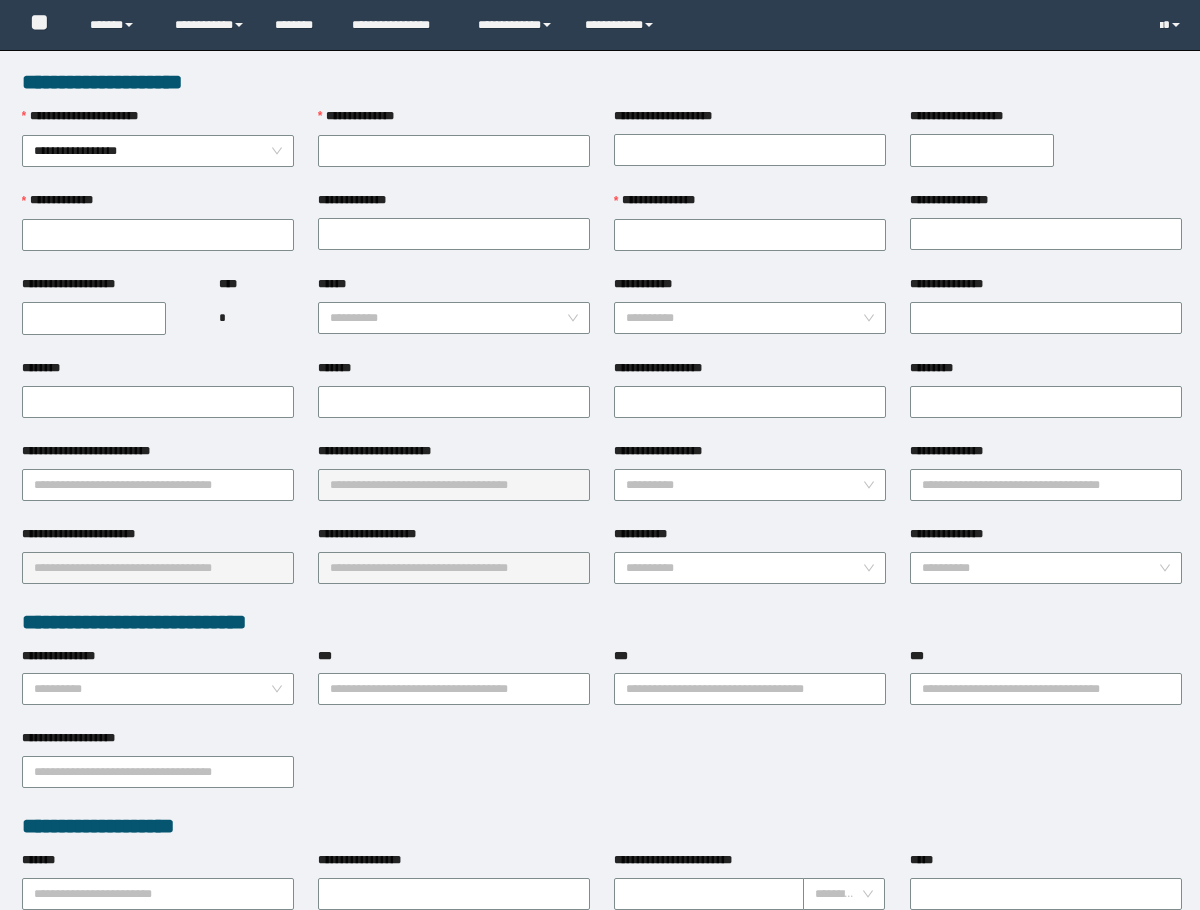 scroll, scrollTop: 0, scrollLeft: 0, axis: both 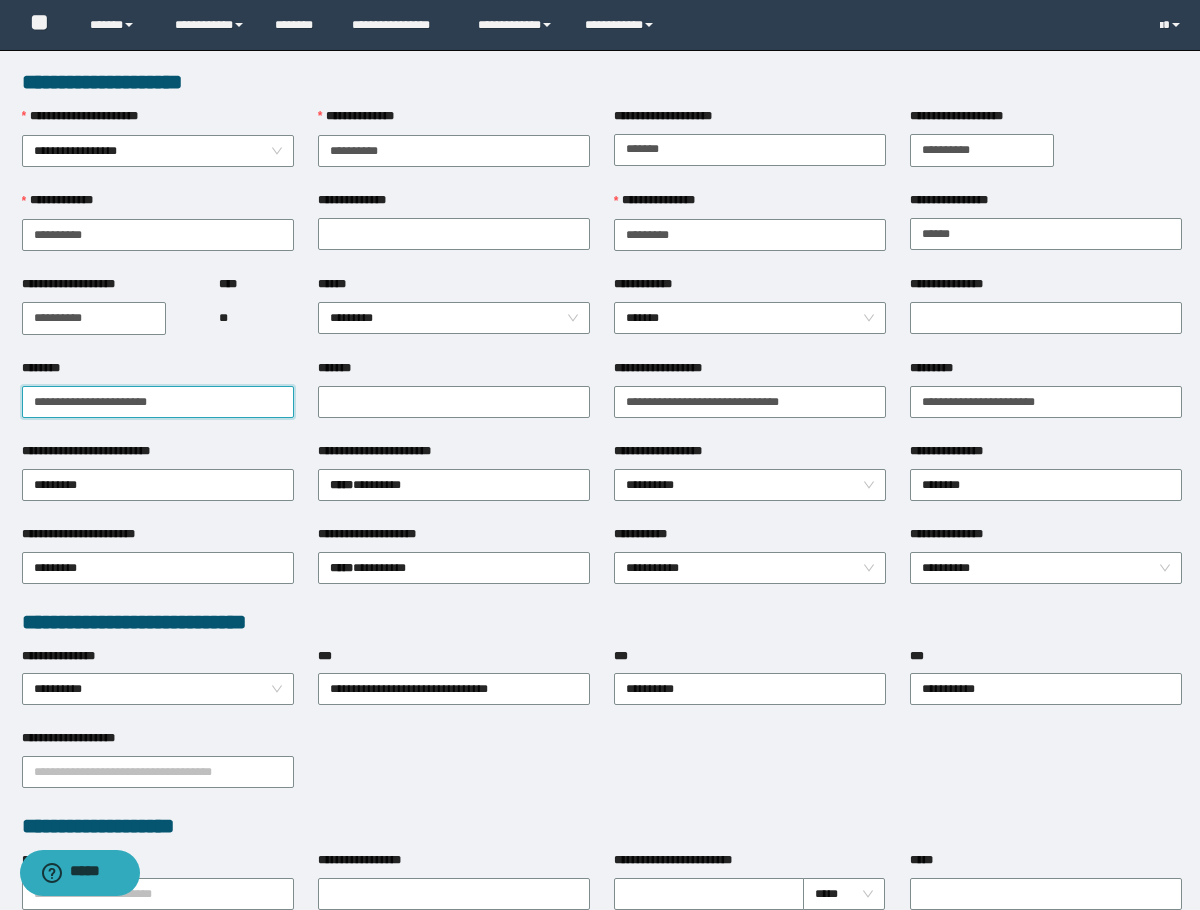 drag, startPoint x: 100, startPoint y: 406, endPoint x: -4, endPoint y: 405, distance: 104.00481 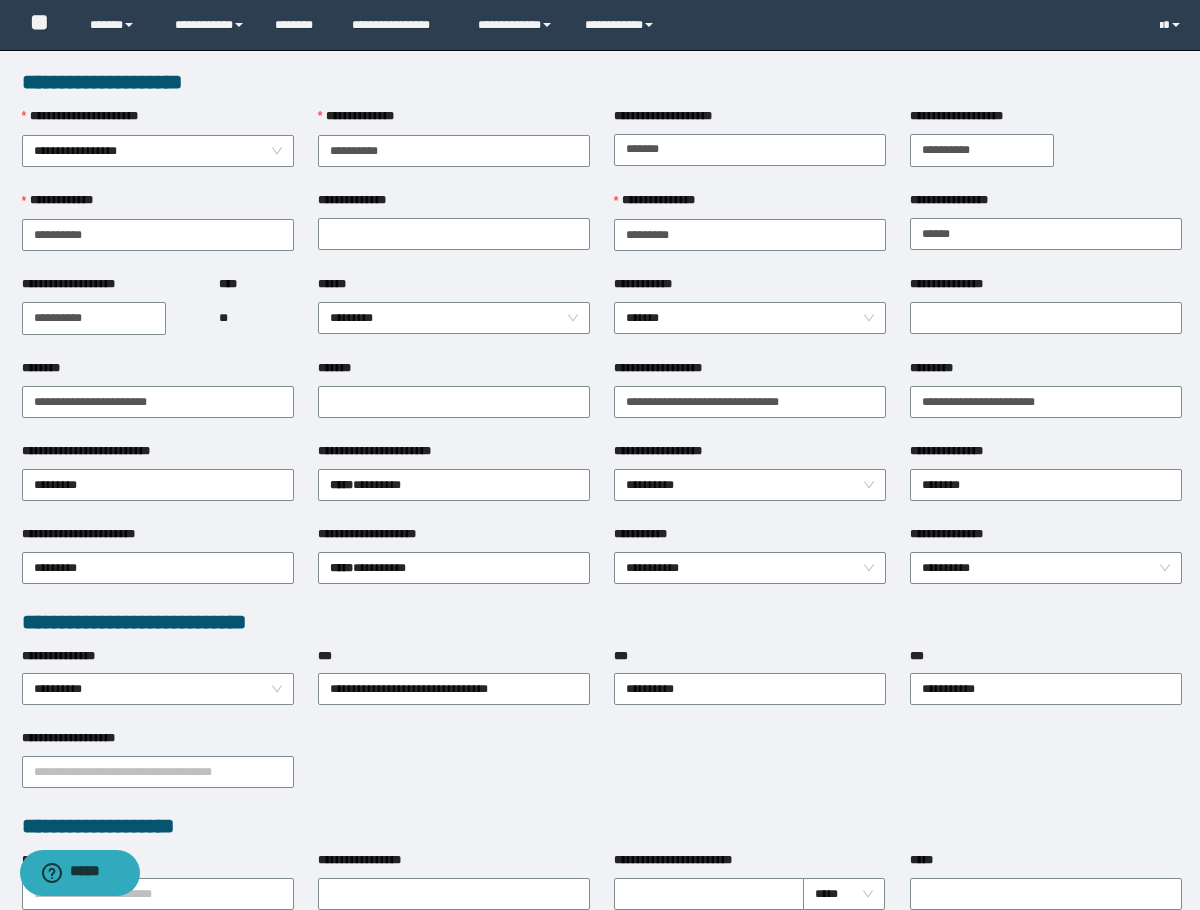 click on "*******" at bounding box center [454, 372] 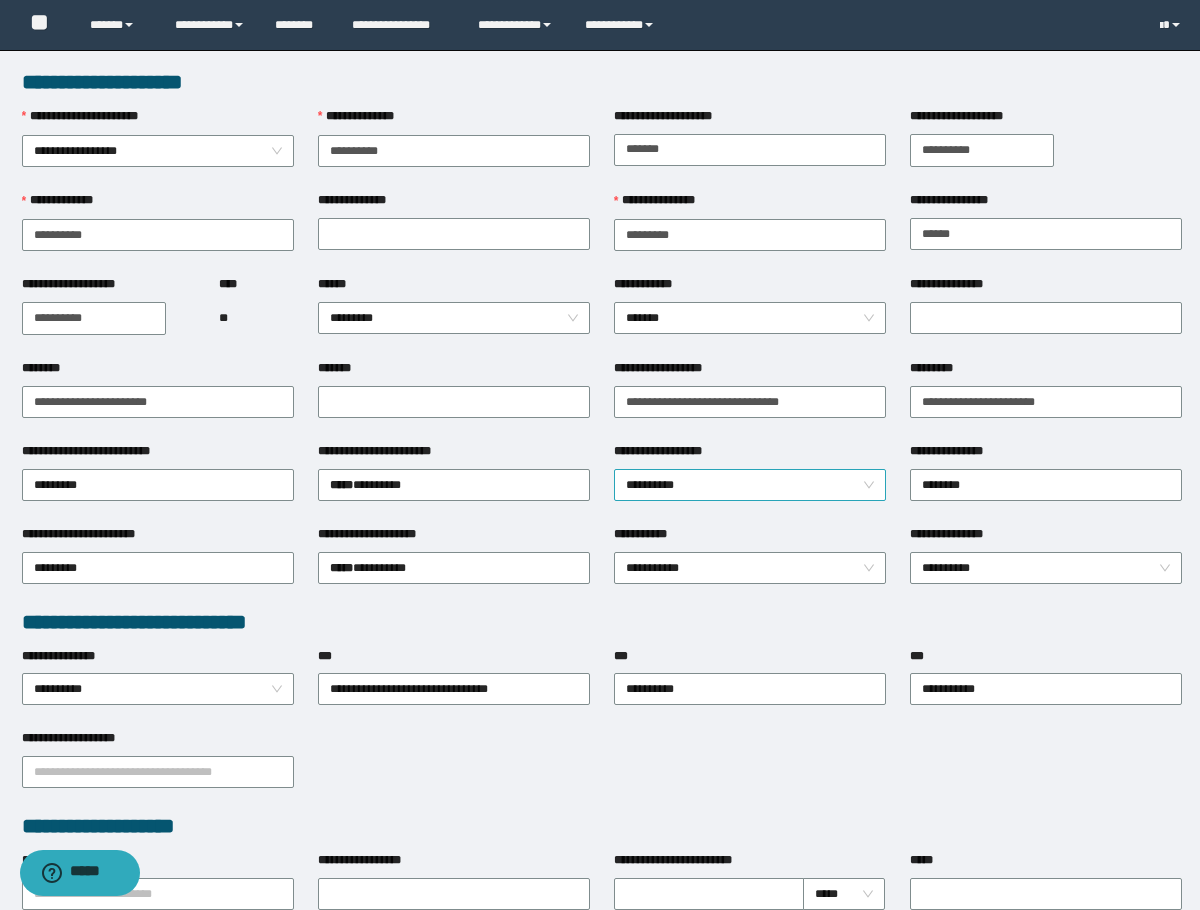click on "**********" at bounding box center [750, 485] 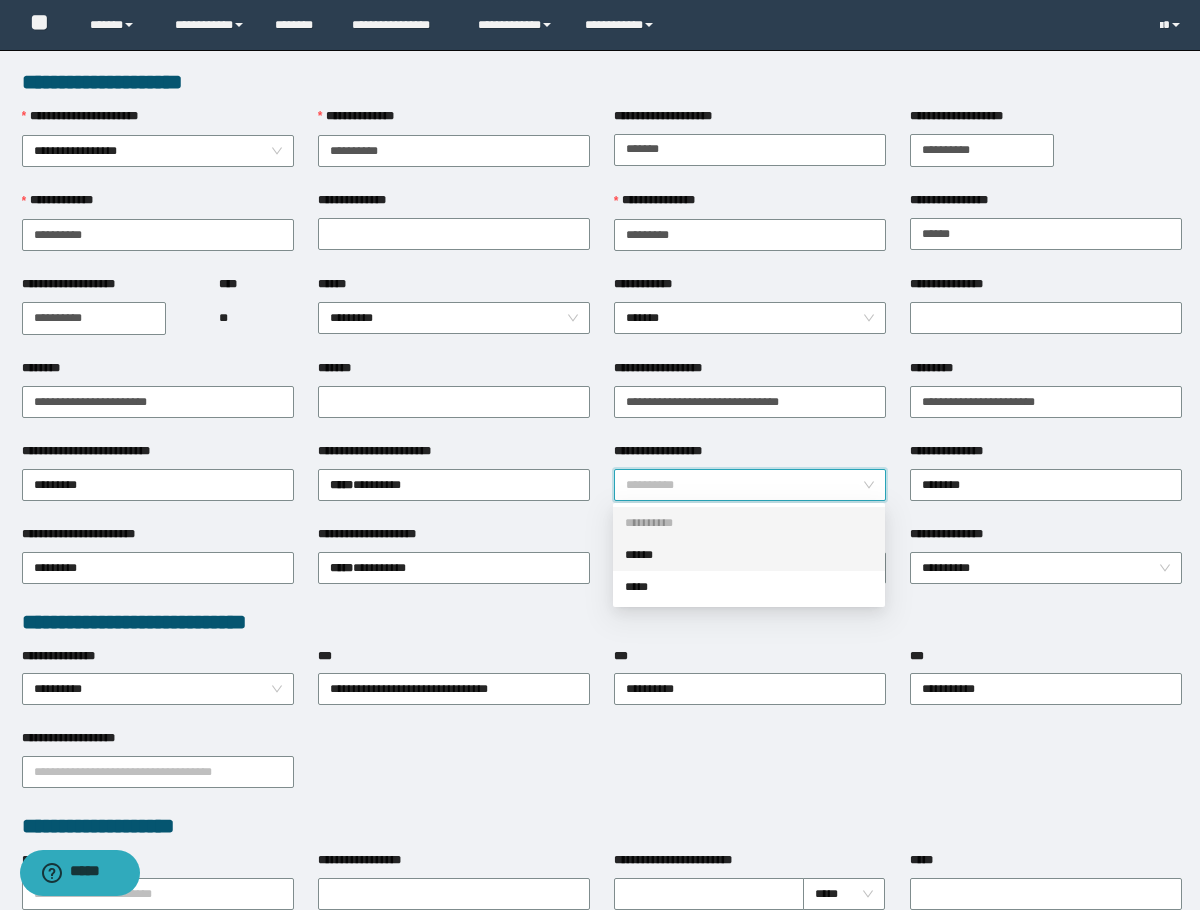 click on "******" at bounding box center (749, 555) 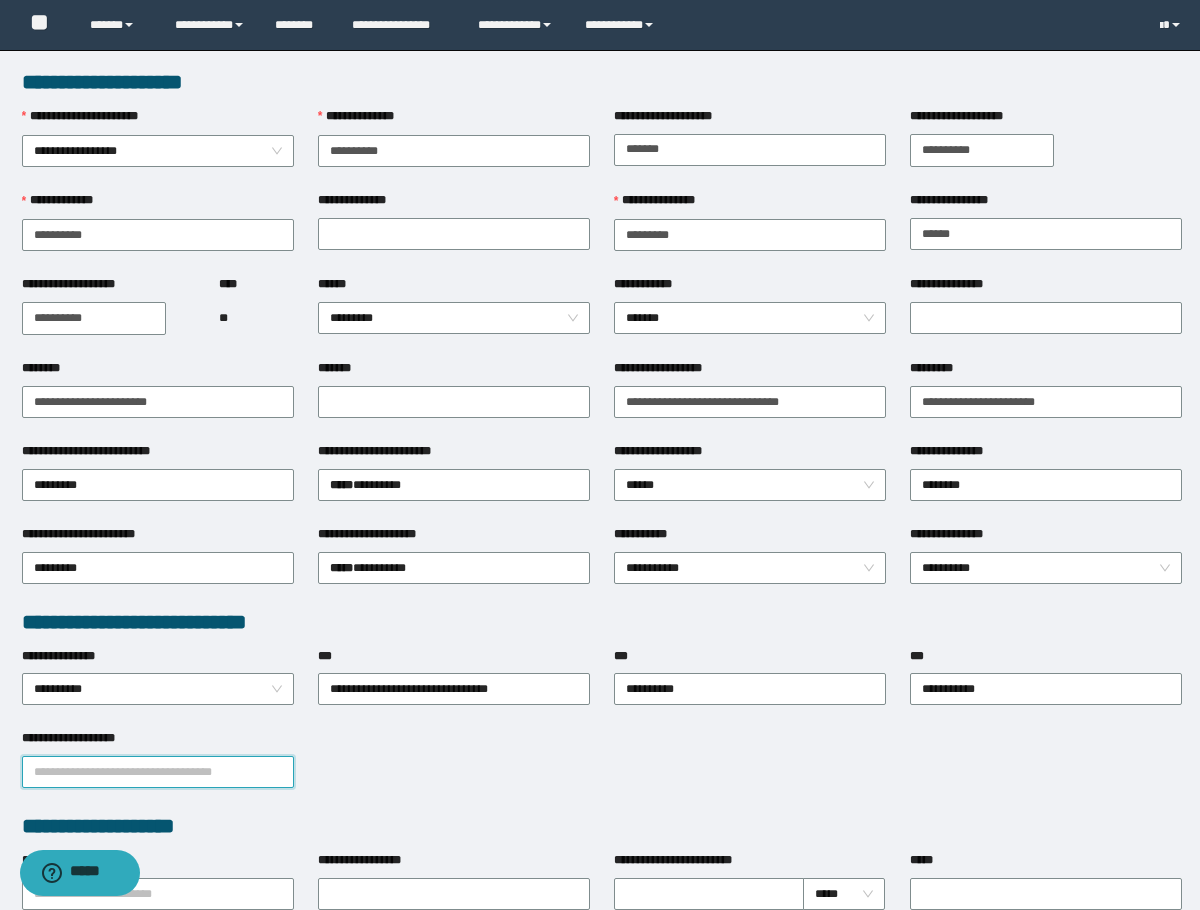 click on "**********" at bounding box center [158, 772] 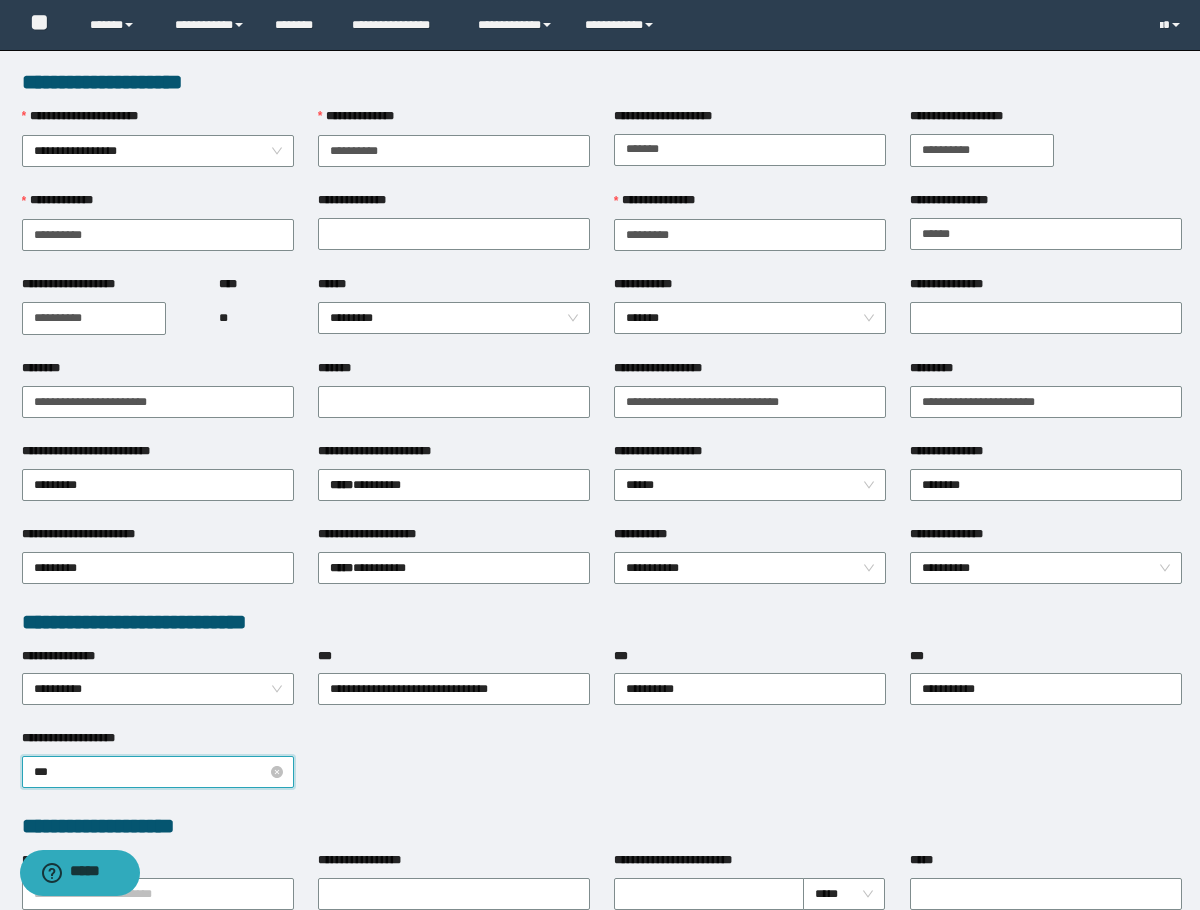 type on "****" 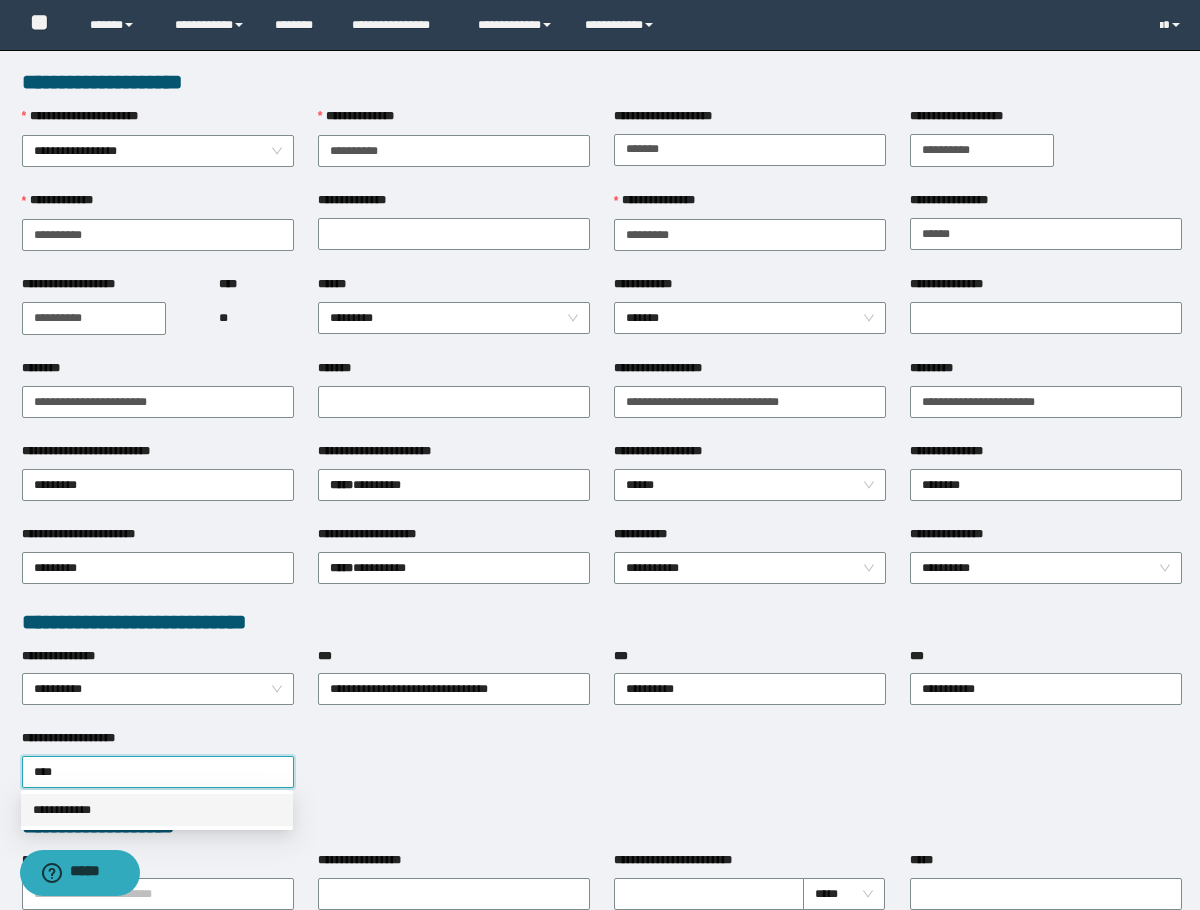 click on "**********" at bounding box center [157, 810] 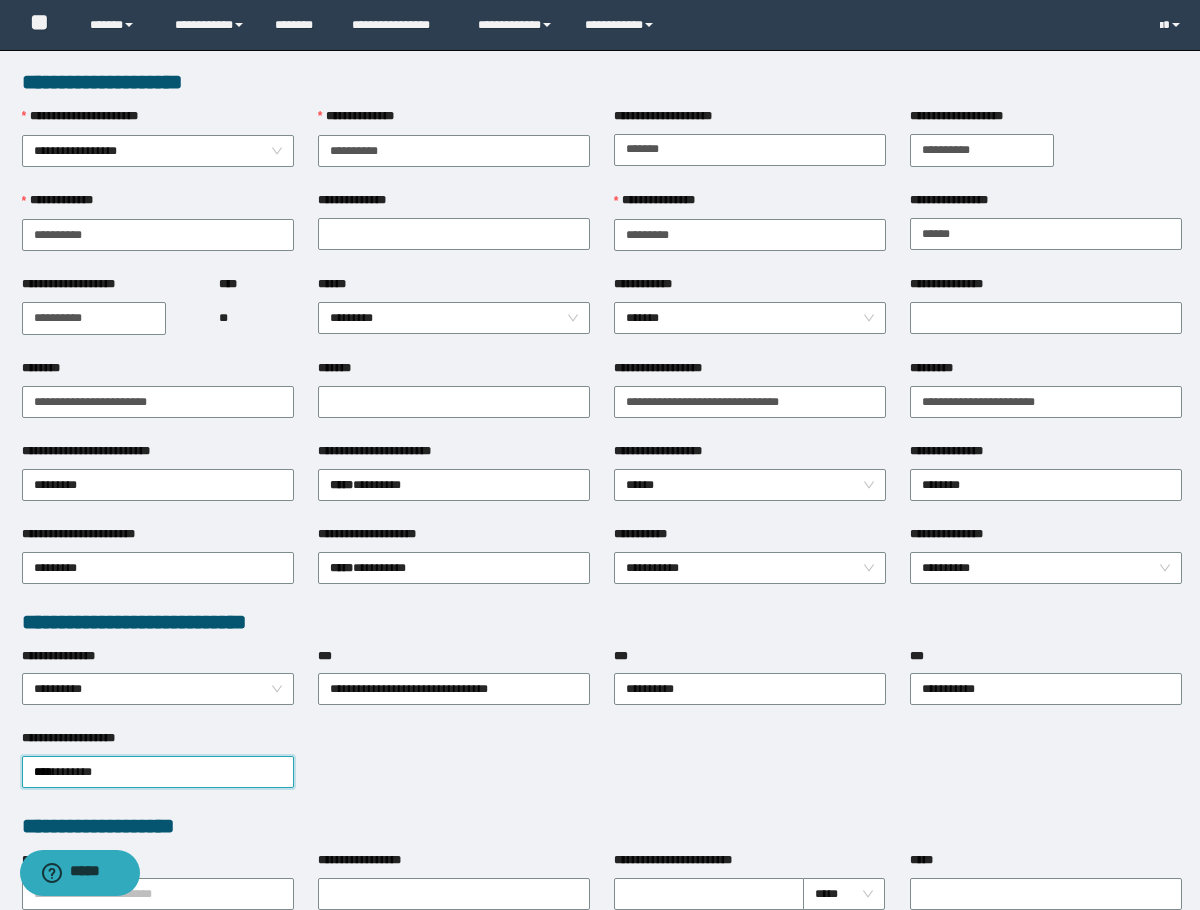 click on "**********" at bounding box center [602, 770] 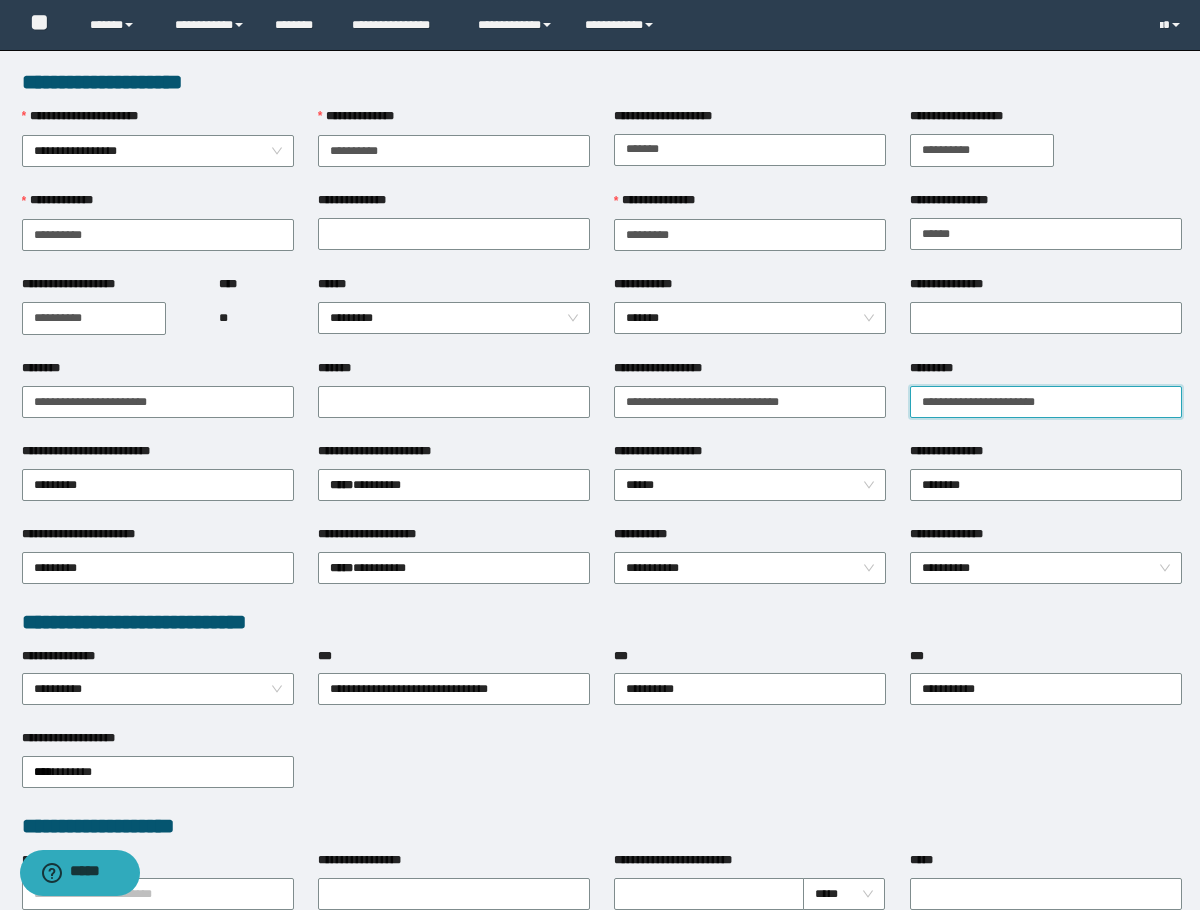 drag, startPoint x: 958, startPoint y: 408, endPoint x: 921, endPoint y: 419, distance: 38.600517 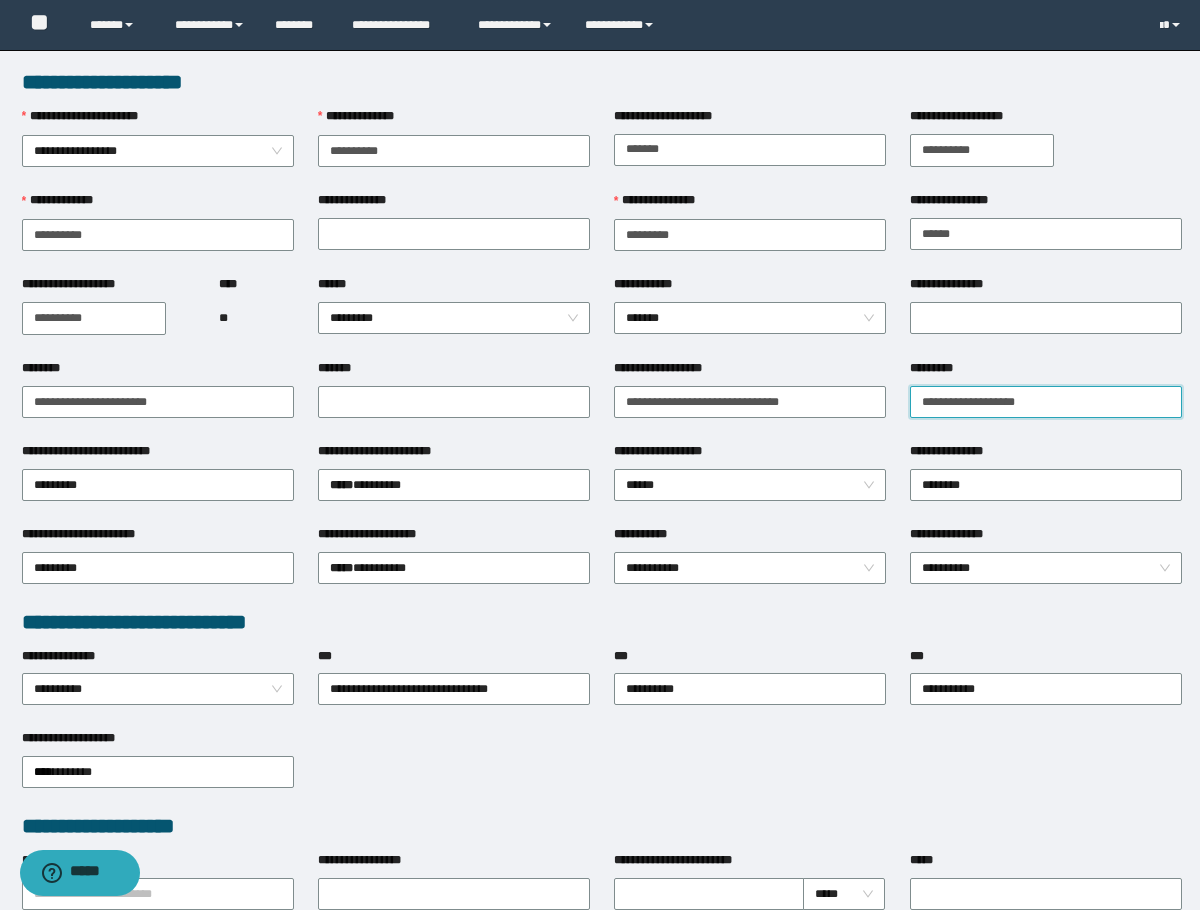 click on "**********" at bounding box center [1046, 402] 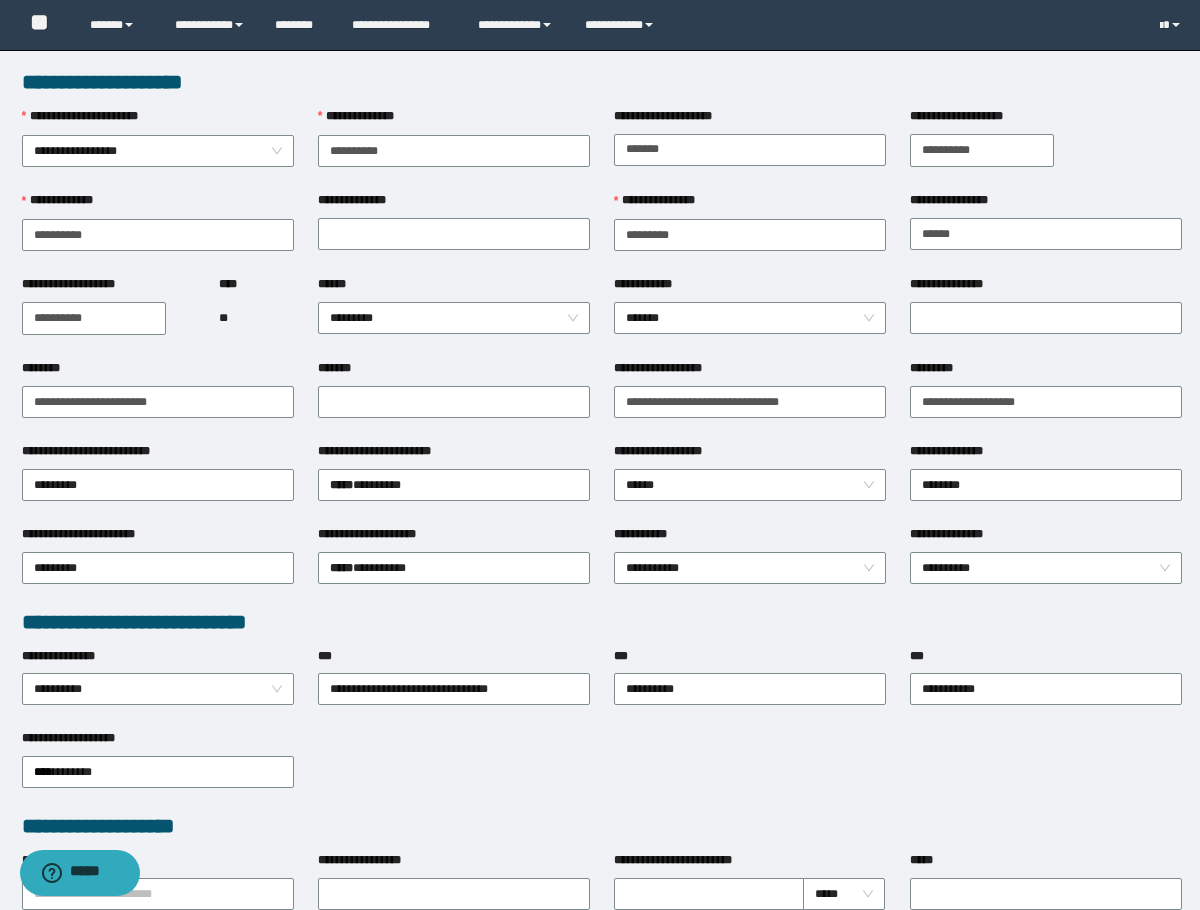 click on "*********" at bounding box center (1046, 372) 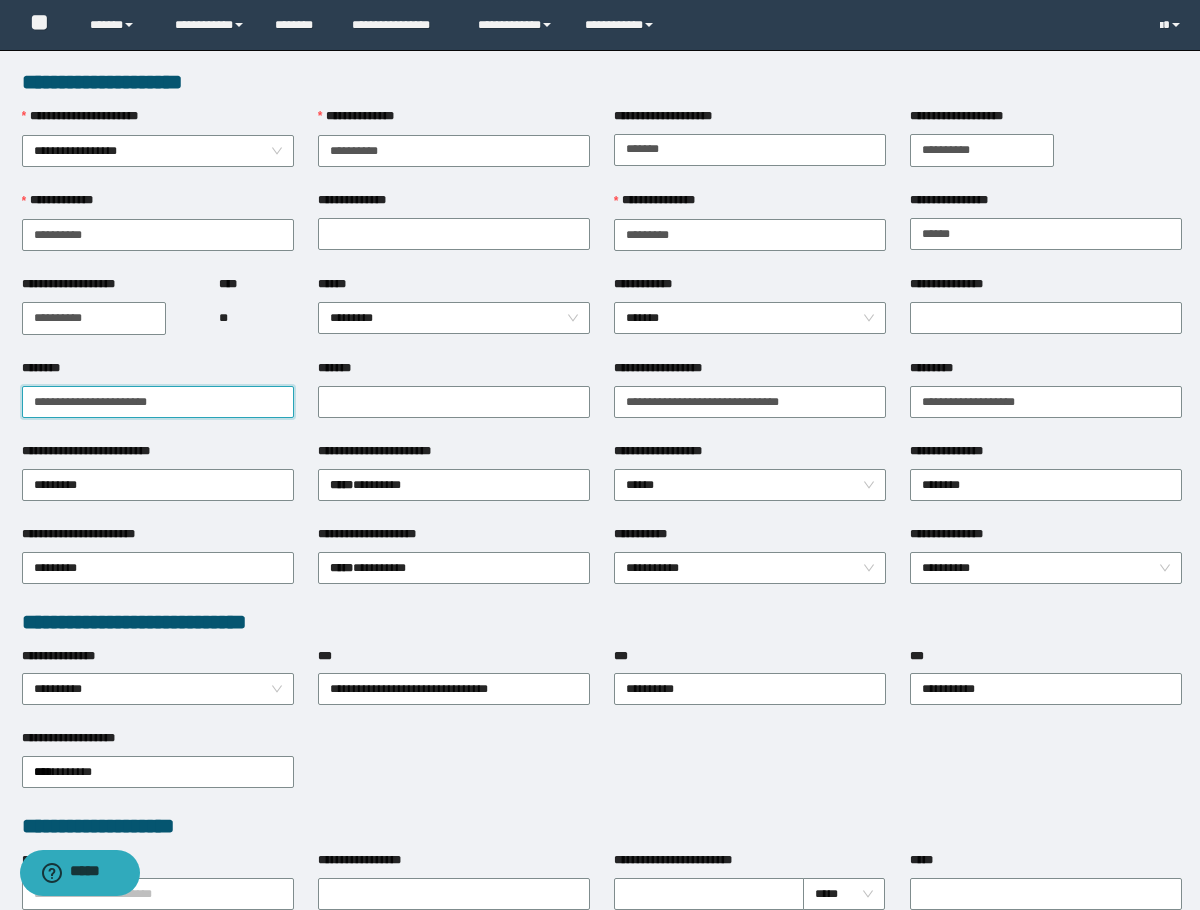 click on "**********" at bounding box center (158, 402) 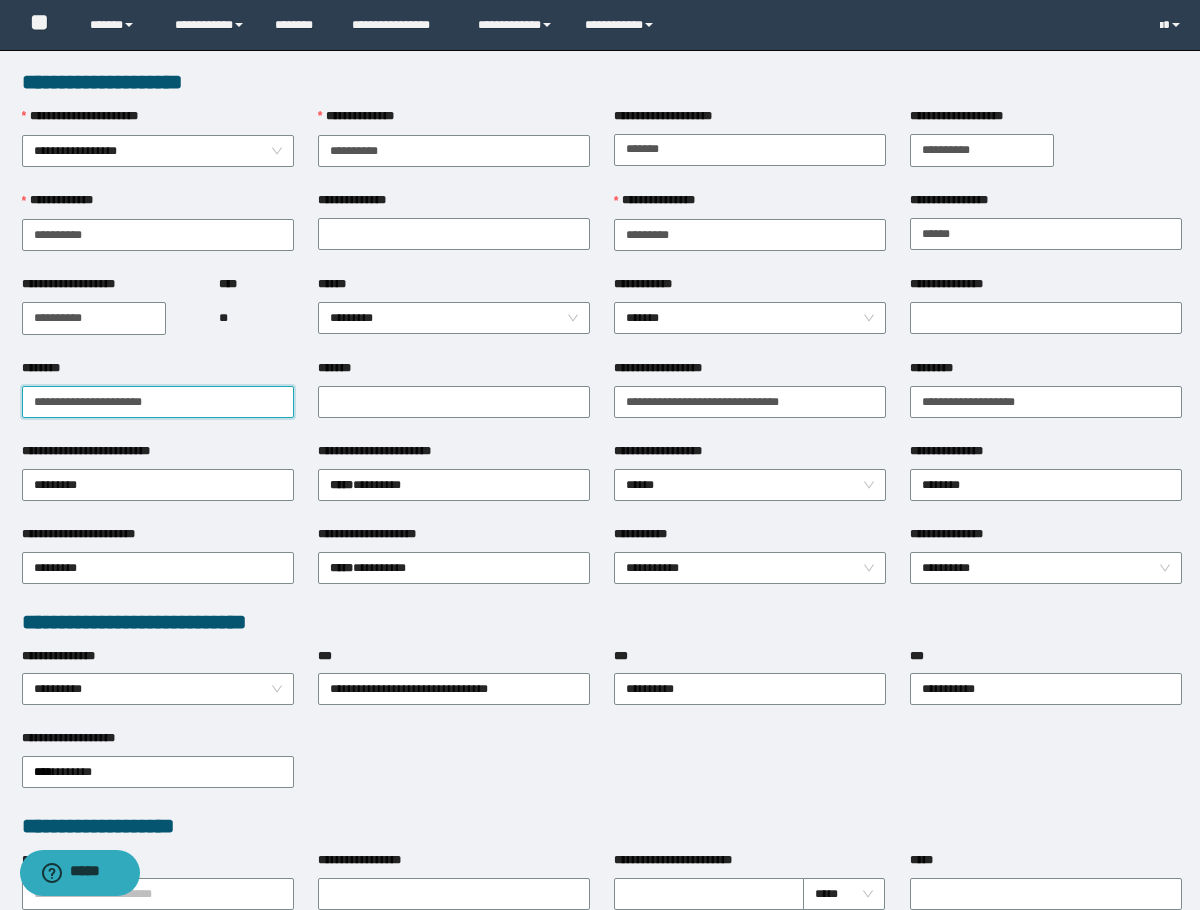 type on "**********" 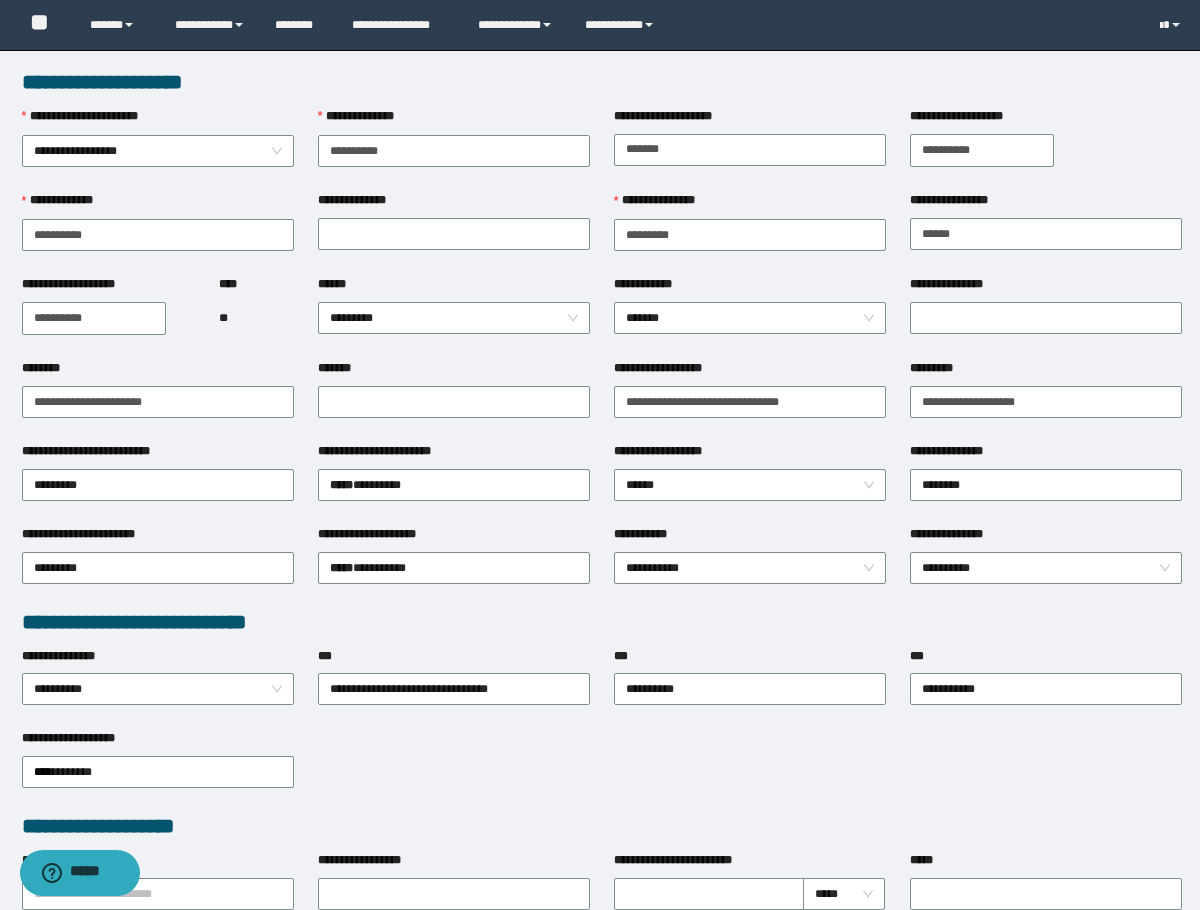 click on "**** **" at bounding box center (256, 317) 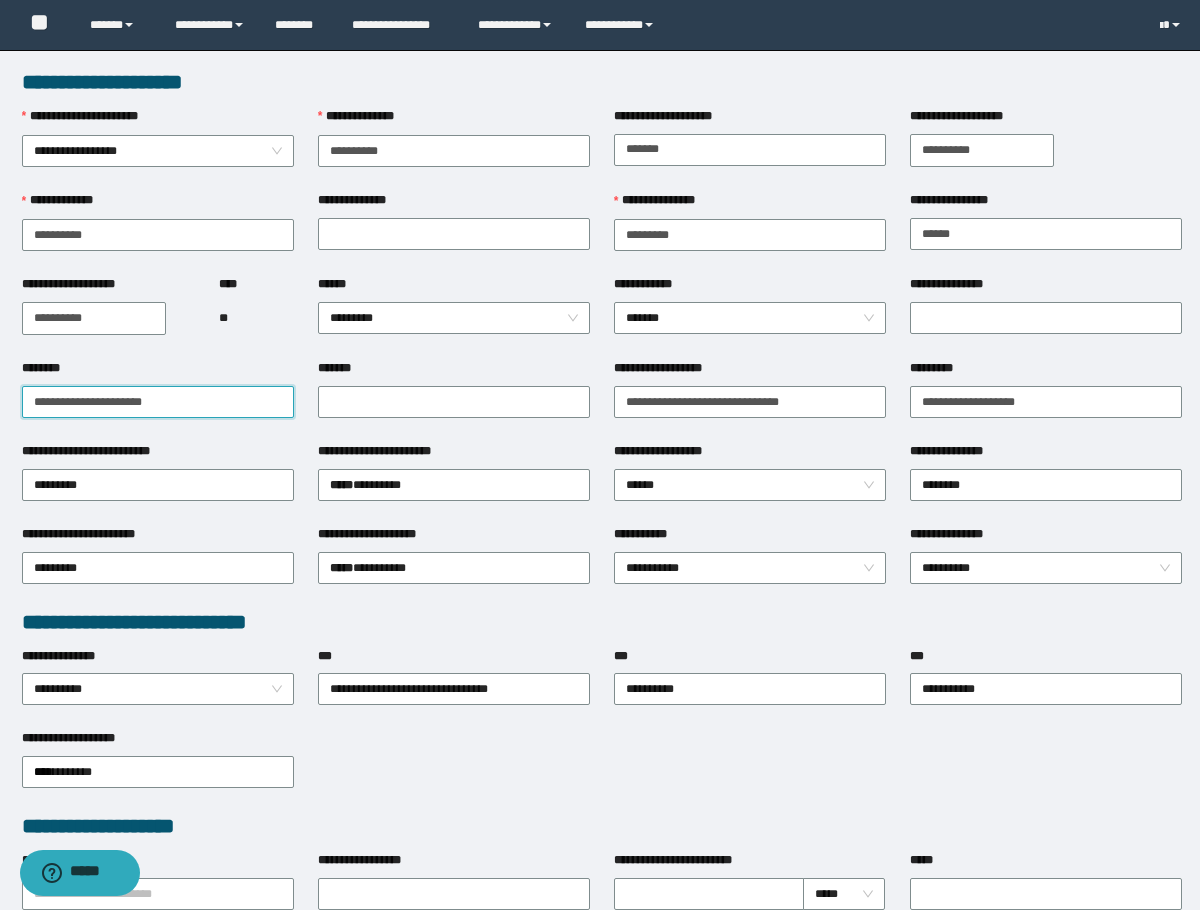 drag, startPoint x: 180, startPoint y: 412, endPoint x: -4, endPoint y: 440, distance: 186.11824 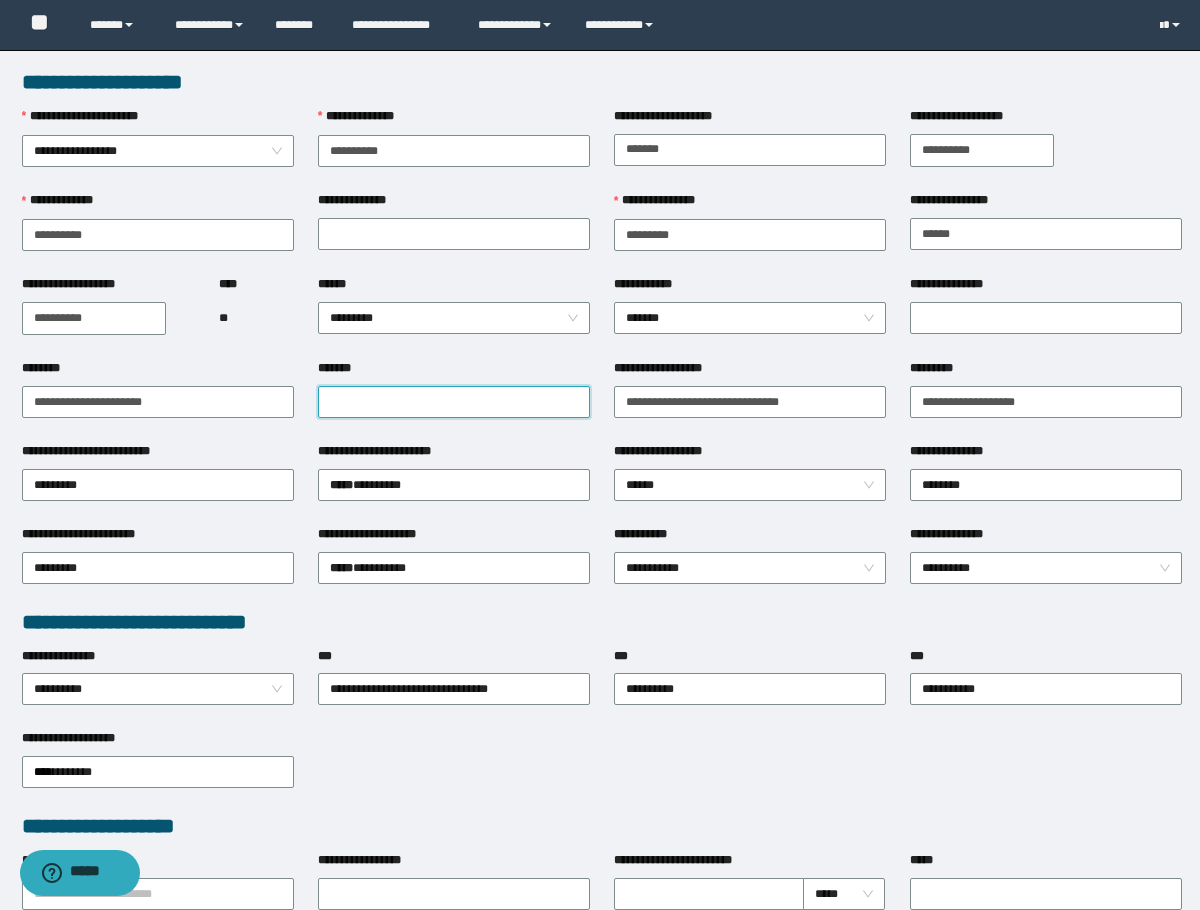 click on "*******" at bounding box center [454, 402] 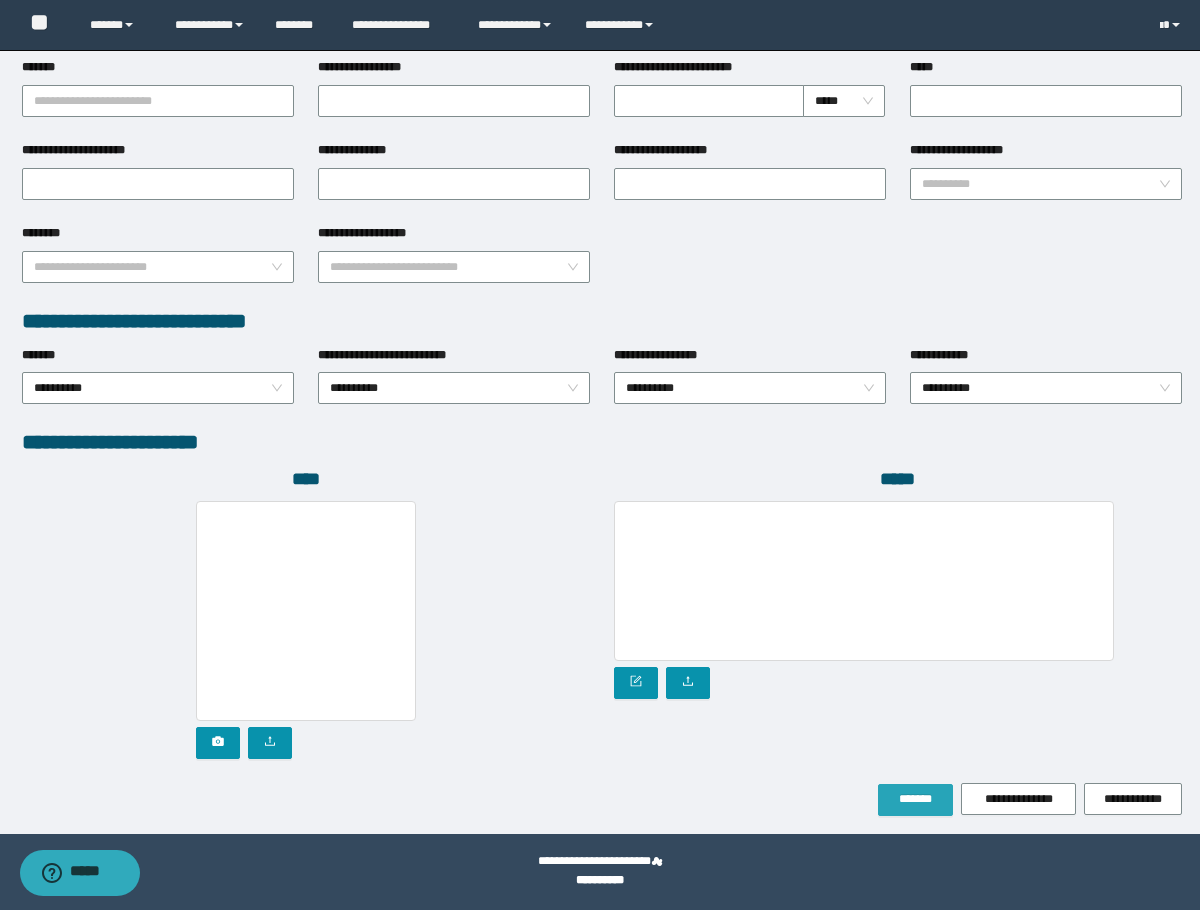 type on "**********" 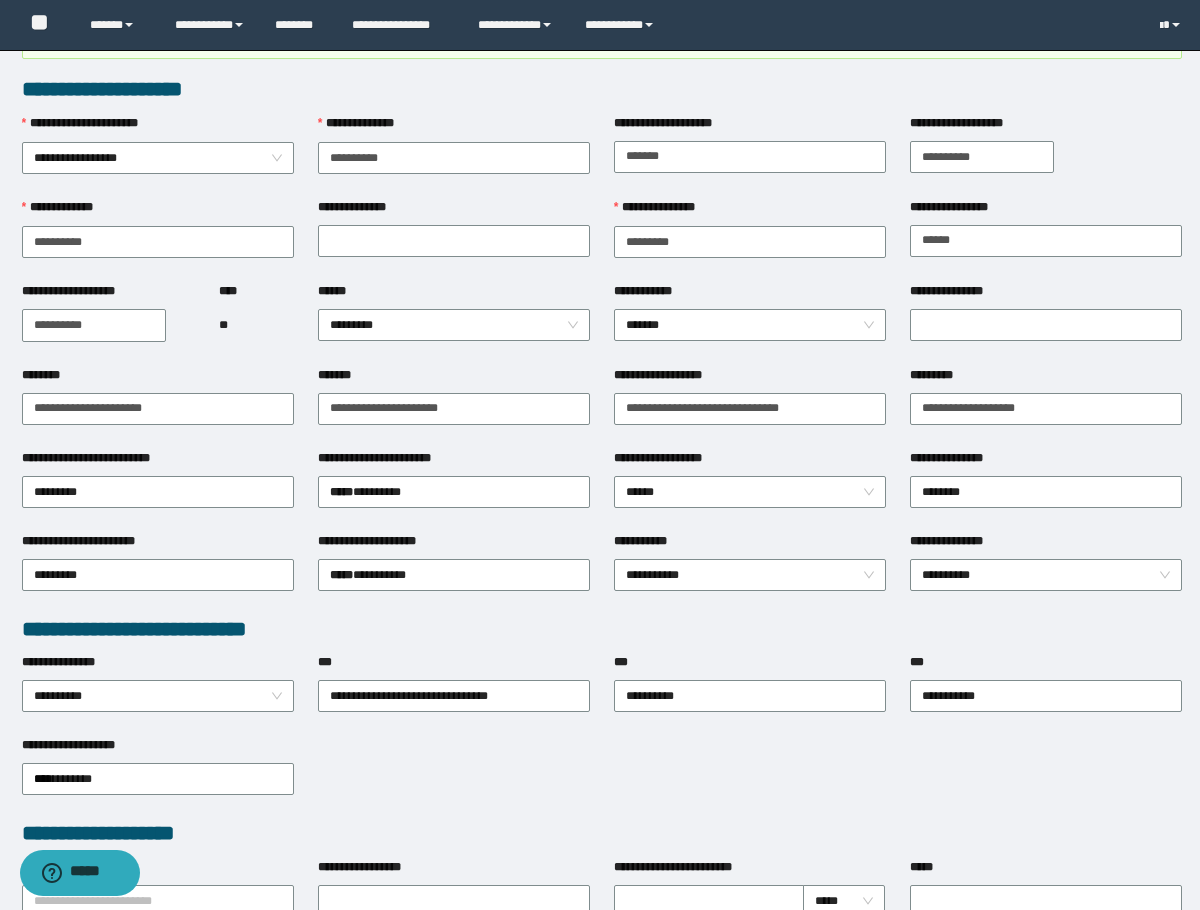 scroll, scrollTop: 0, scrollLeft: 0, axis: both 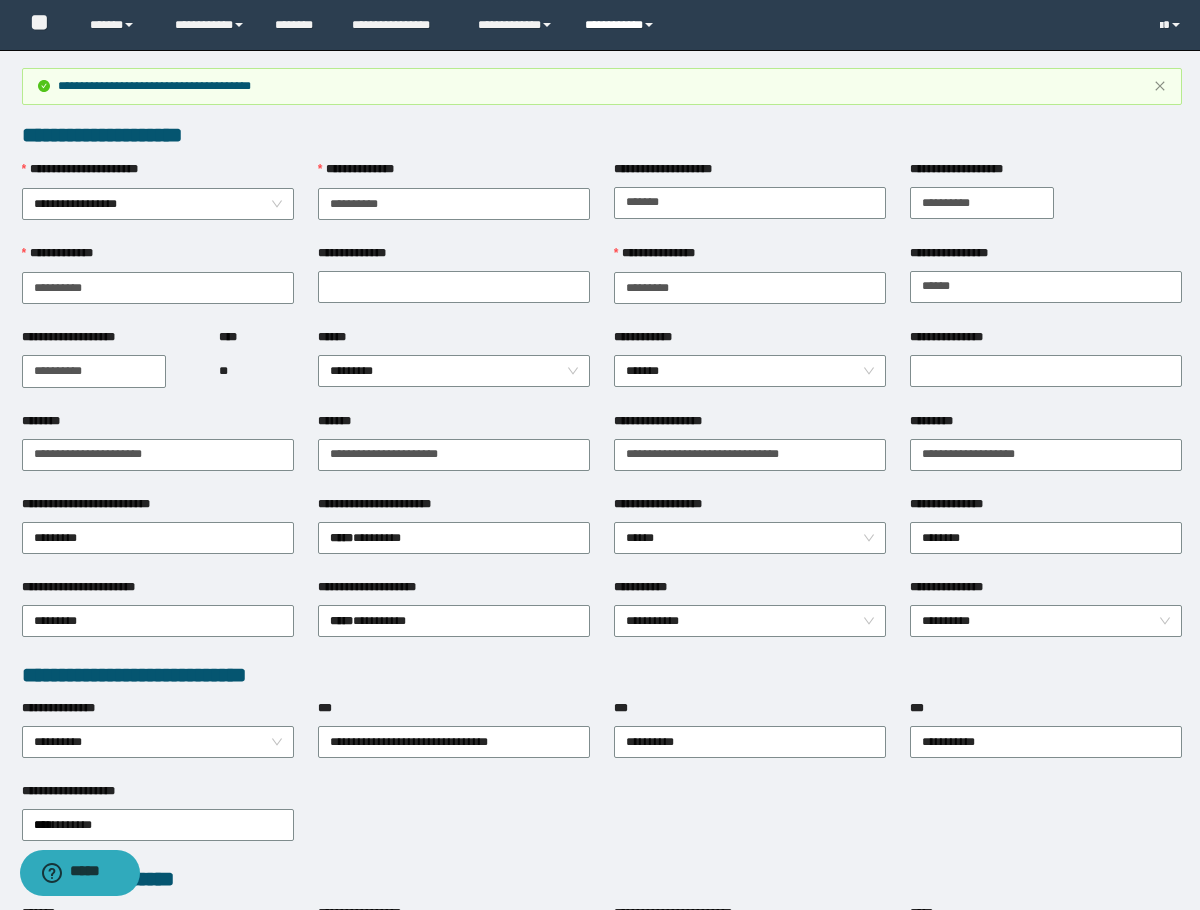 click on "**********" at bounding box center (622, 25) 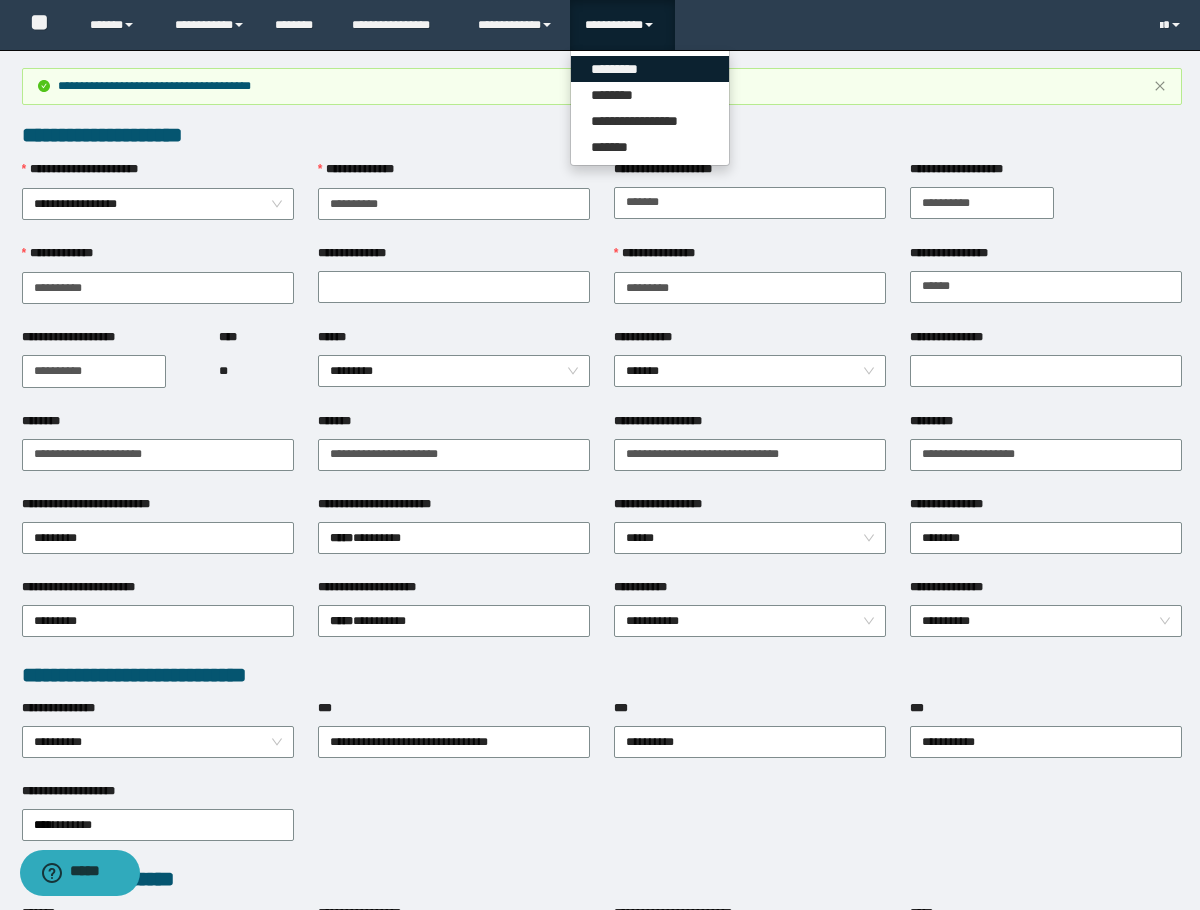 click on "*********" at bounding box center (650, 69) 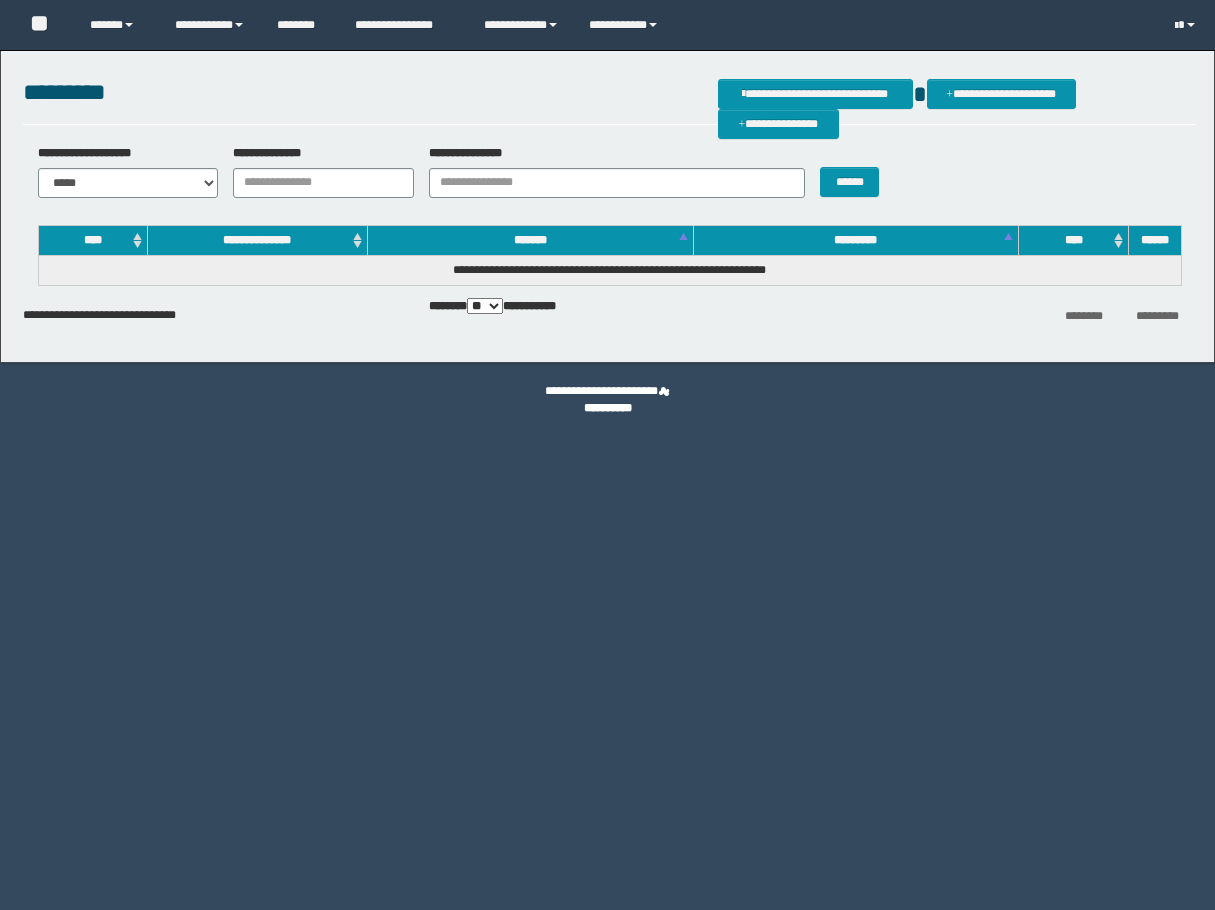 scroll, scrollTop: 0, scrollLeft: 0, axis: both 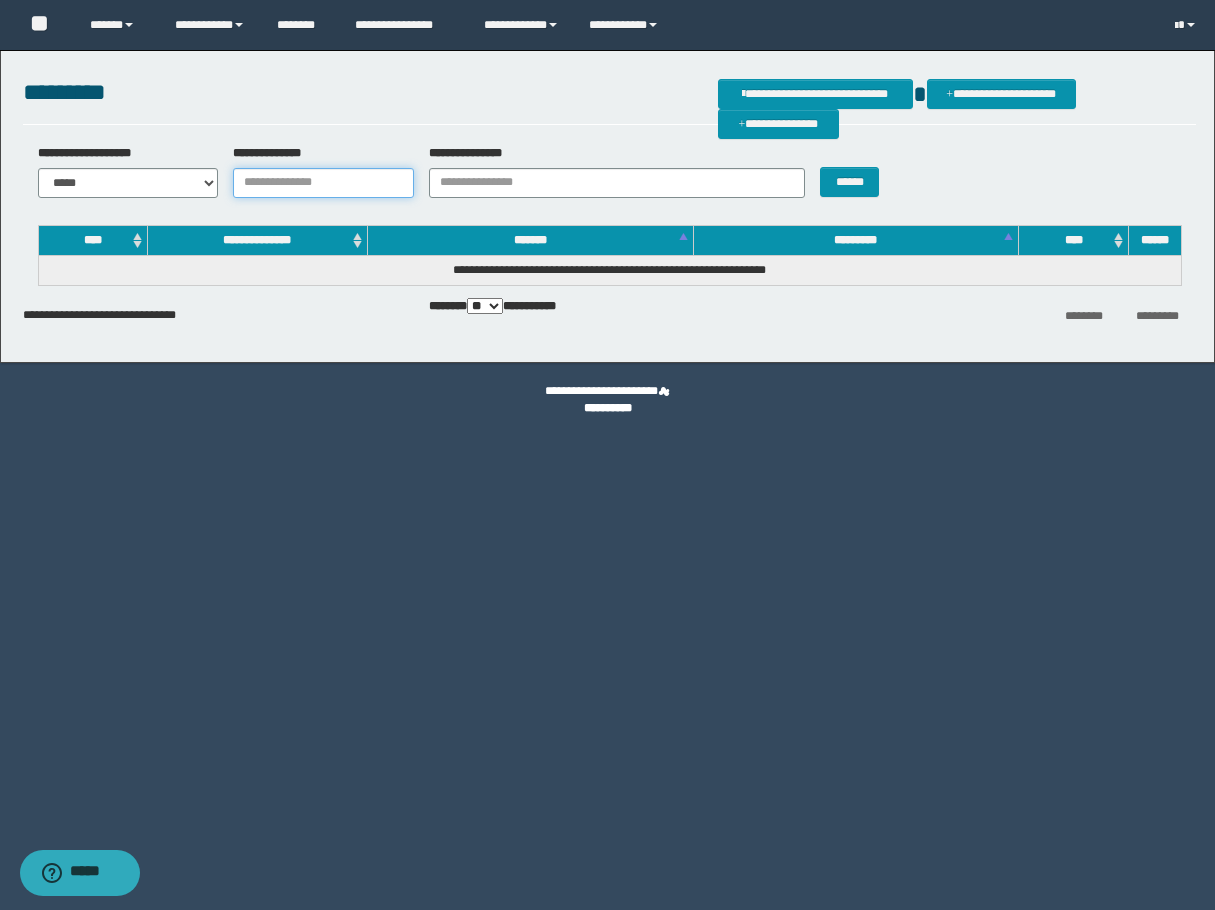 click on "**********" at bounding box center [323, 183] 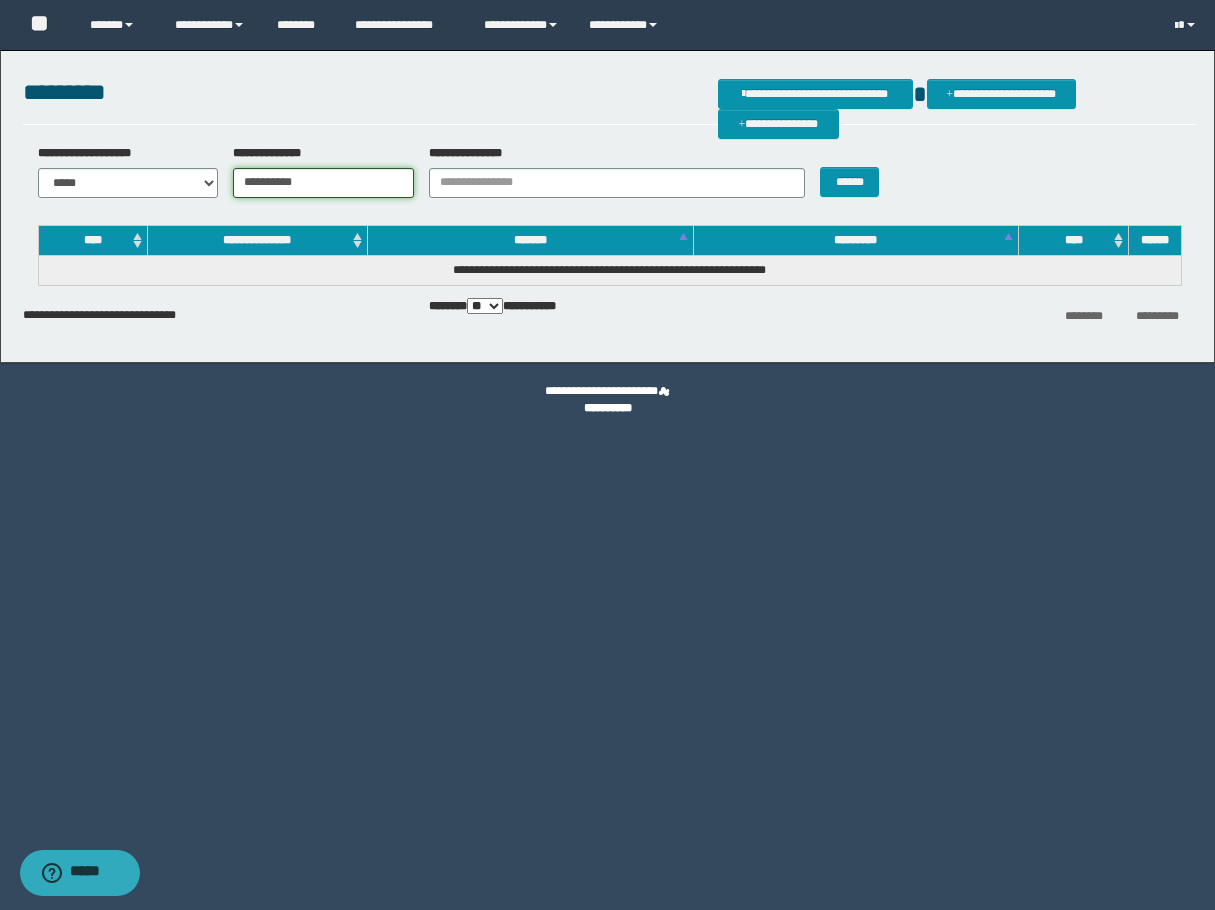 type on "**********" 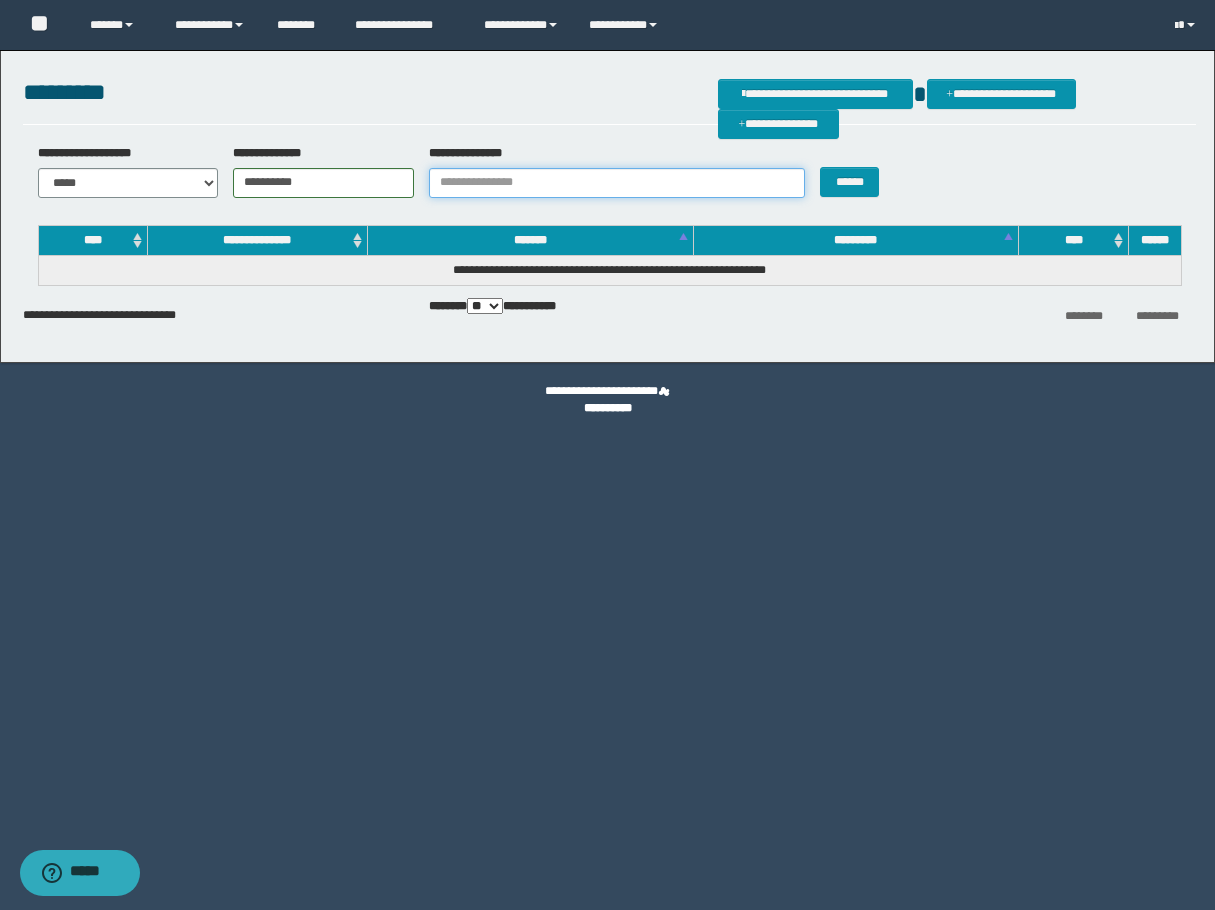click on "**********" at bounding box center [617, 183] 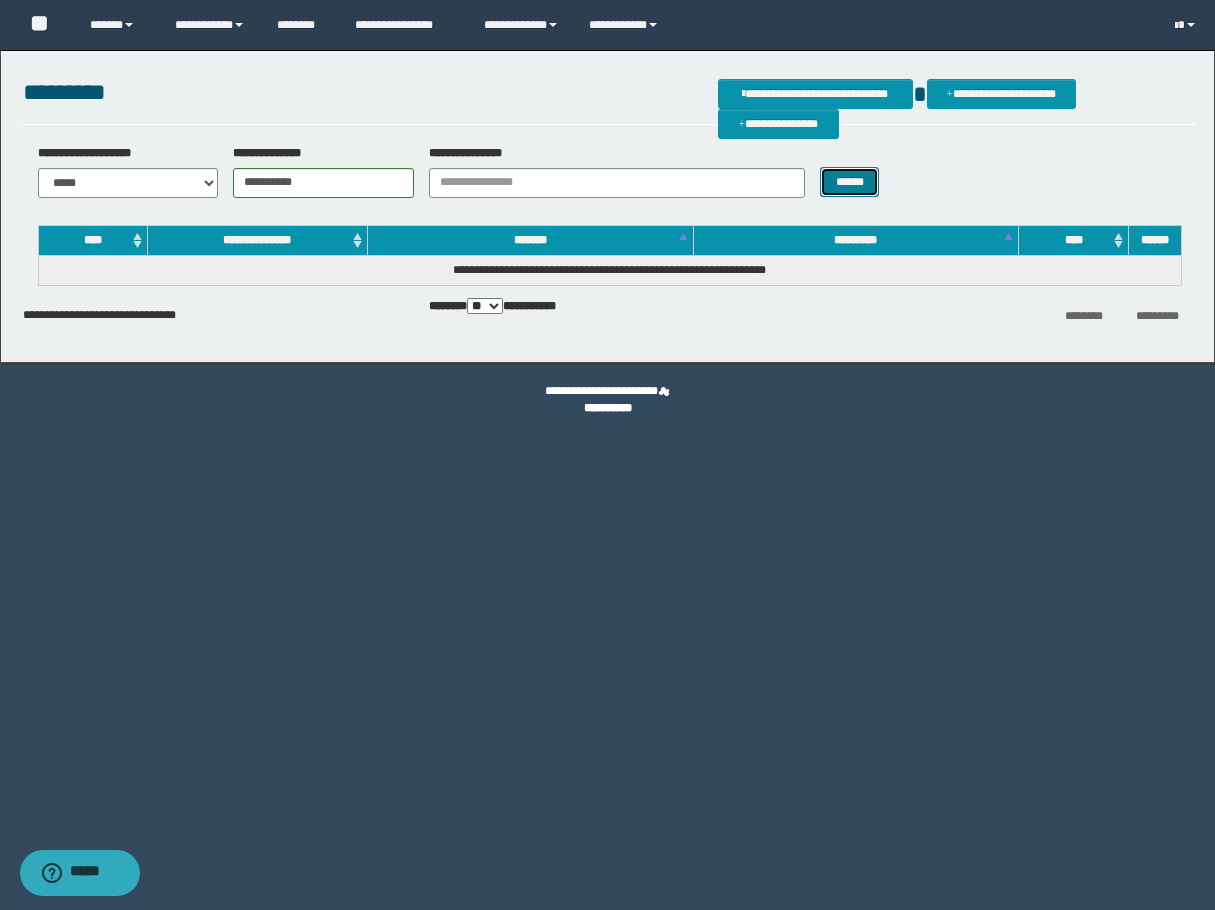 click on "******" at bounding box center [849, 182] 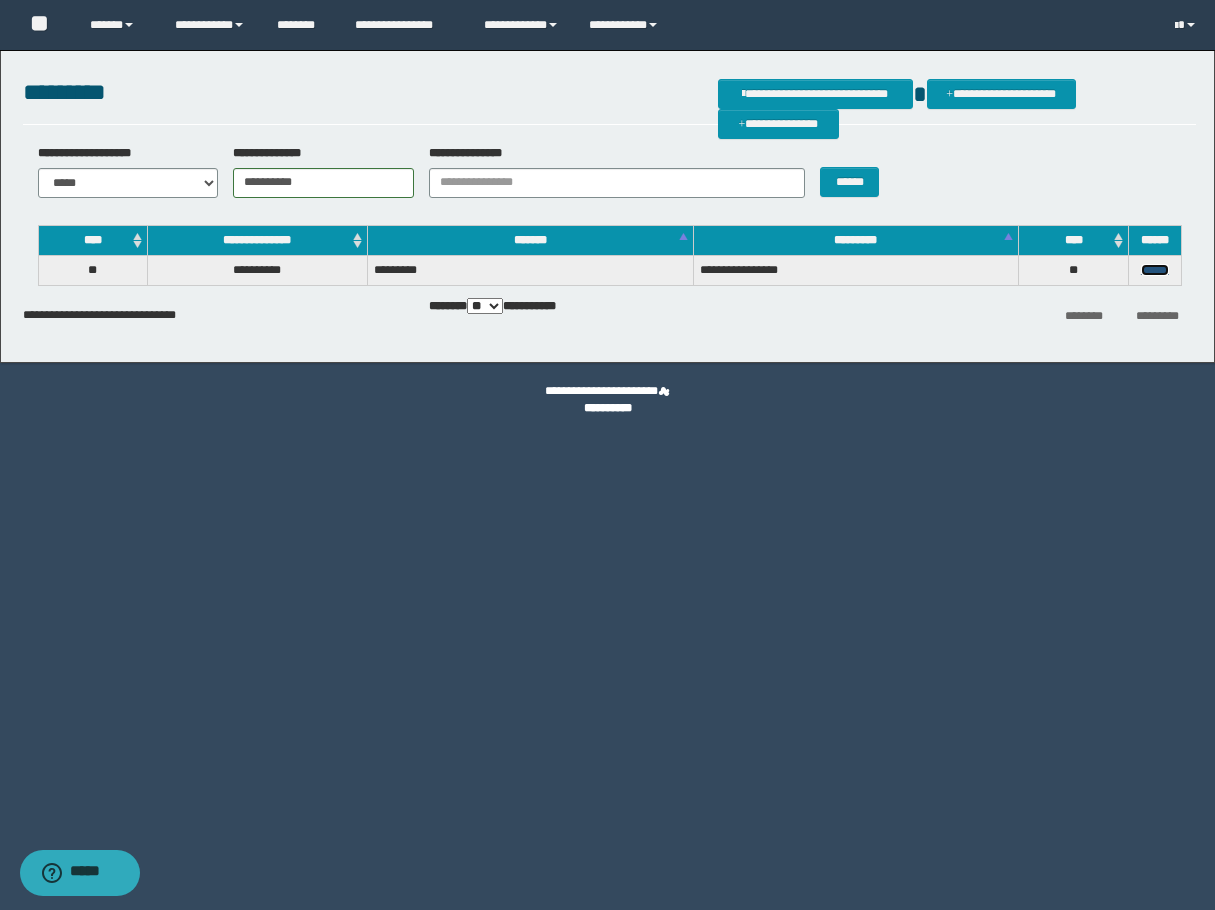 click on "******" at bounding box center [1155, 270] 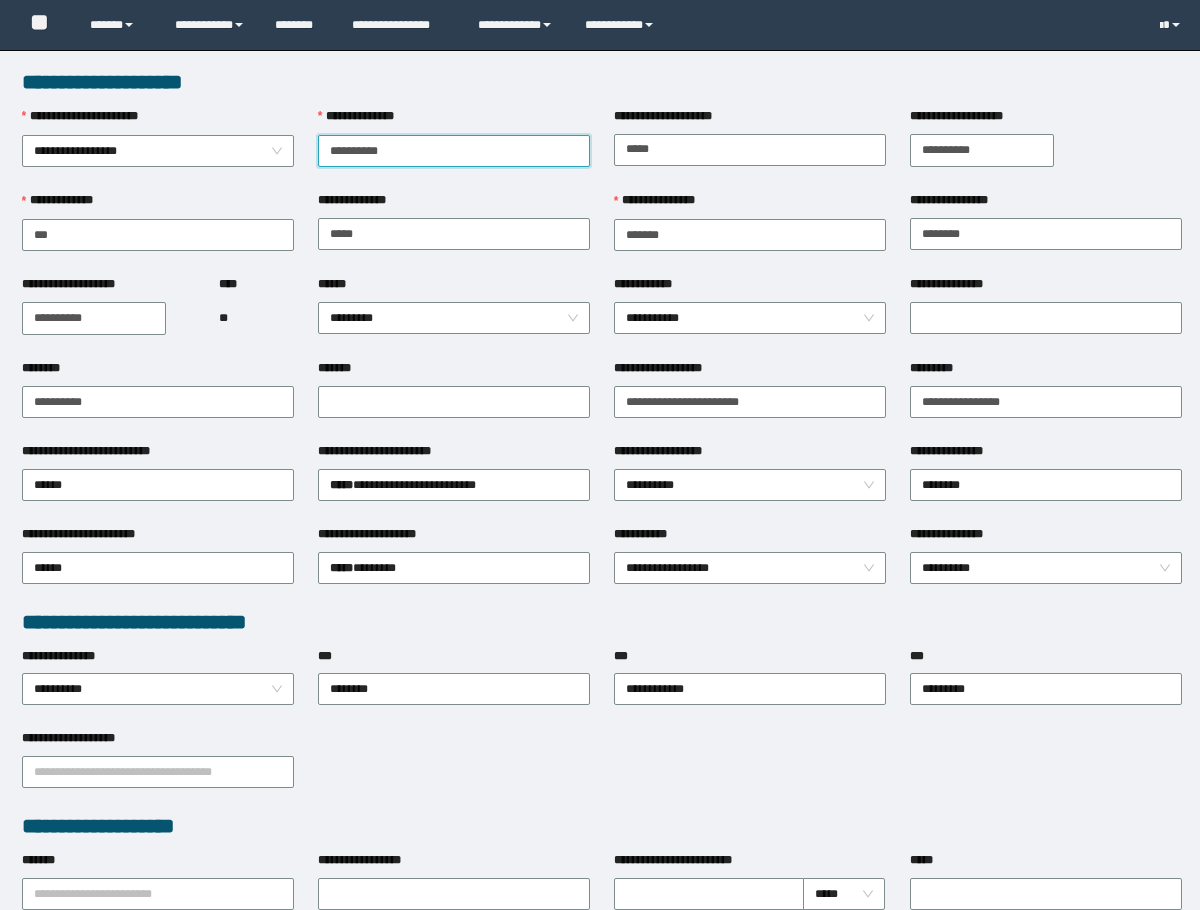 scroll, scrollTop: 0, scrollLeft: 0, axis: both 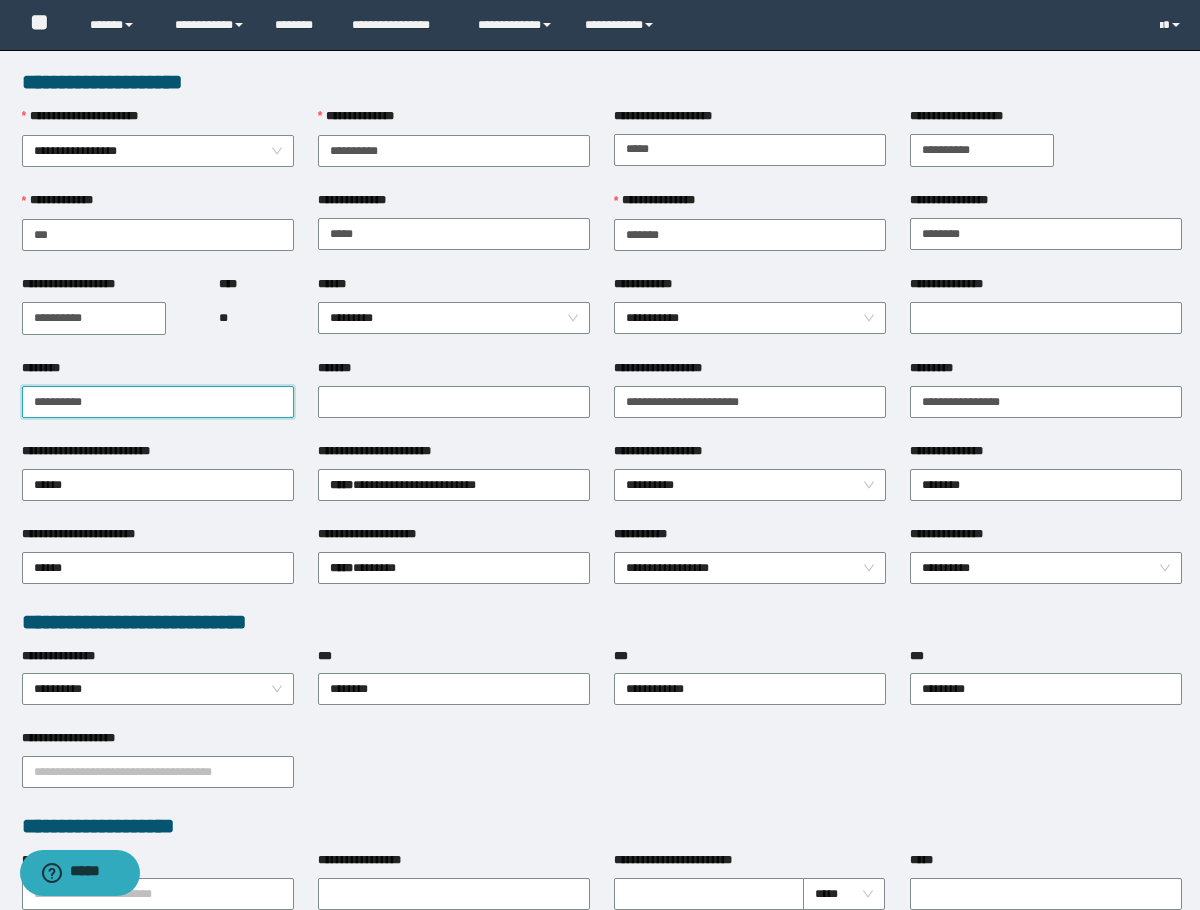 drag, startPoint x: 107, startPoint y: 407, endPoint x: -4, endPoint y: 407, distance: 111 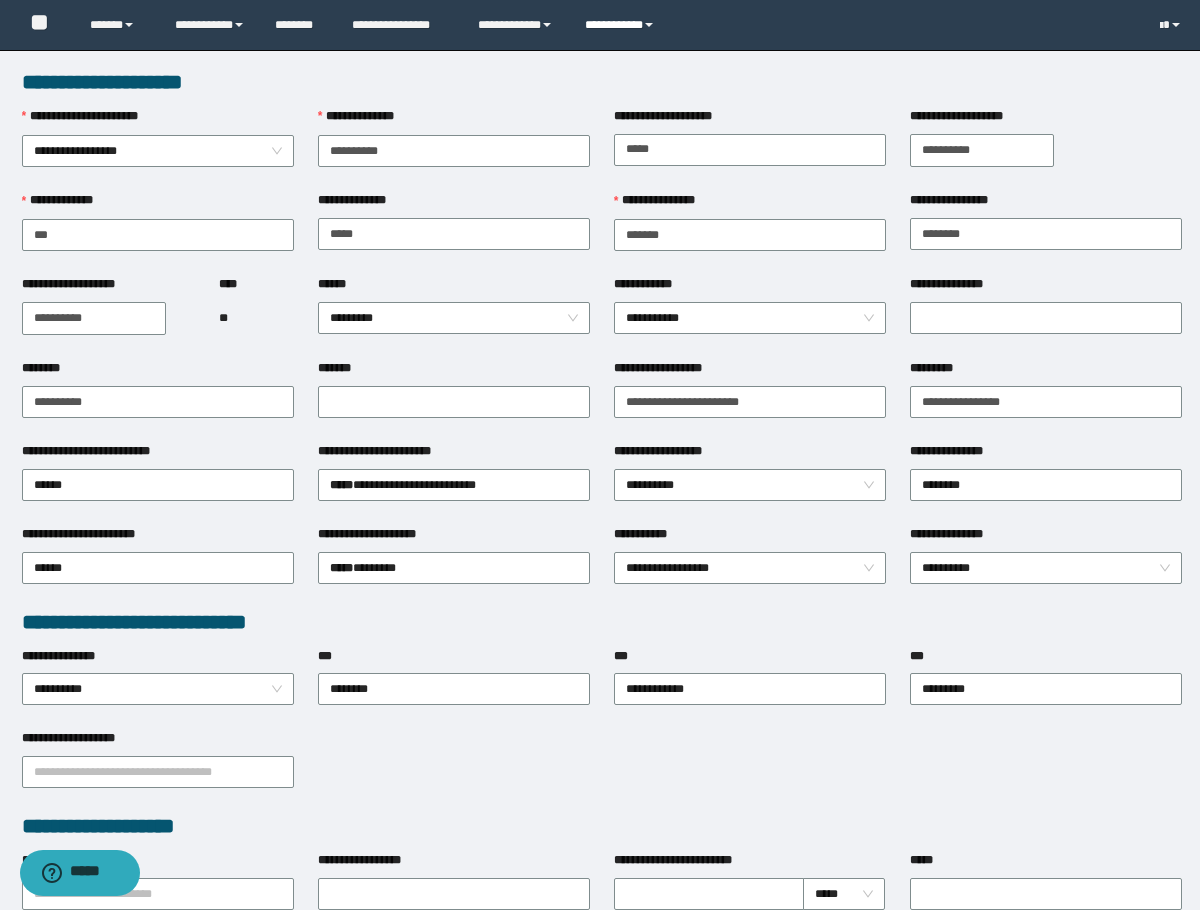 click at bounding box center [649, 25] 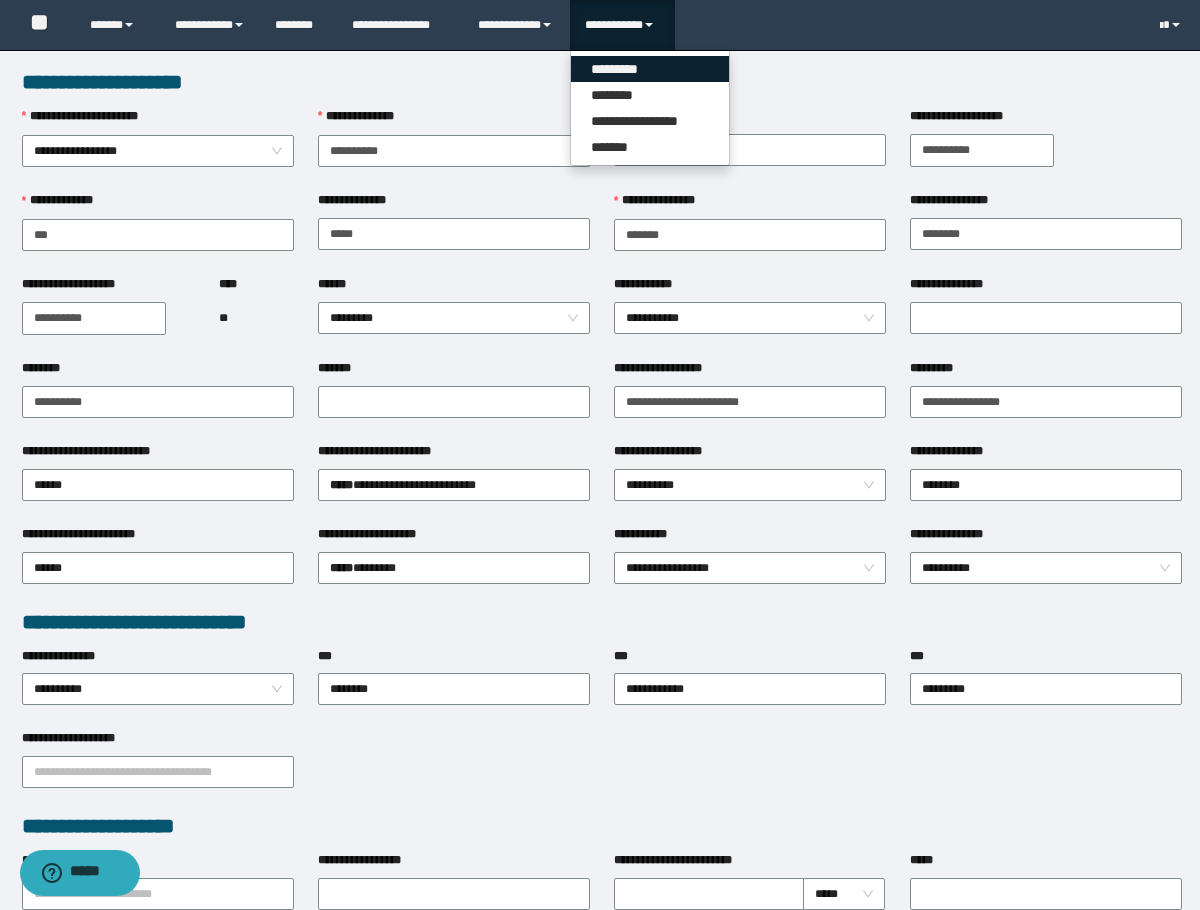 click on "*********" at bounding box center (650, 69) 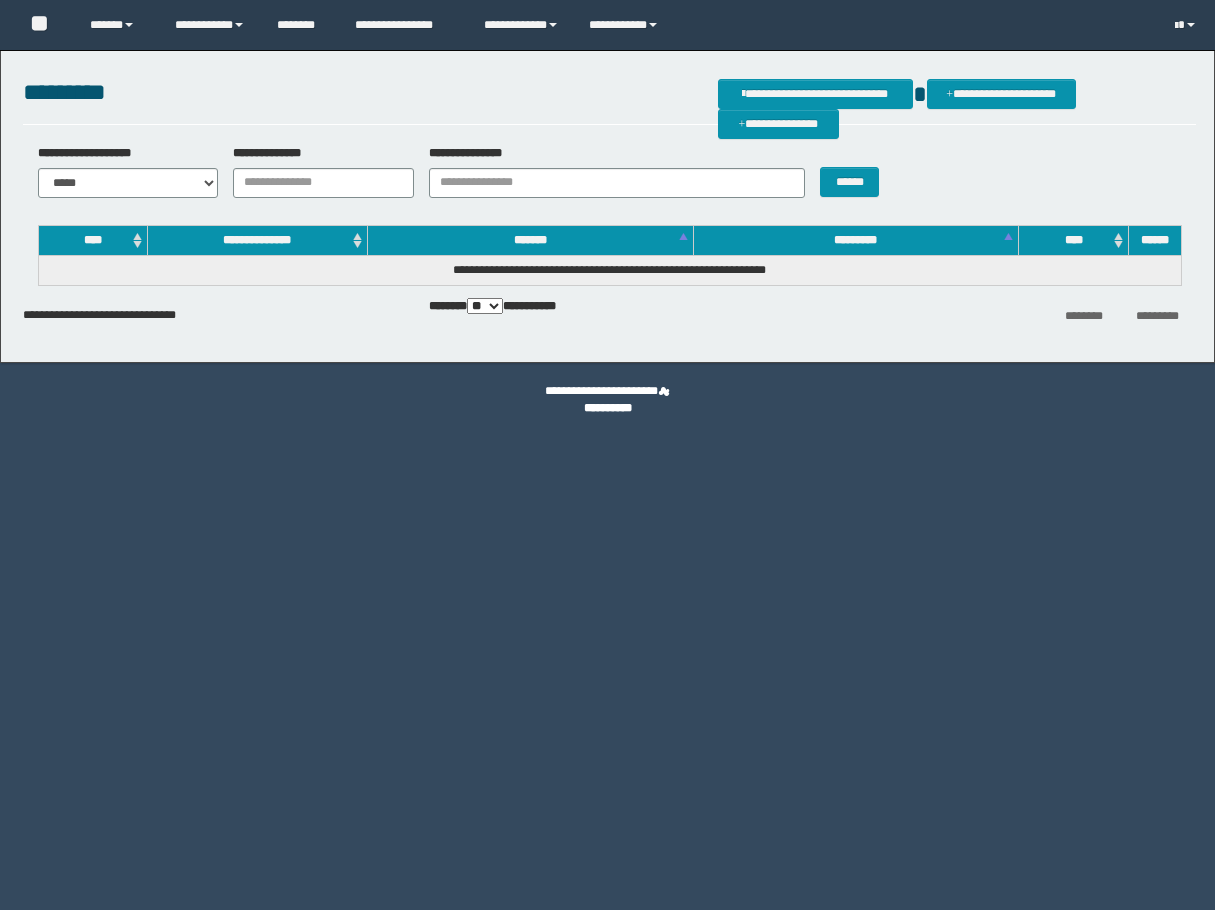 scroll, scrollTop: 0, scrollLeft: 0, axis: both 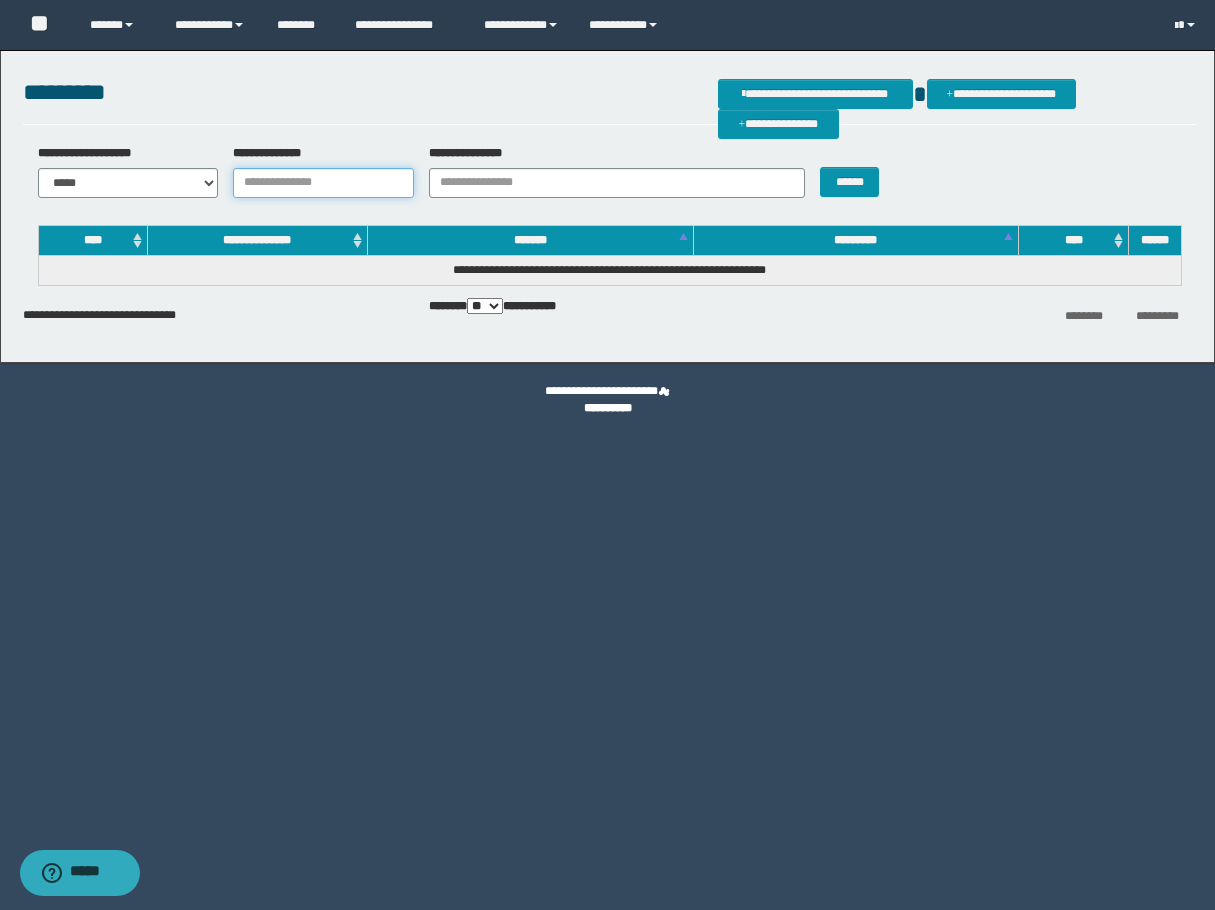 drag, startPoint x: 370, startPoint y: 191, endPoint x: 395, endPoint y: 196, distance: 25.495098 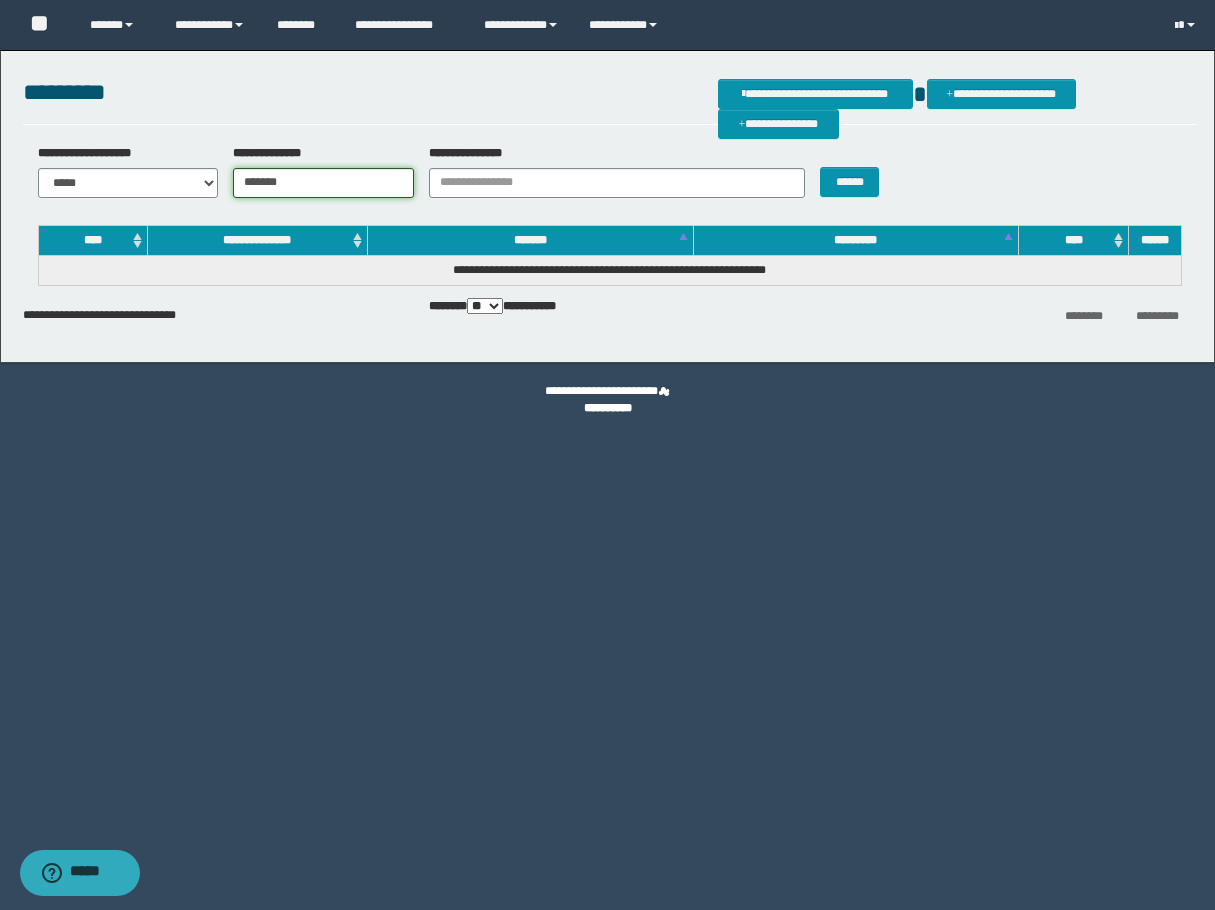 type on "*******" 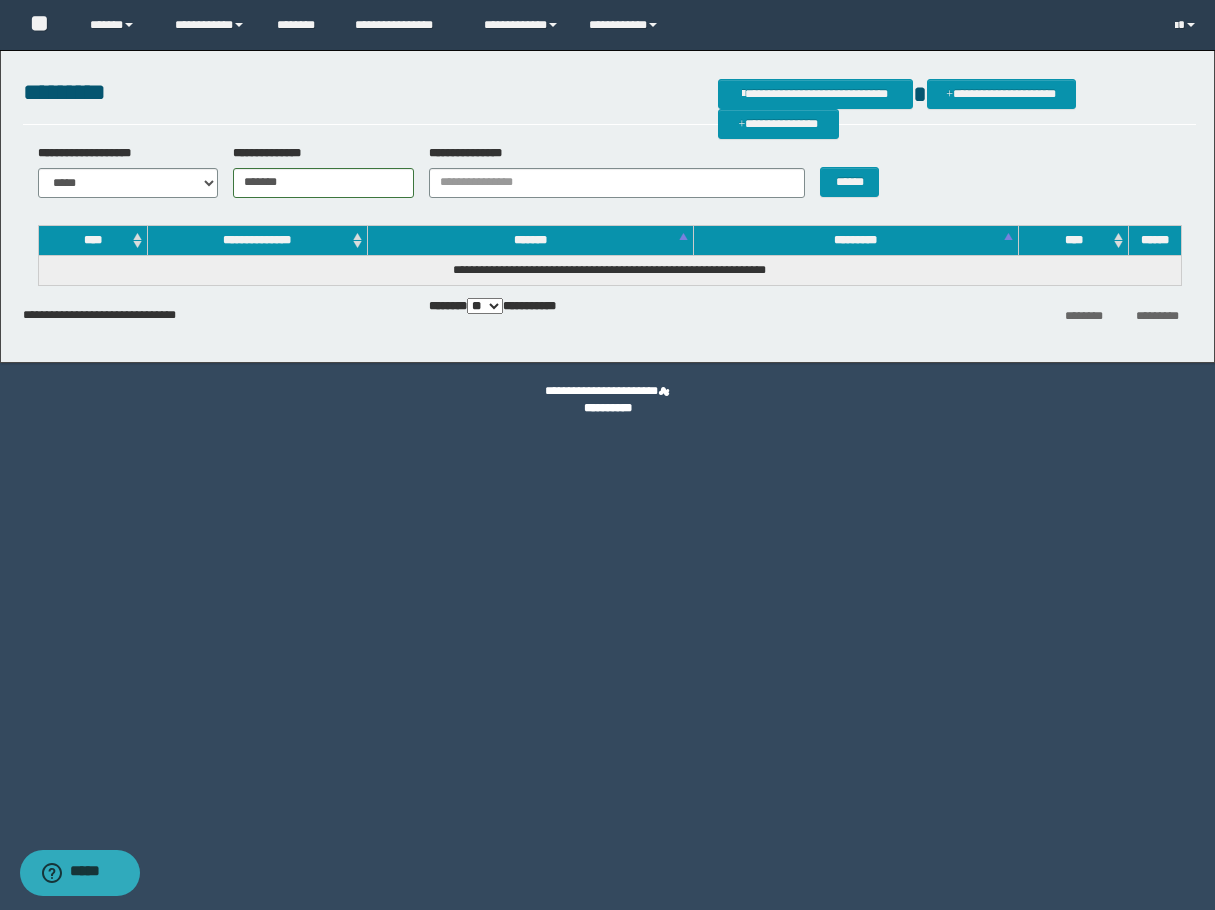 click on "**********" at bounding box center (609, 178) 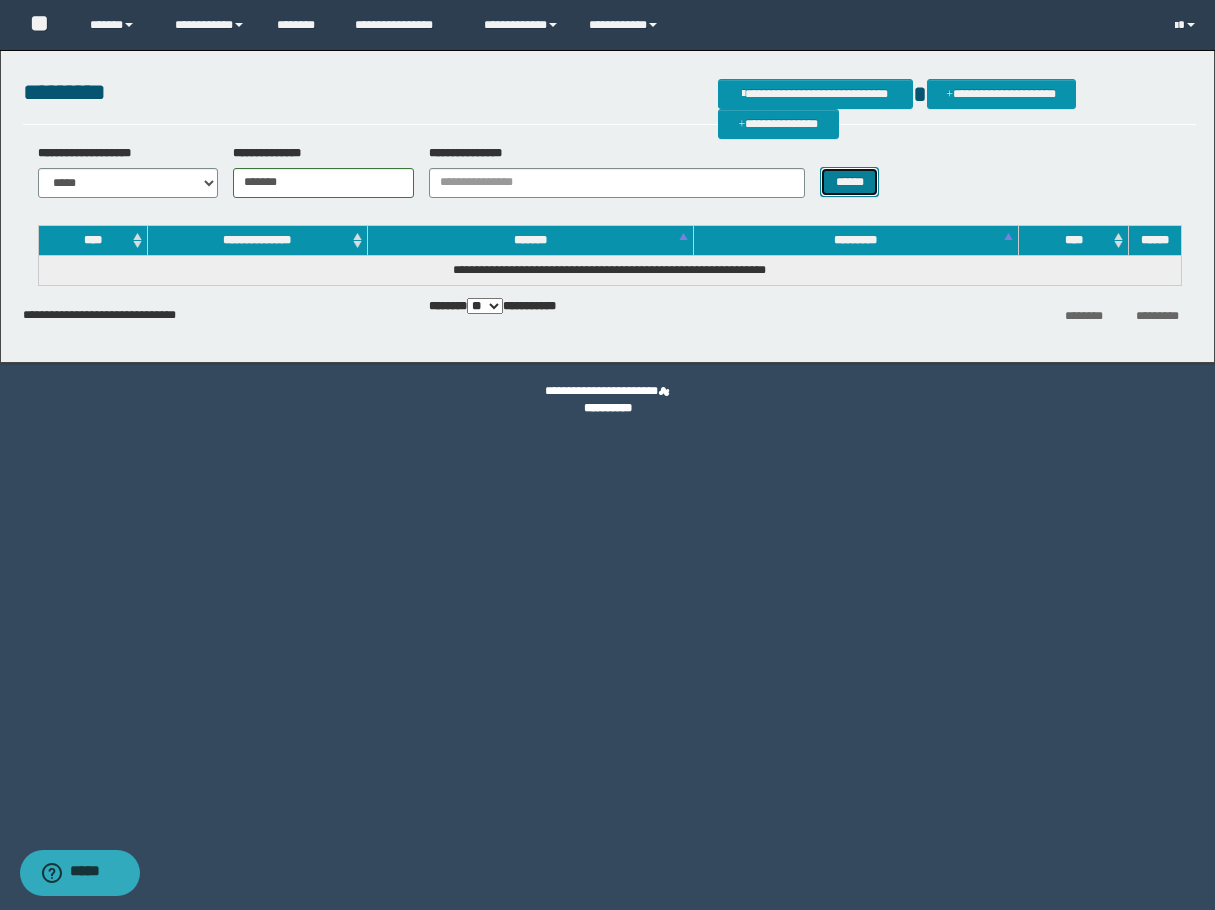 click on "******" at bounding box center [849, 182] 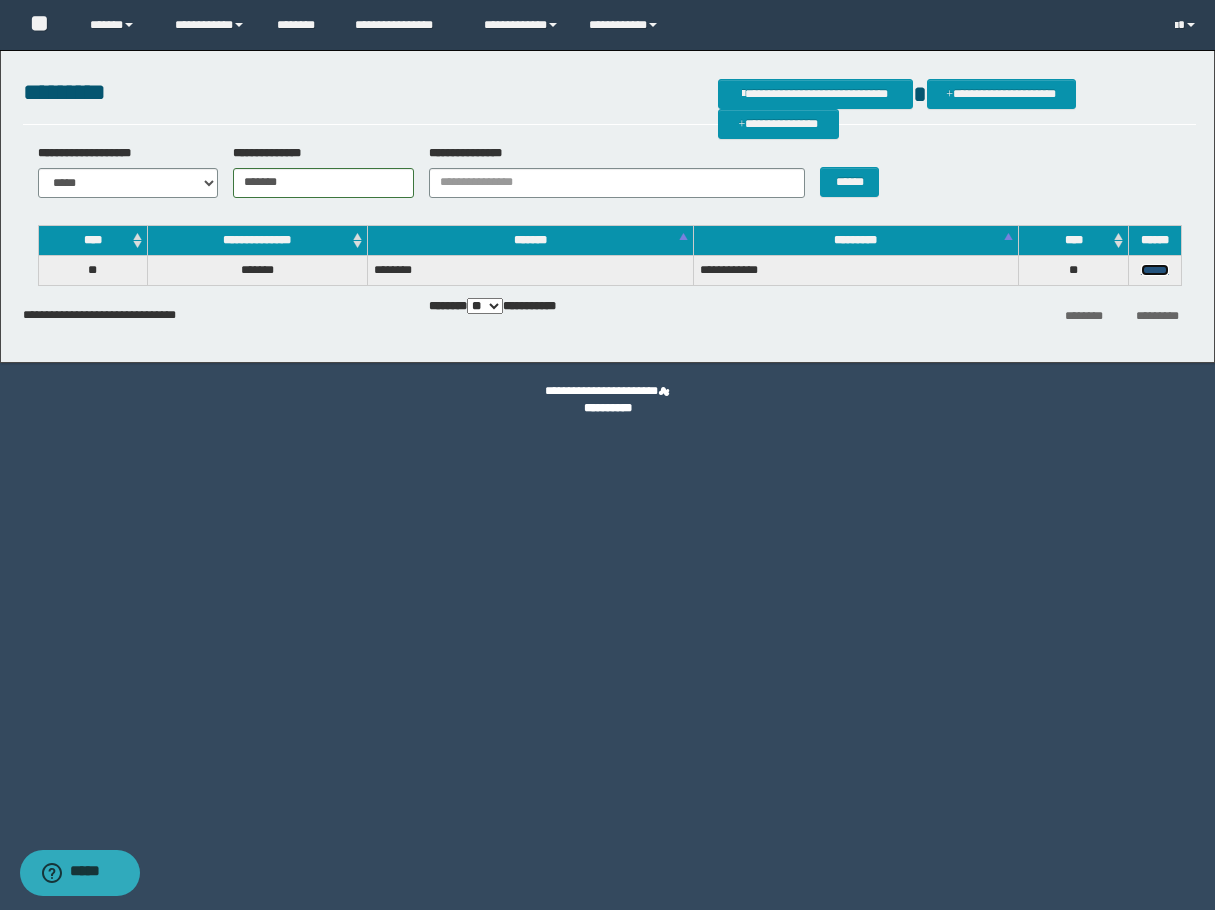 click on "******" at bounding box center [1155, 270] 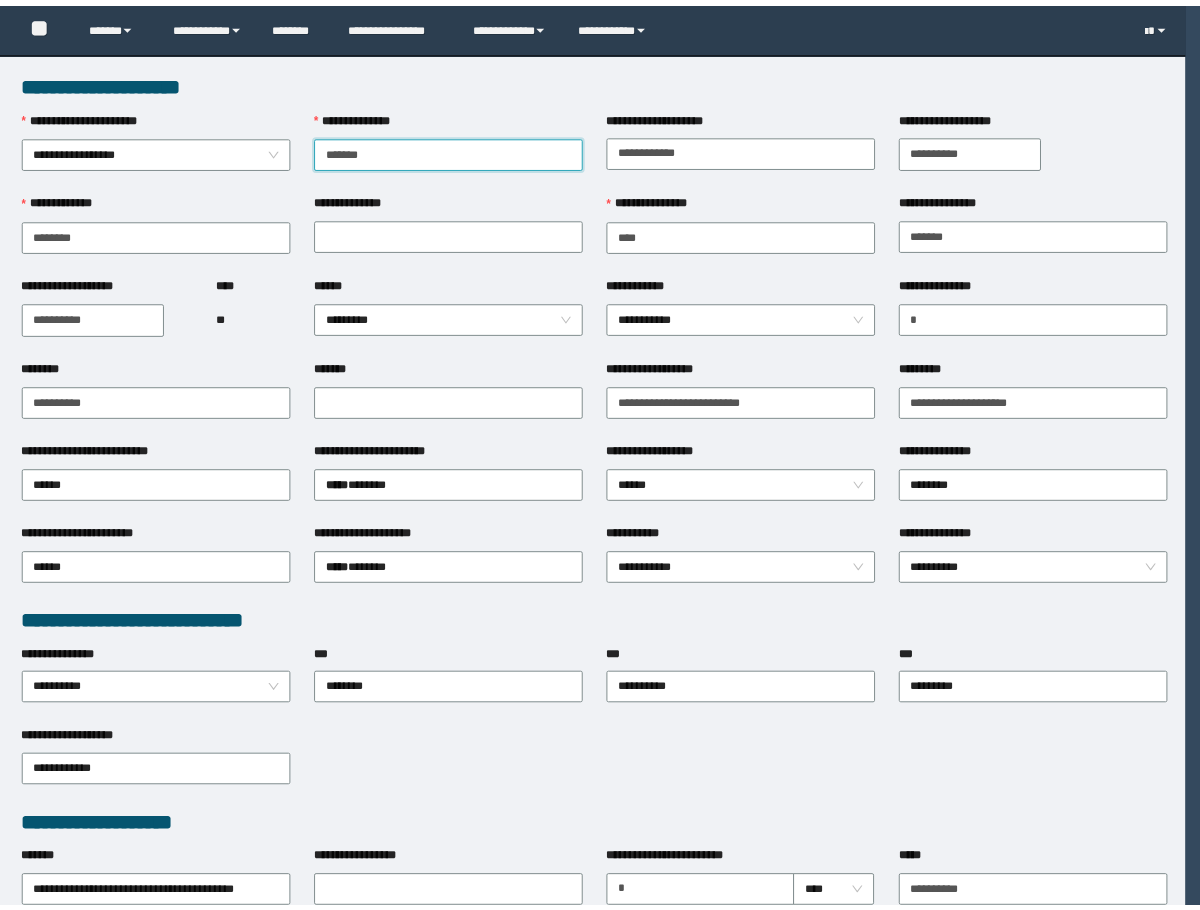 scroll, scrollTop: 0, scrollLeft: 0, axis: both 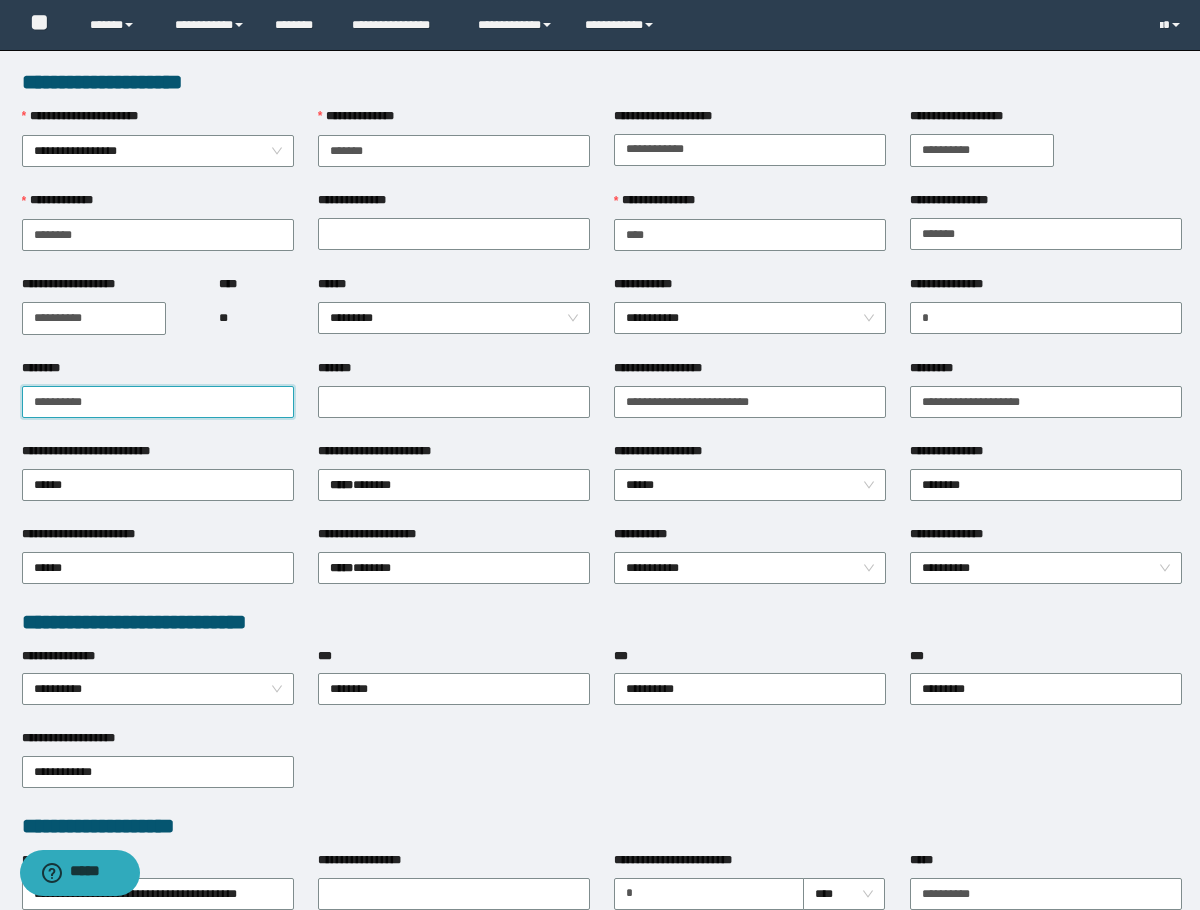 drag, startPoint x: 112, startPoint y: 400, endPoint x: -4, endPoint y: 422, distance: 118.06778 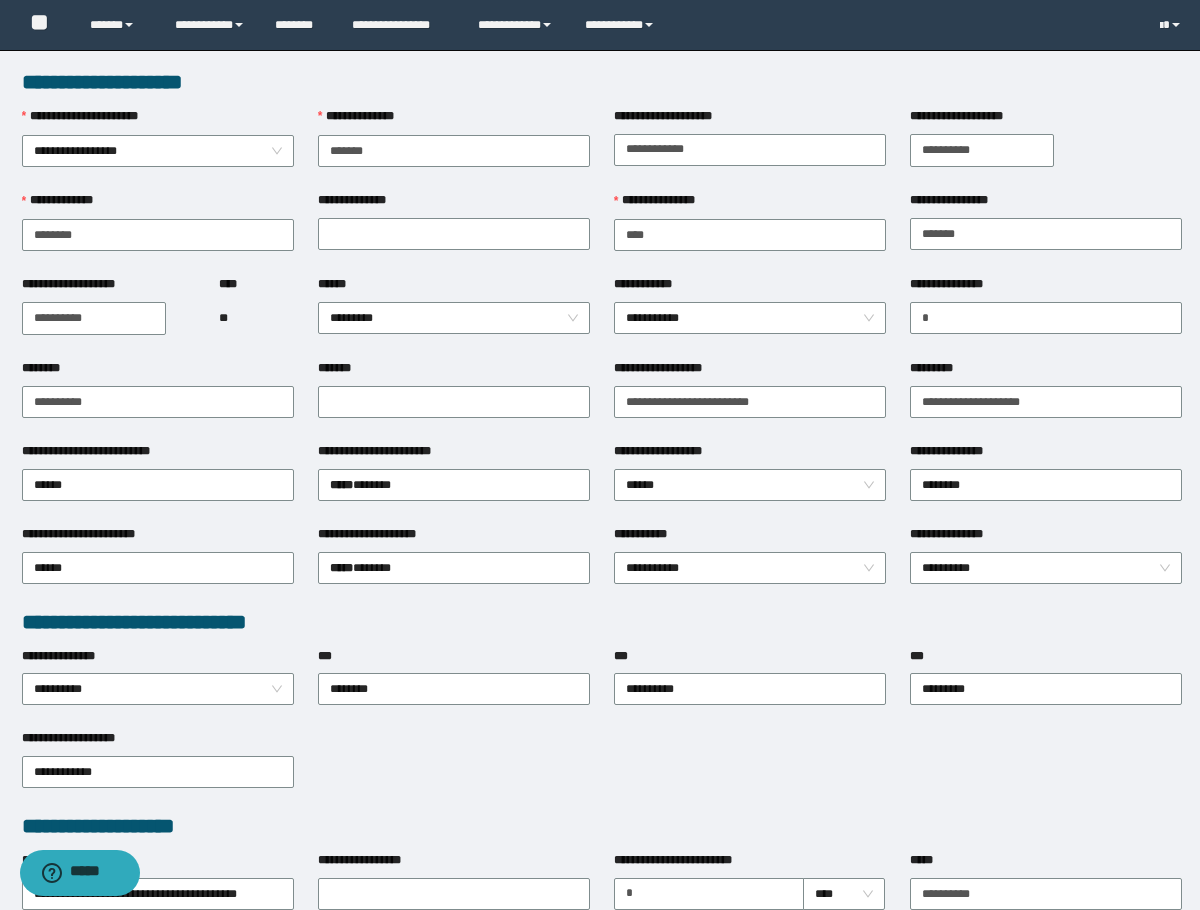 click on "**********" at bounding box center (454, 204) 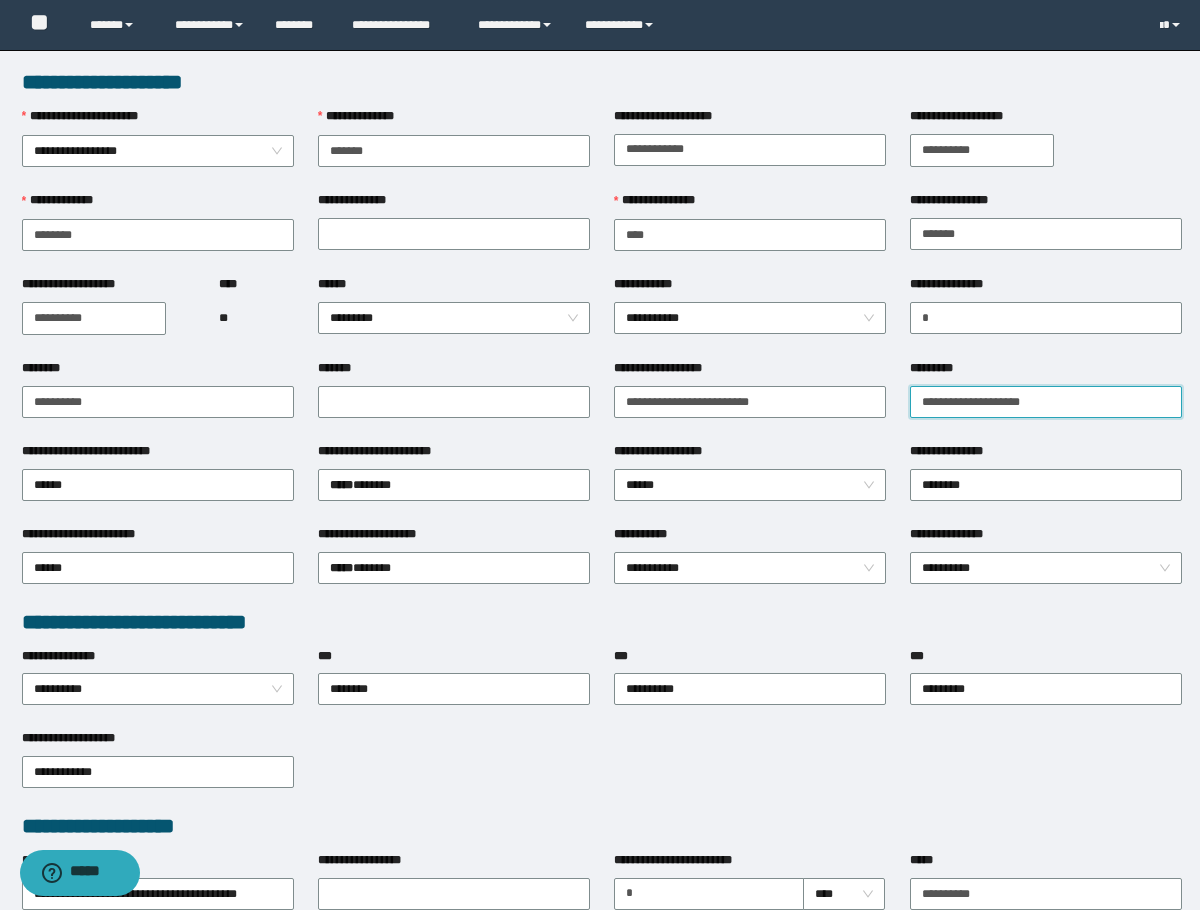 drag, startPoint x: 960, startPoint y: 406, endPoint x: 930, endPoint y: 422, distance: 34 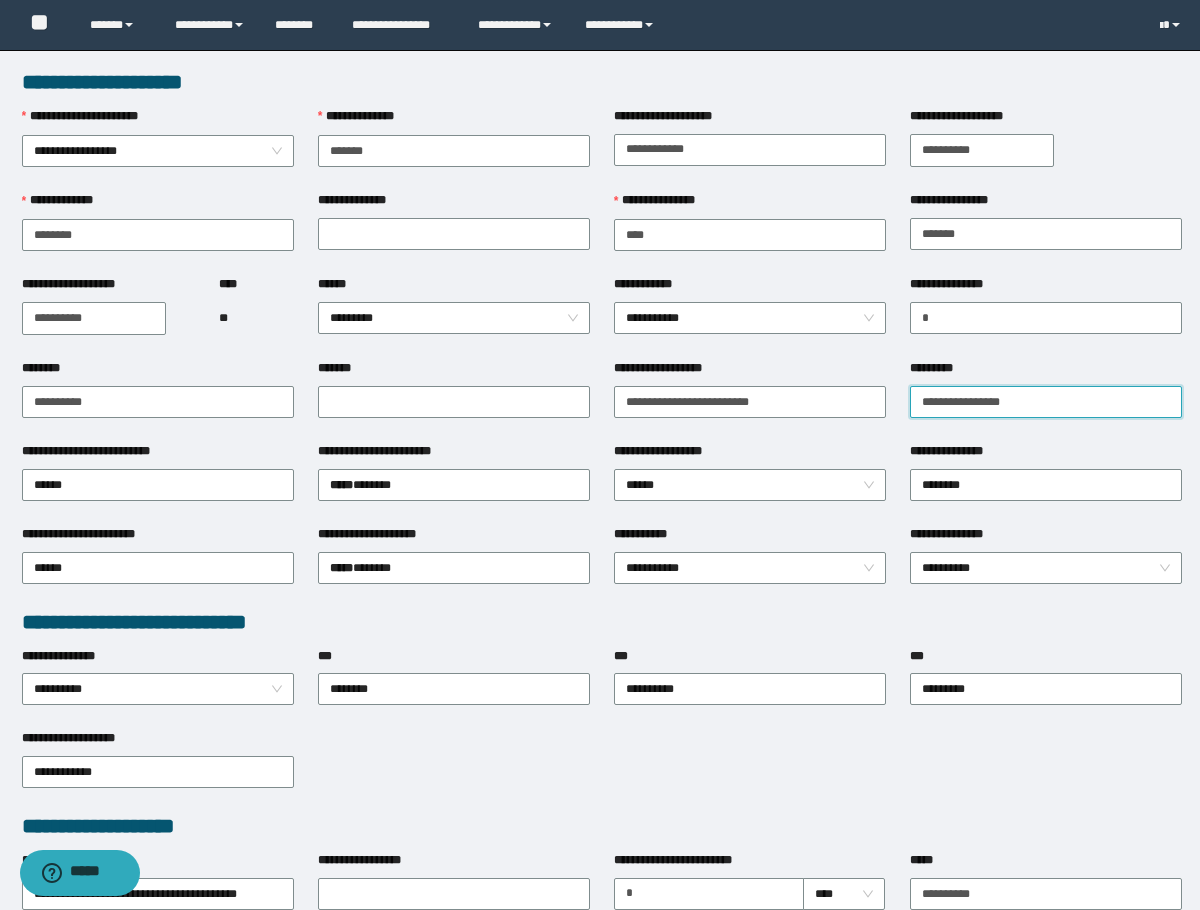 click on "**********" at bounding box center (1046, 402) 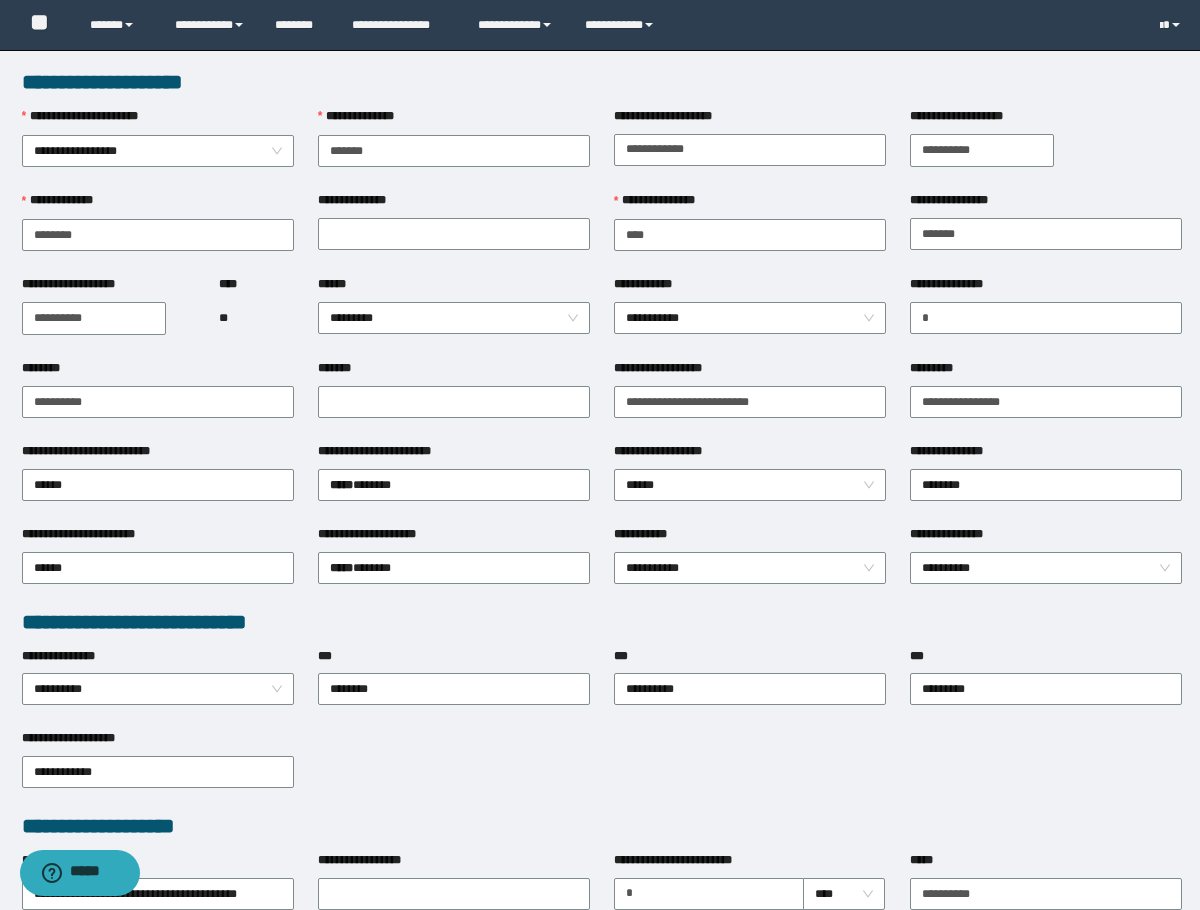 click on "**********" at bounding box center [1046, 400] 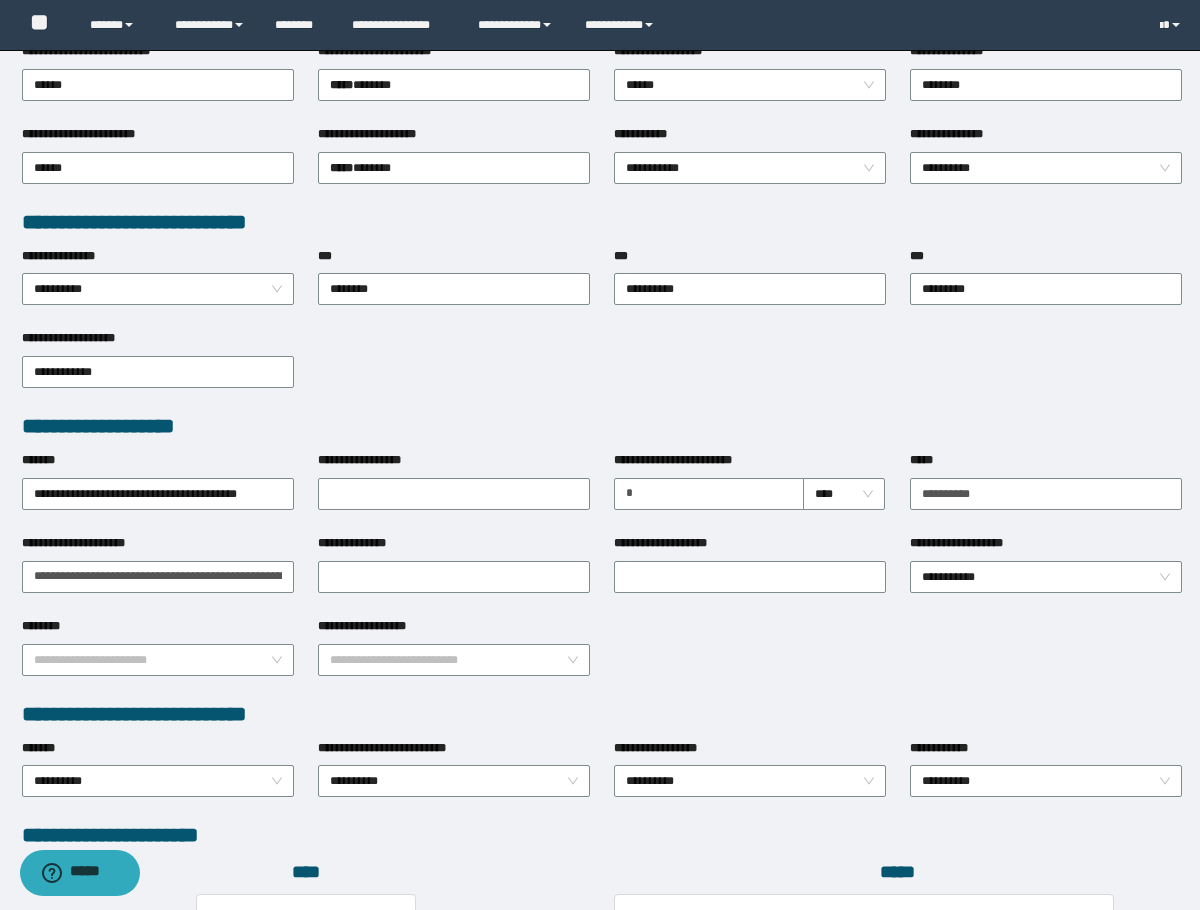 scroll, scrollTop: 0, scrollLeft: 0, axis: both 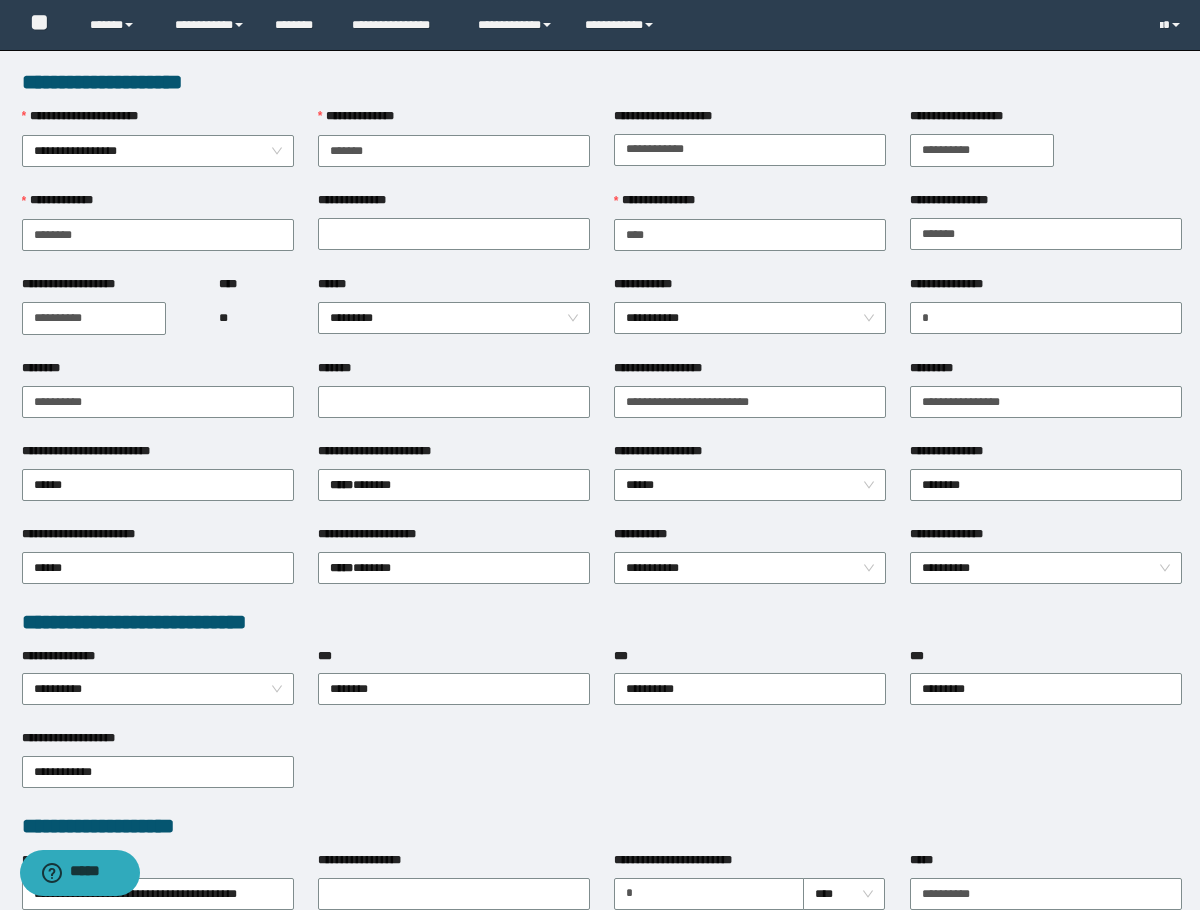 click on "******" at bounding box center (454, 288) 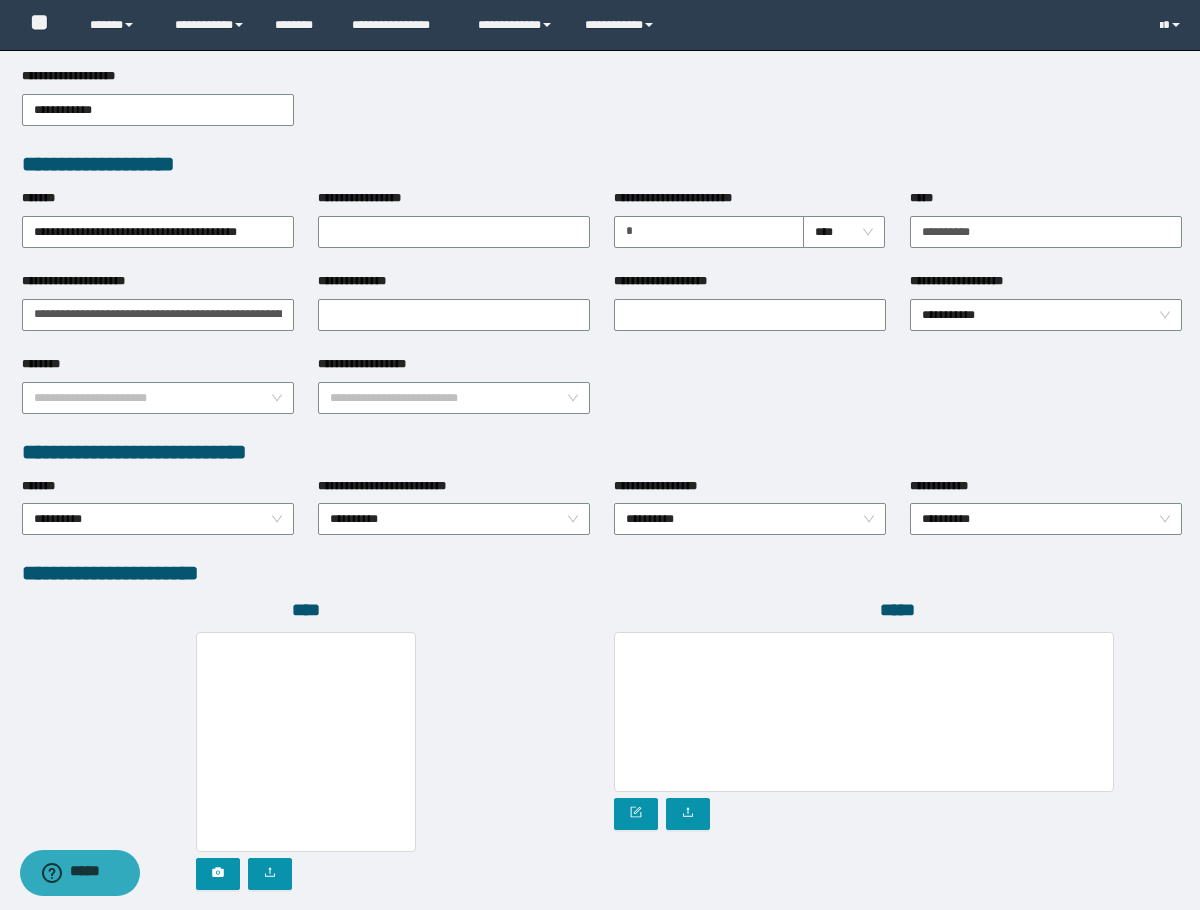 scroll, scrollTop: 793, scrollLeft: 0, axis: vertical 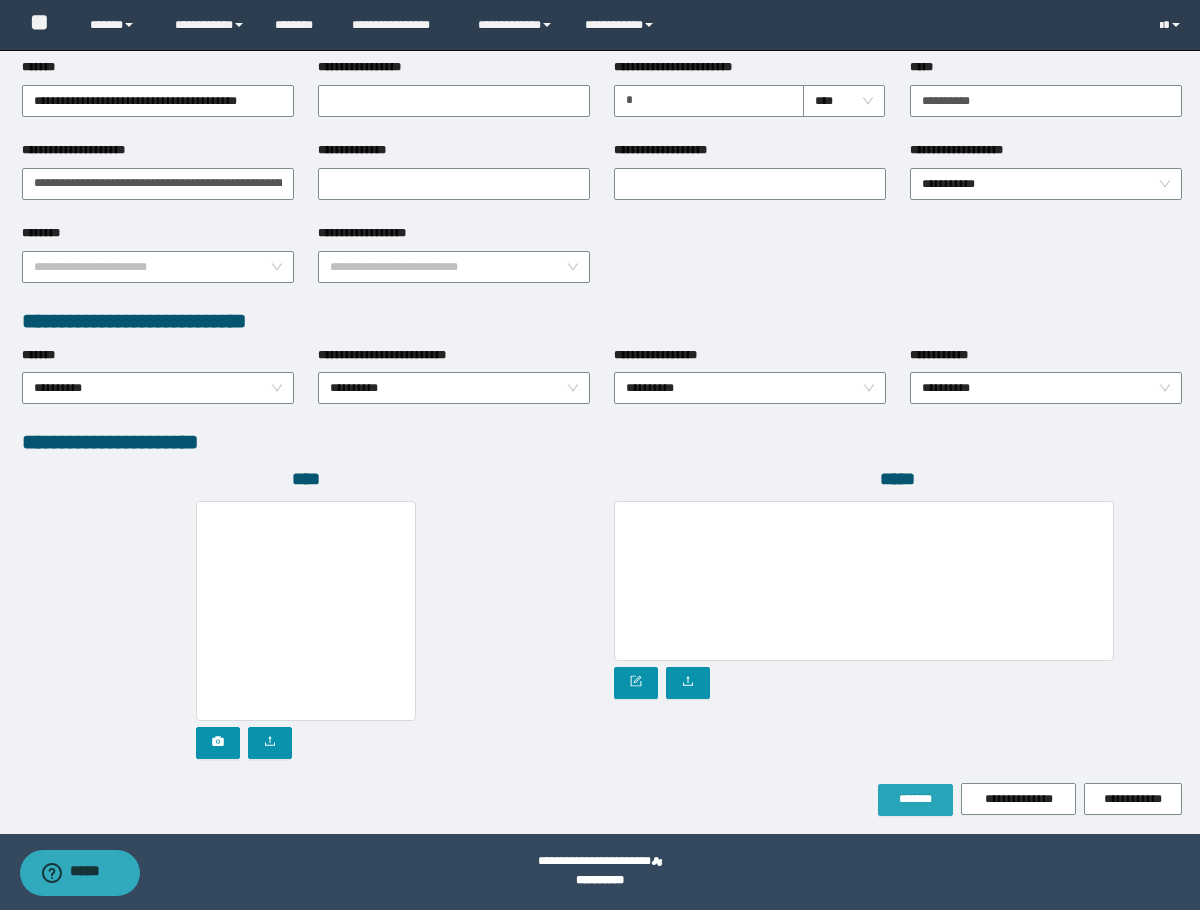 click on "*******" at bounding box center [915, 800] 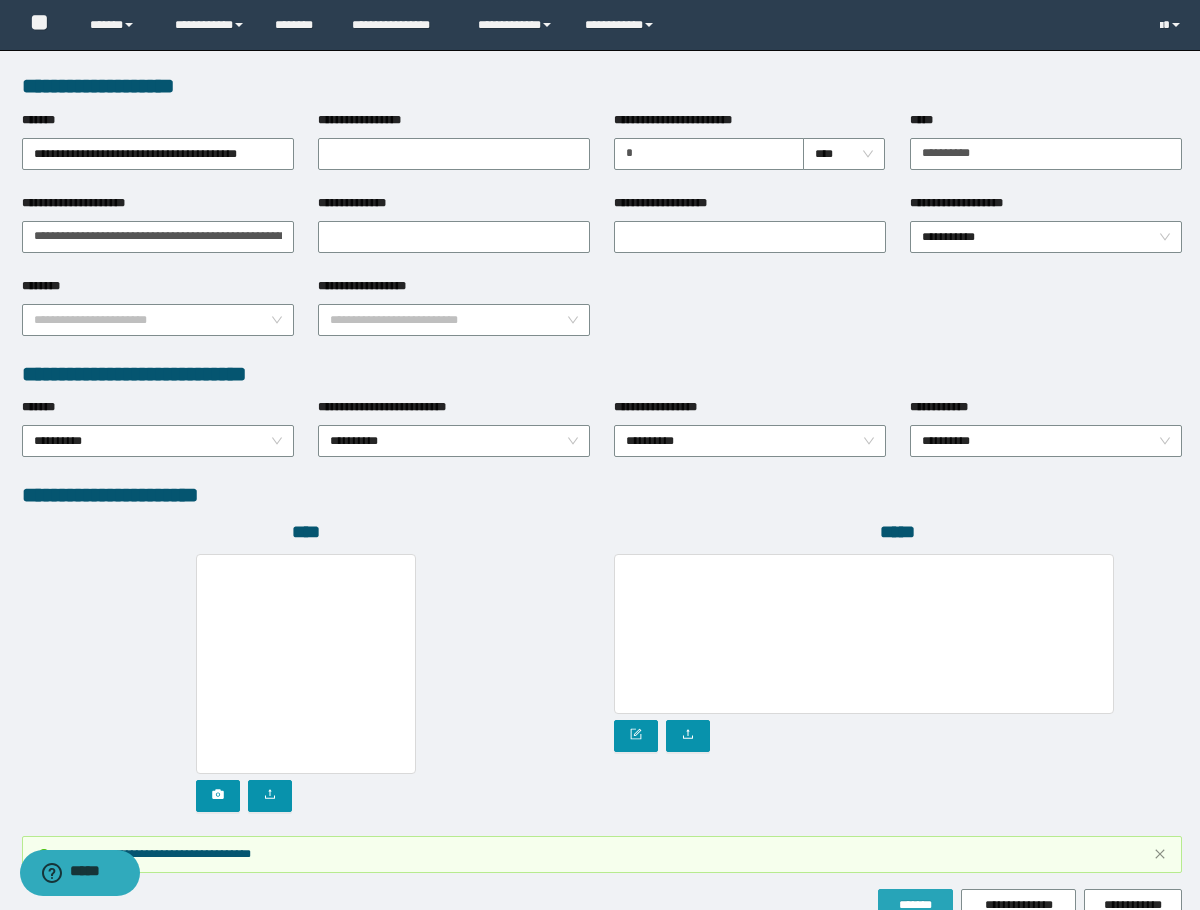 scroll, scrollTop: 846, scrollLeft: 0, axis: vertical 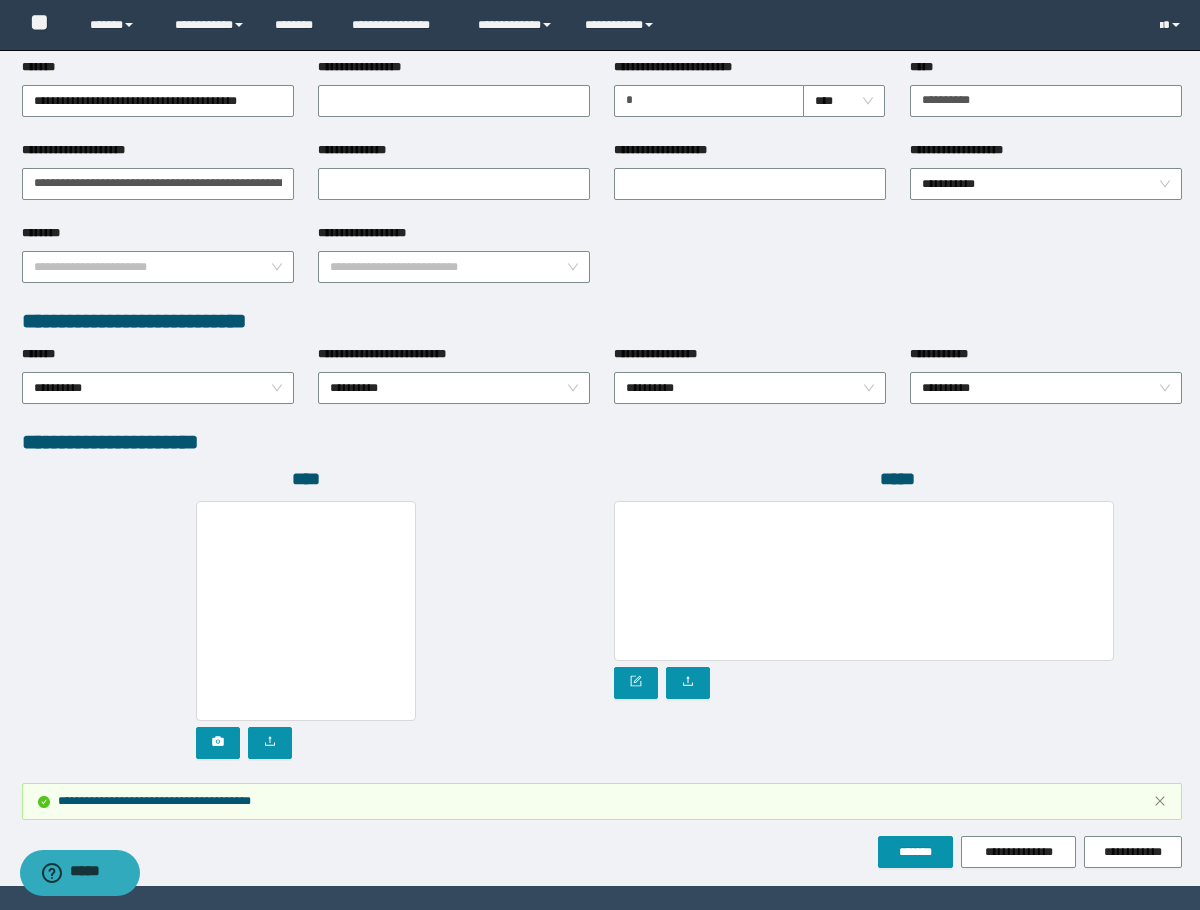 click on "****" at bounding box center (306, 479) 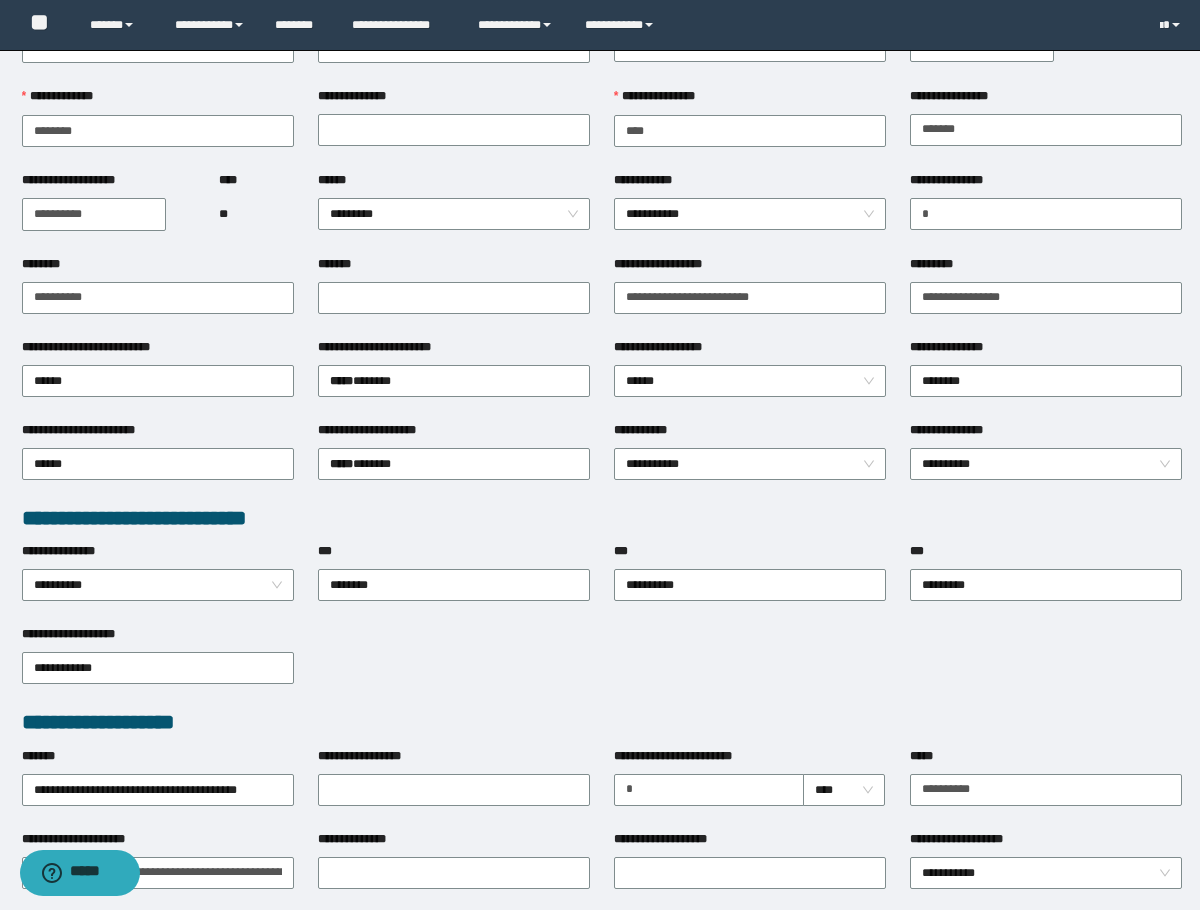 scroll, scrollTop: 0, scrollLeft: 0, axis: both 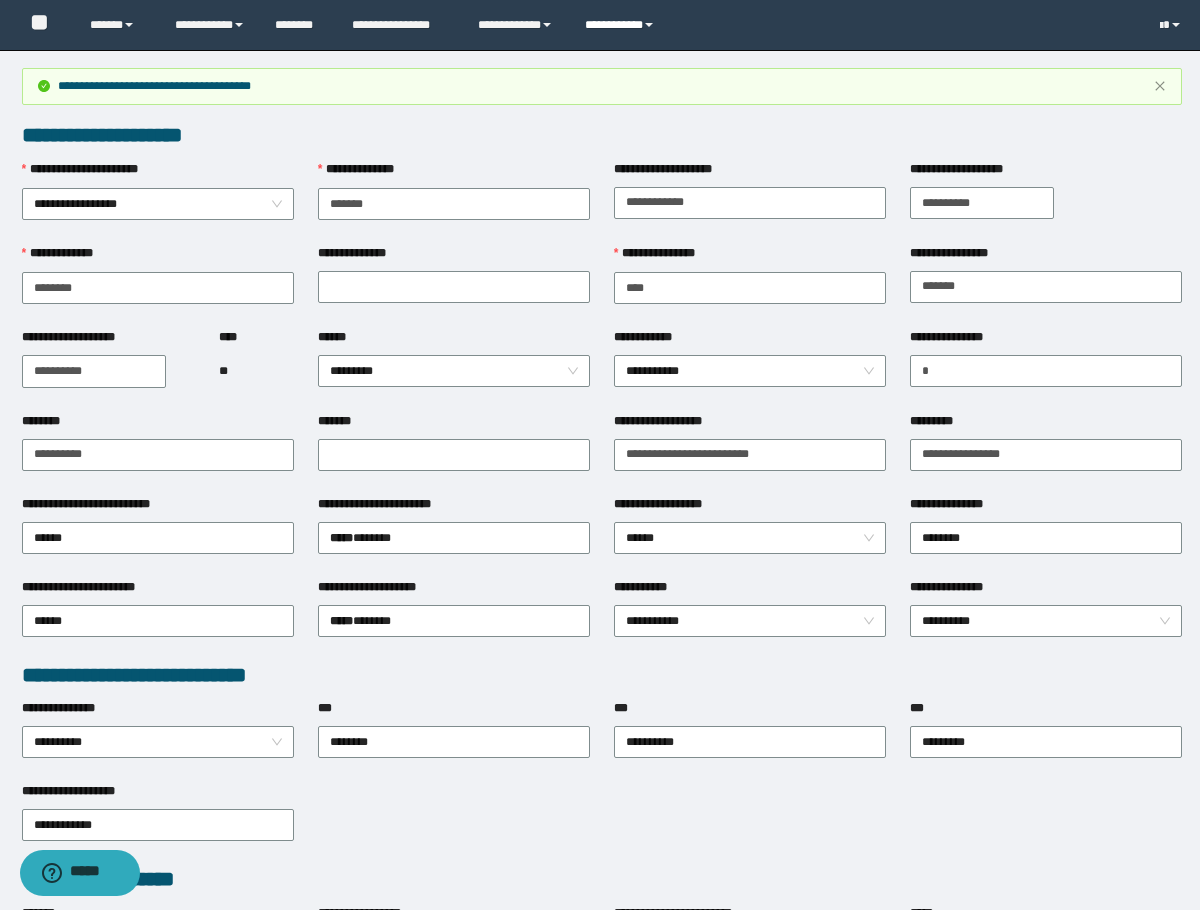click on "**********" at bounding box center [622, 25] 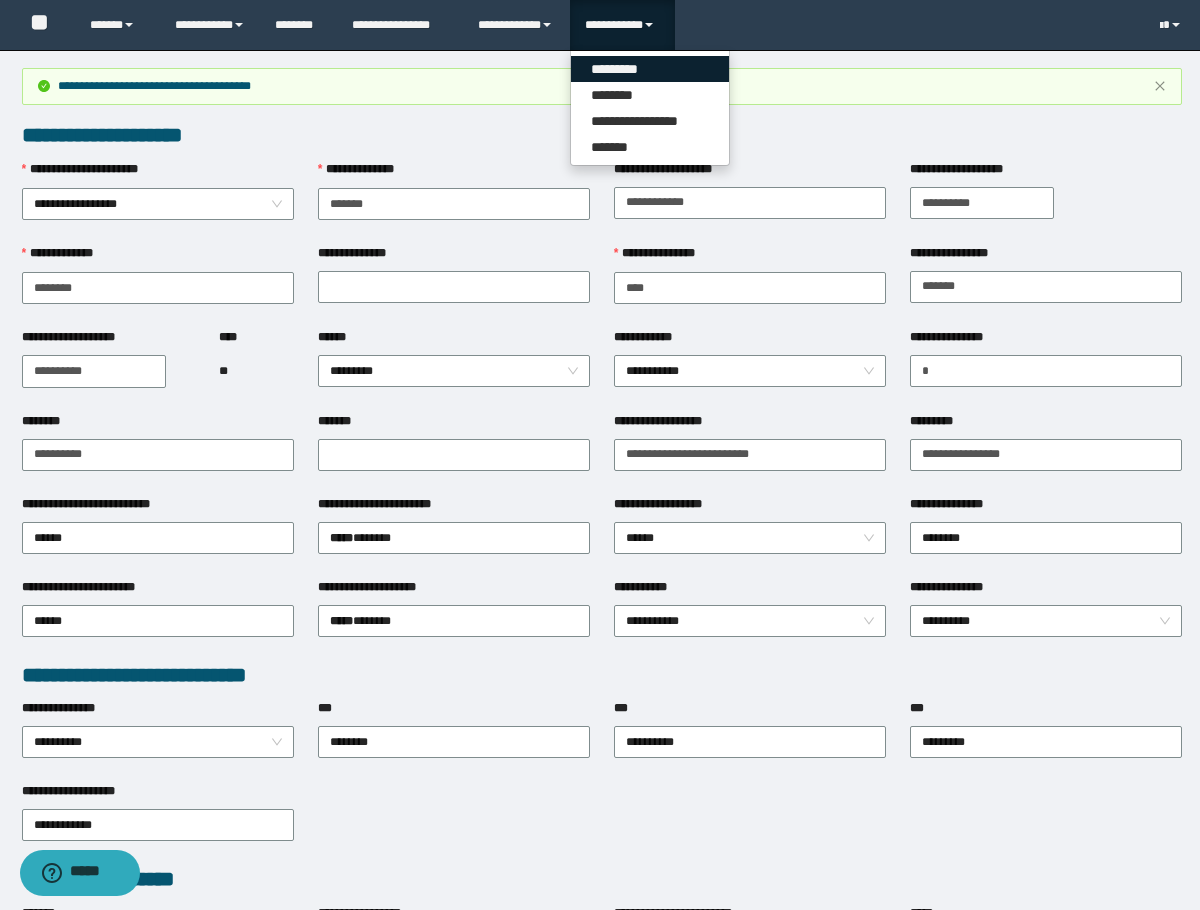 click on "*********" at bounding box center (650, 69) 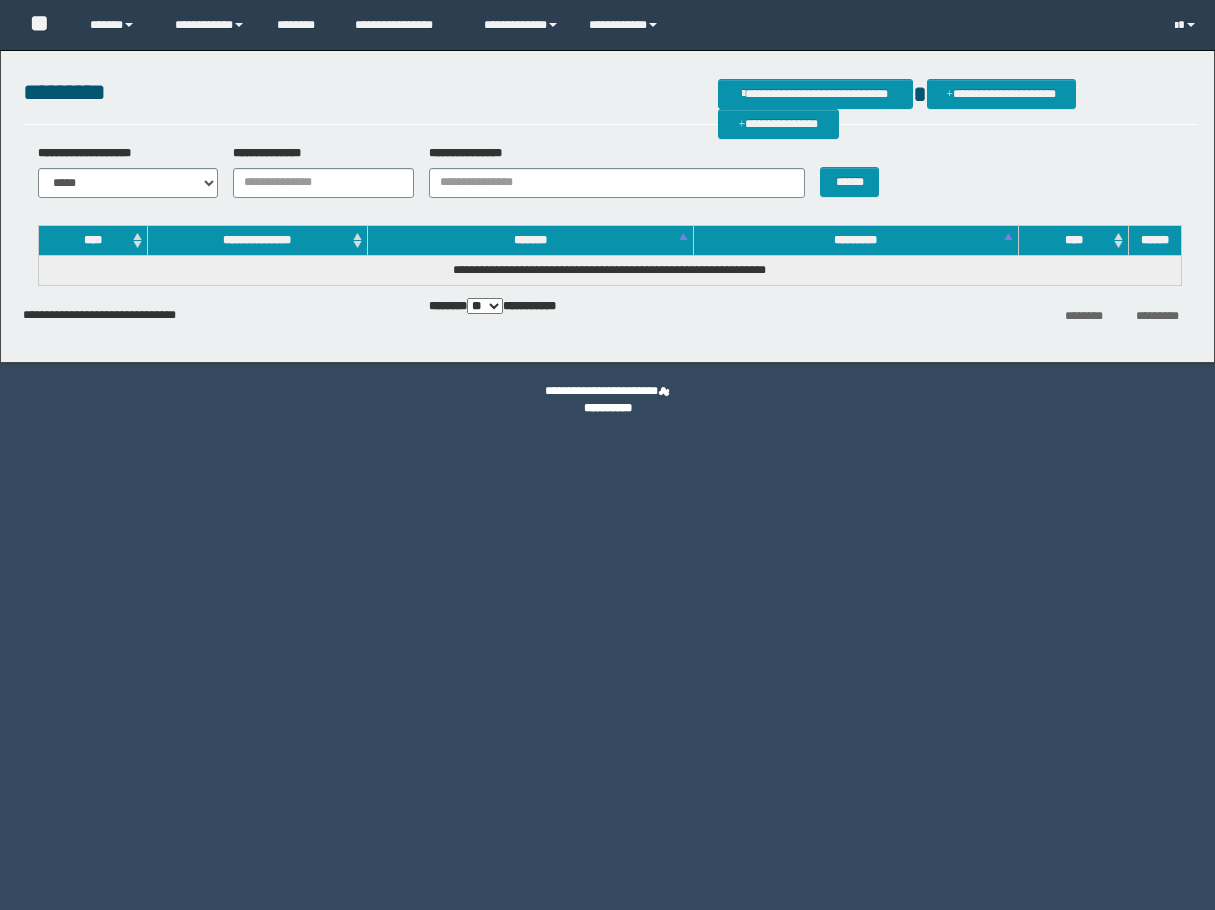 scroll, scrollTop: 0, scrollLeft: 0, axis: both 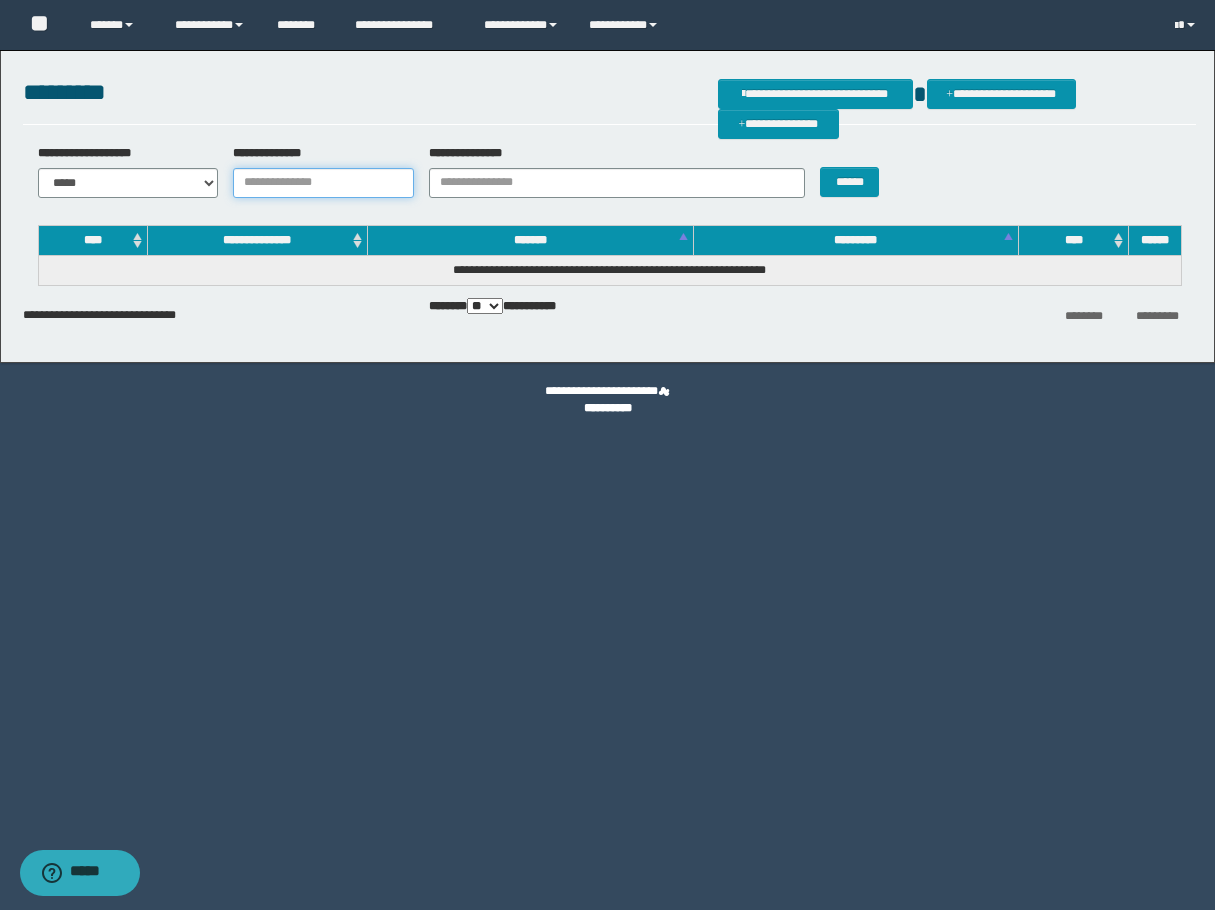 click on "**********" at bounding box center (323, 183) 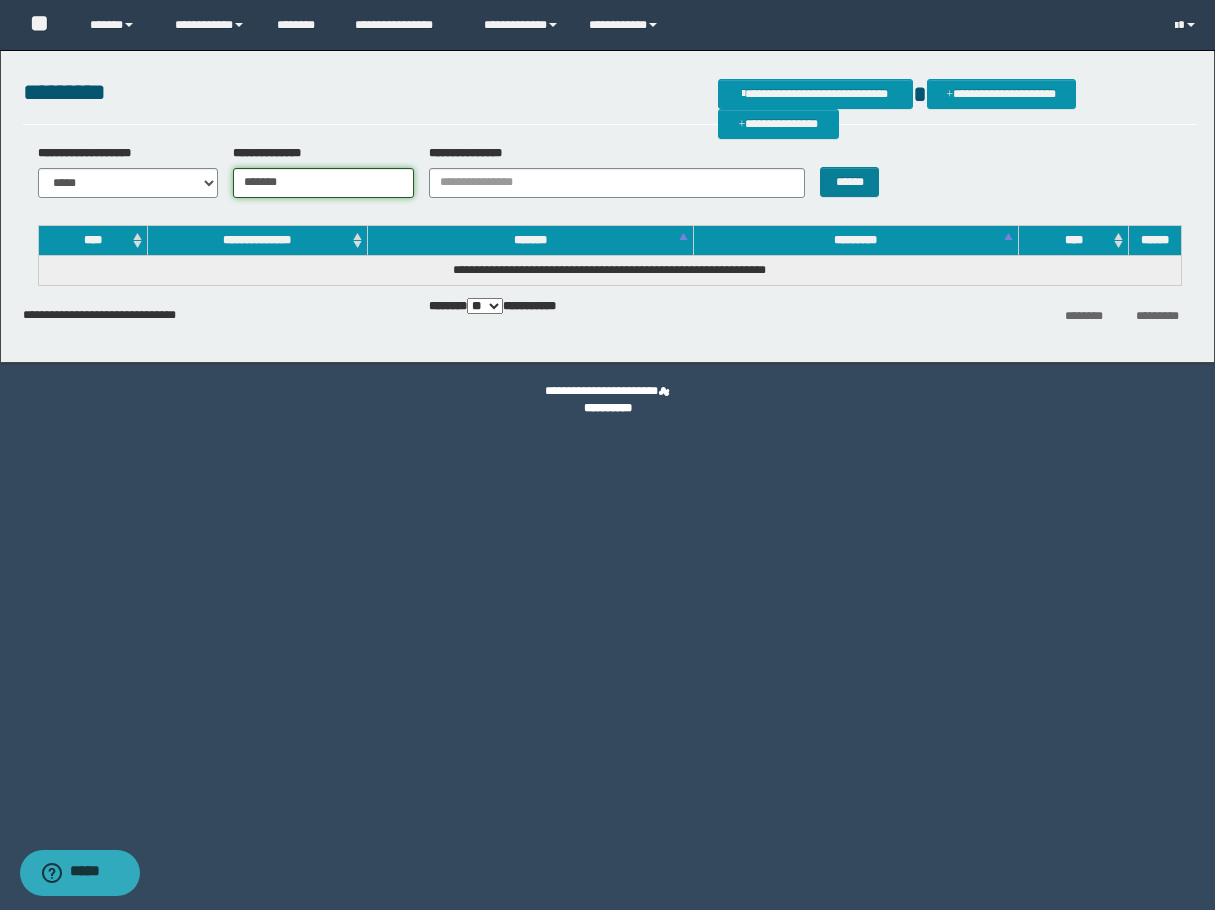 type on "*******" 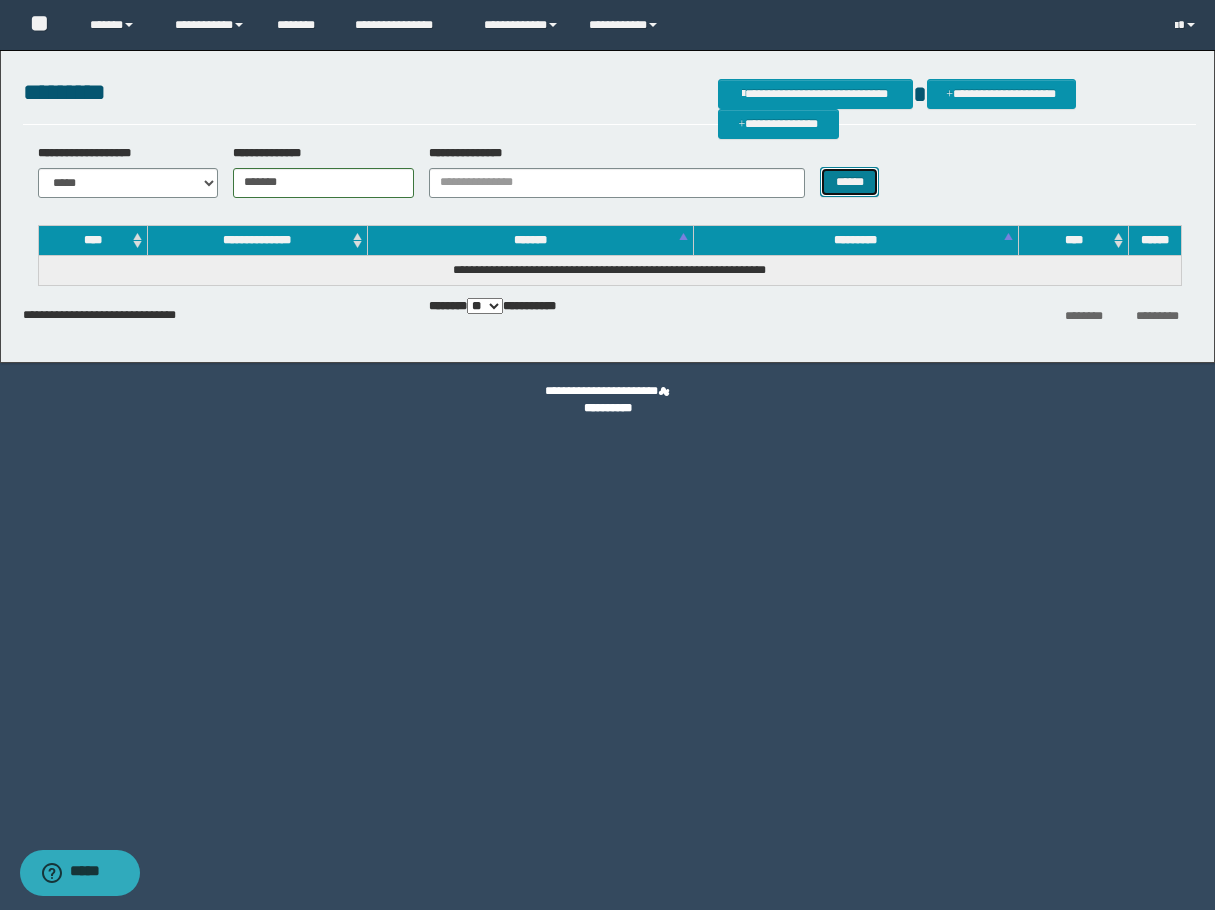 click on "******" at bounding box center (849, 182) 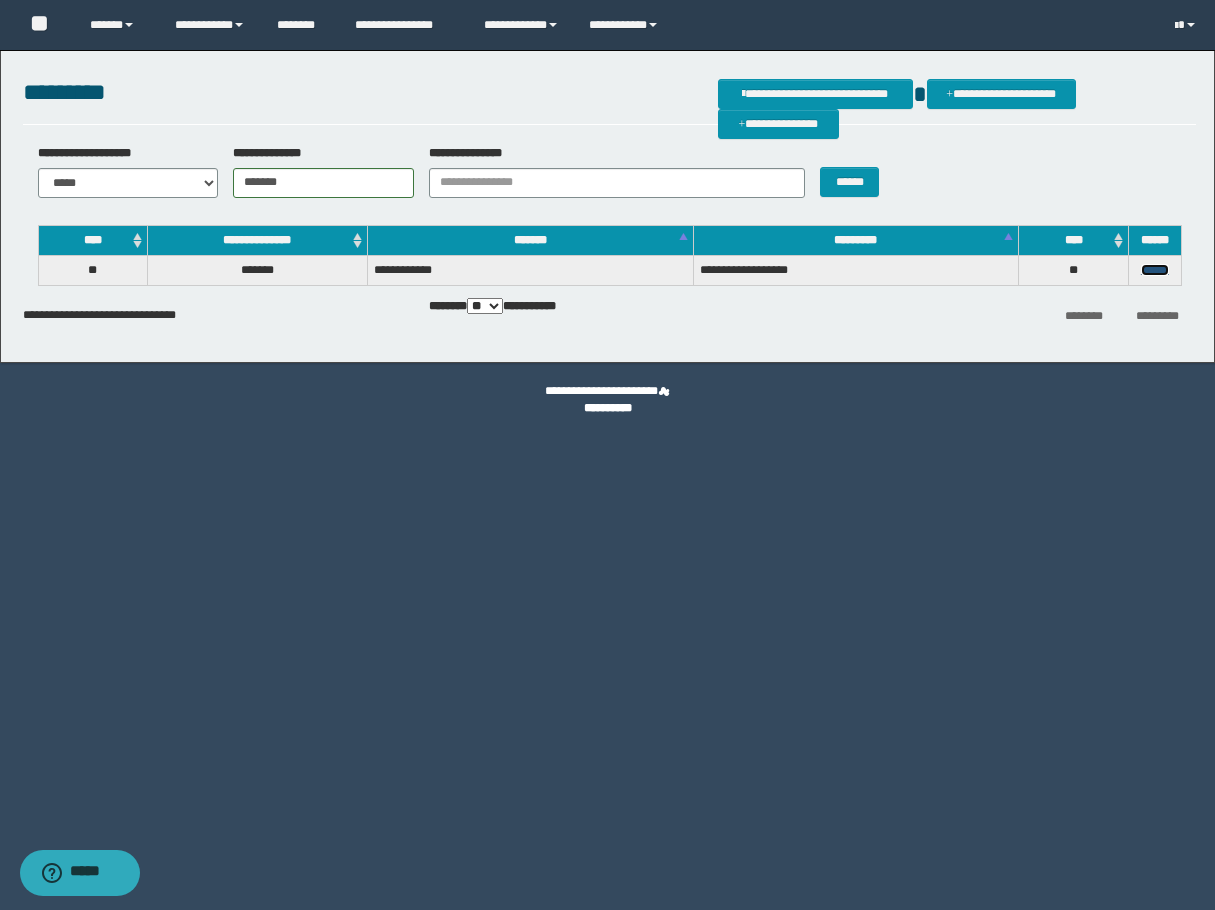 click on "******" at bounding box center (1155, 270) 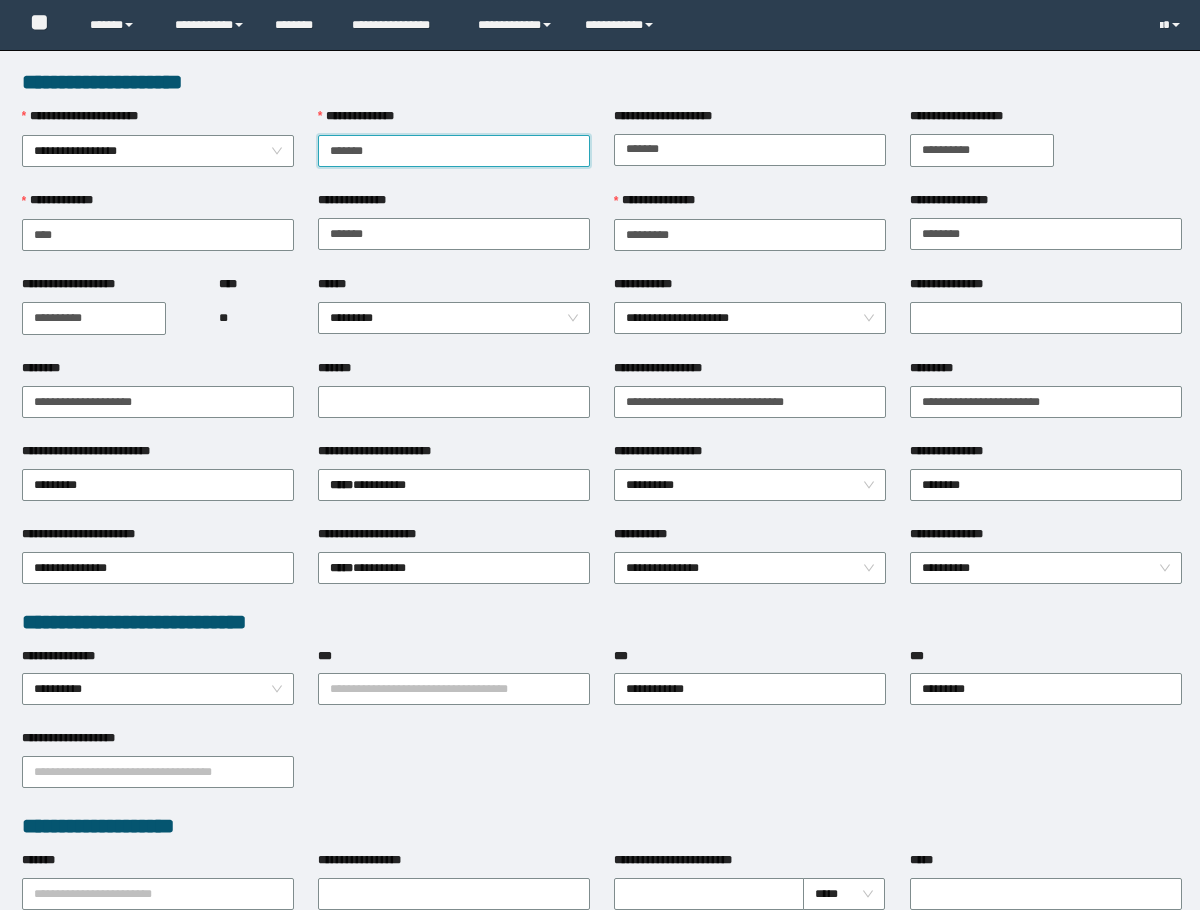 scroll, scrollTop: 0, scrollLeft: 0, axis: both 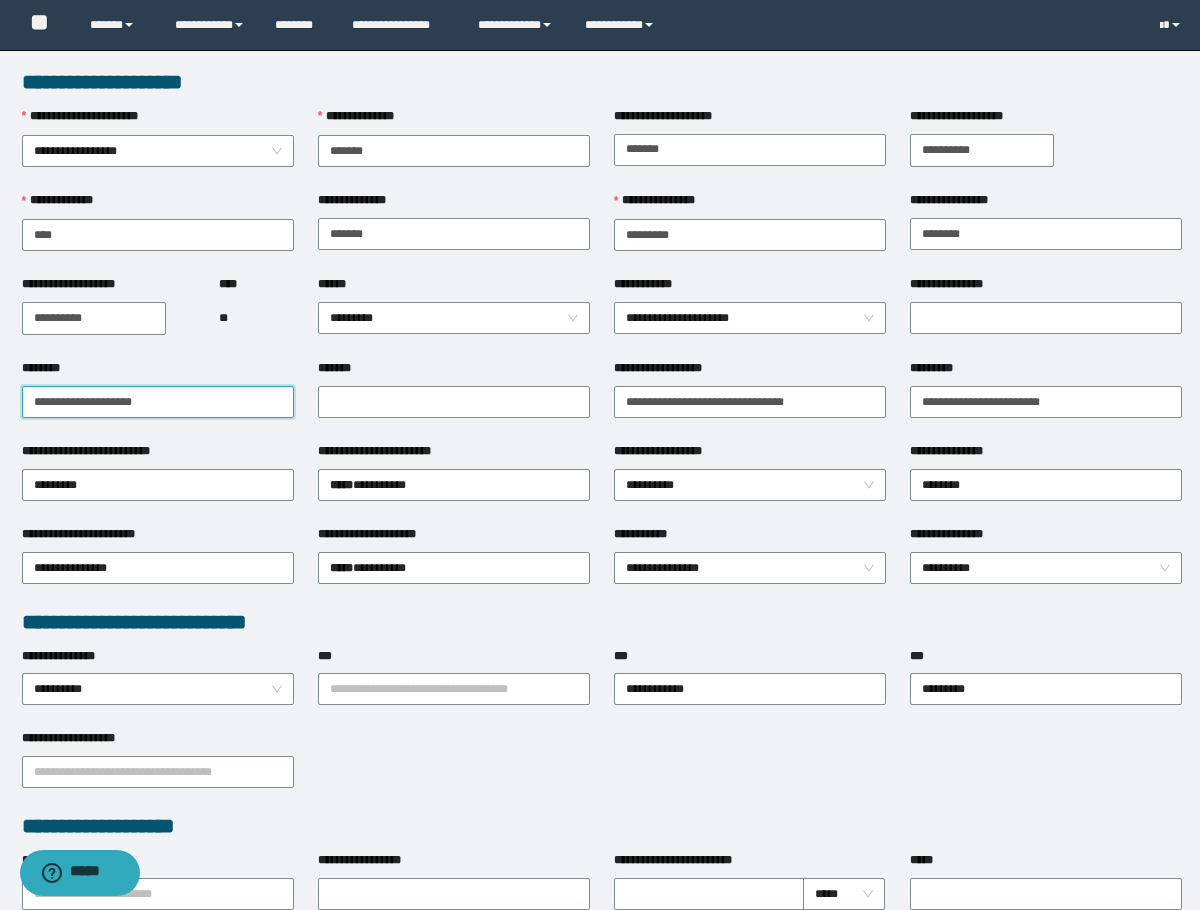drag, startPoint x: 89, startPoint y: 406, endPoint x: -4, endPoint y: 411, distance: 93.13431 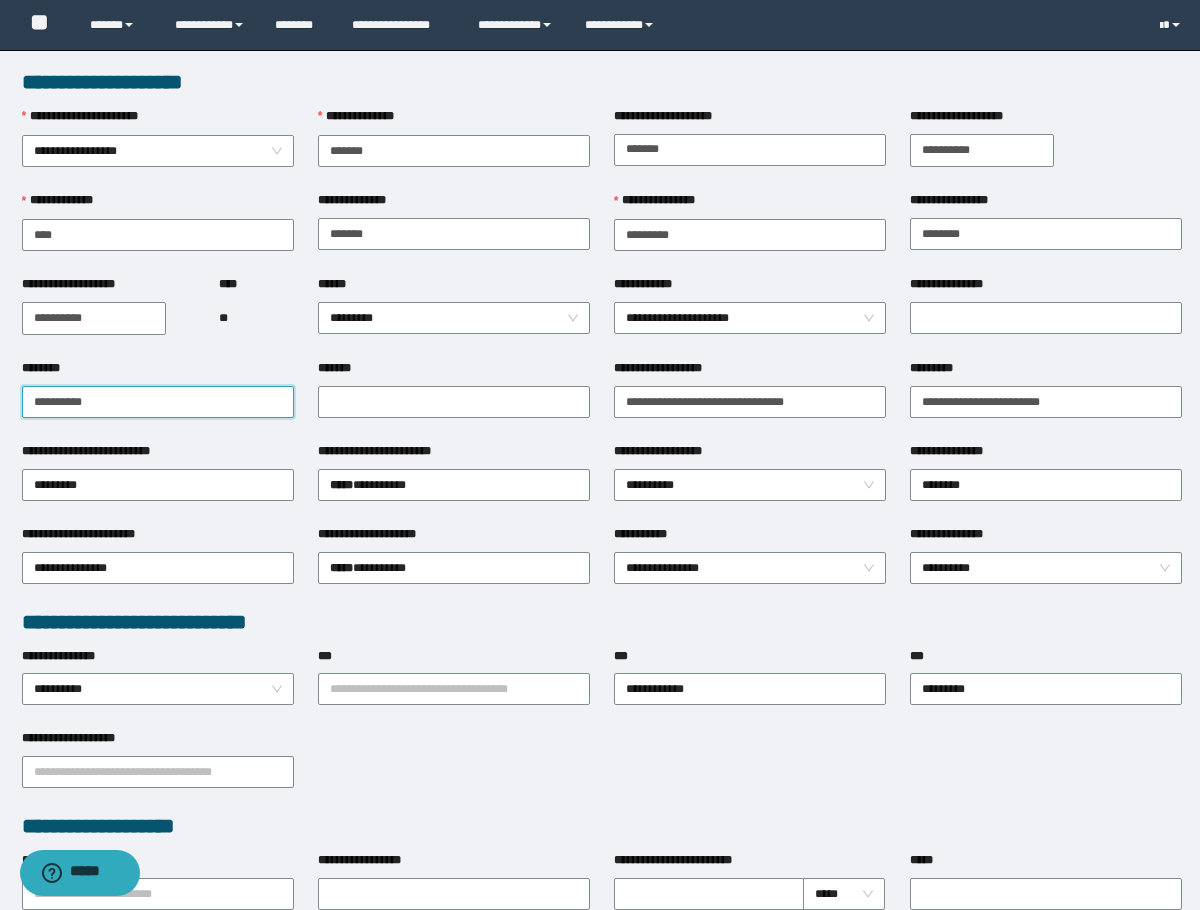 drag, startPoint x: 197, startPoint y: 403, endPoint x: -4, endPoint y: 403, distance: 201 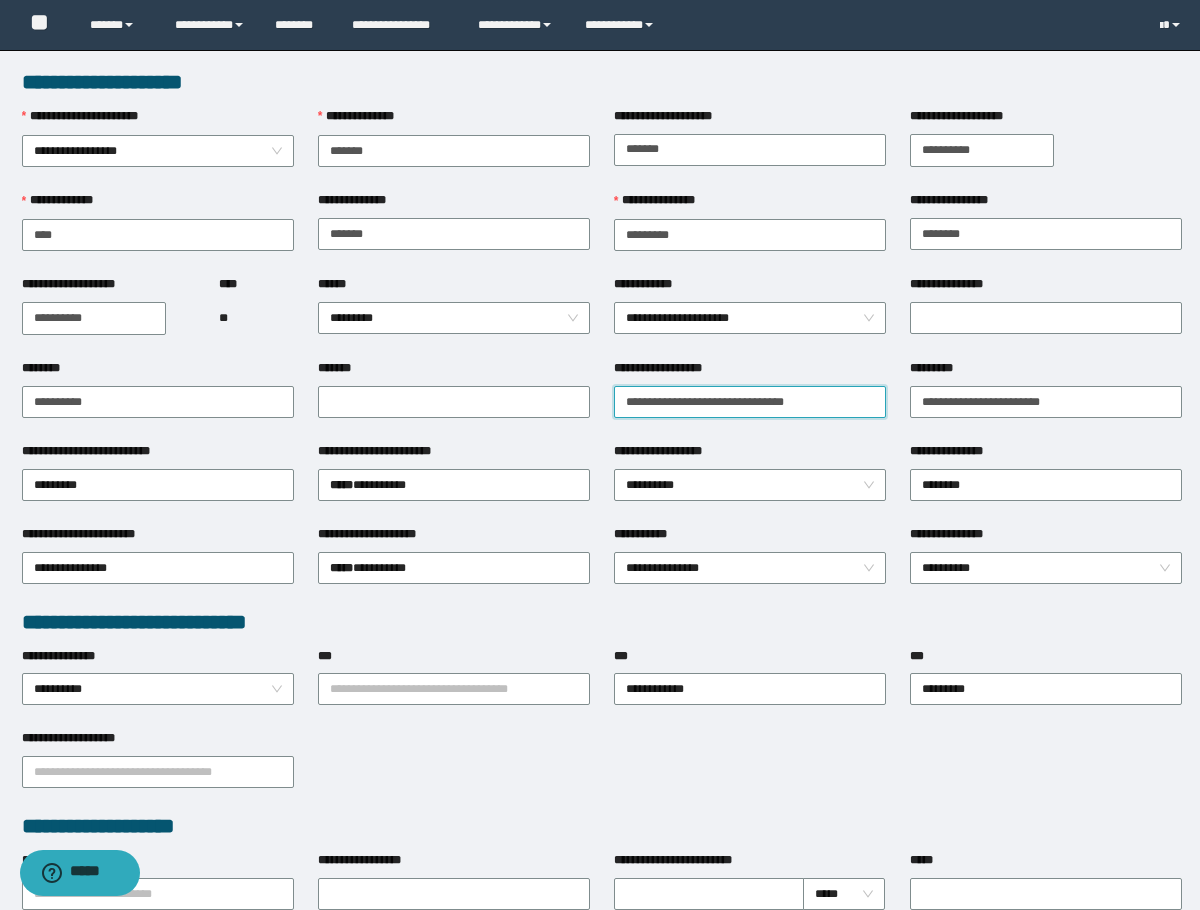 drag, startPoint x: 835, startPoint y: 403, endPoint x: 637, endPoint y: 407, distance: 198.0404 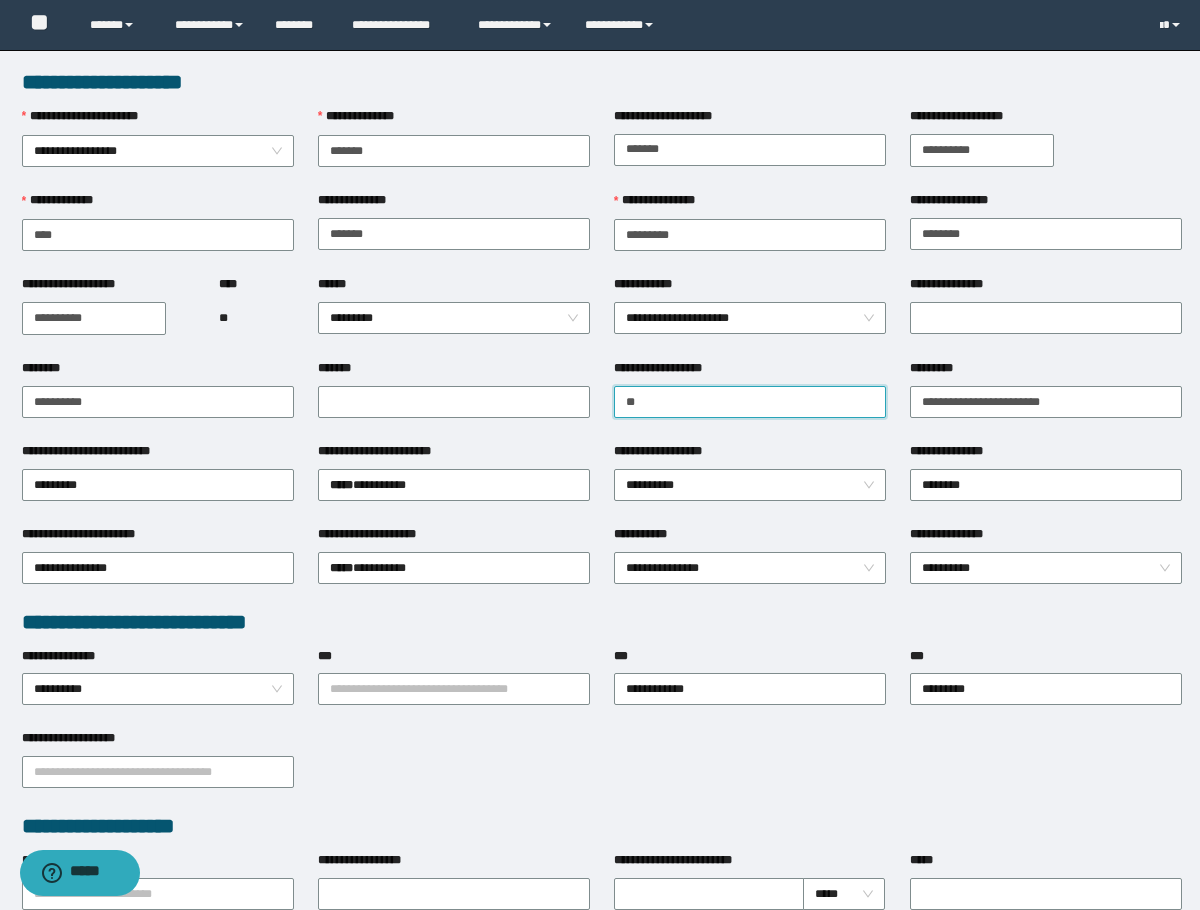type on "*" 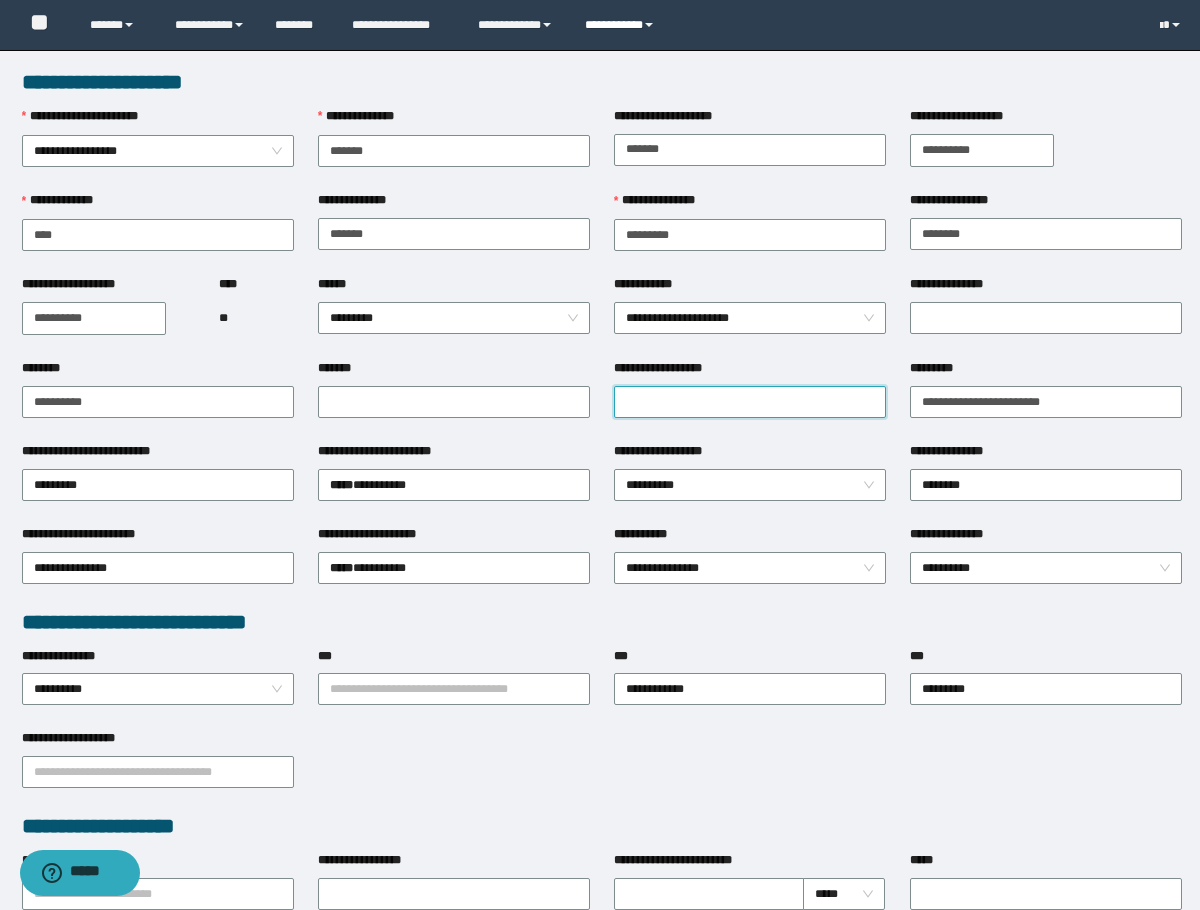 type 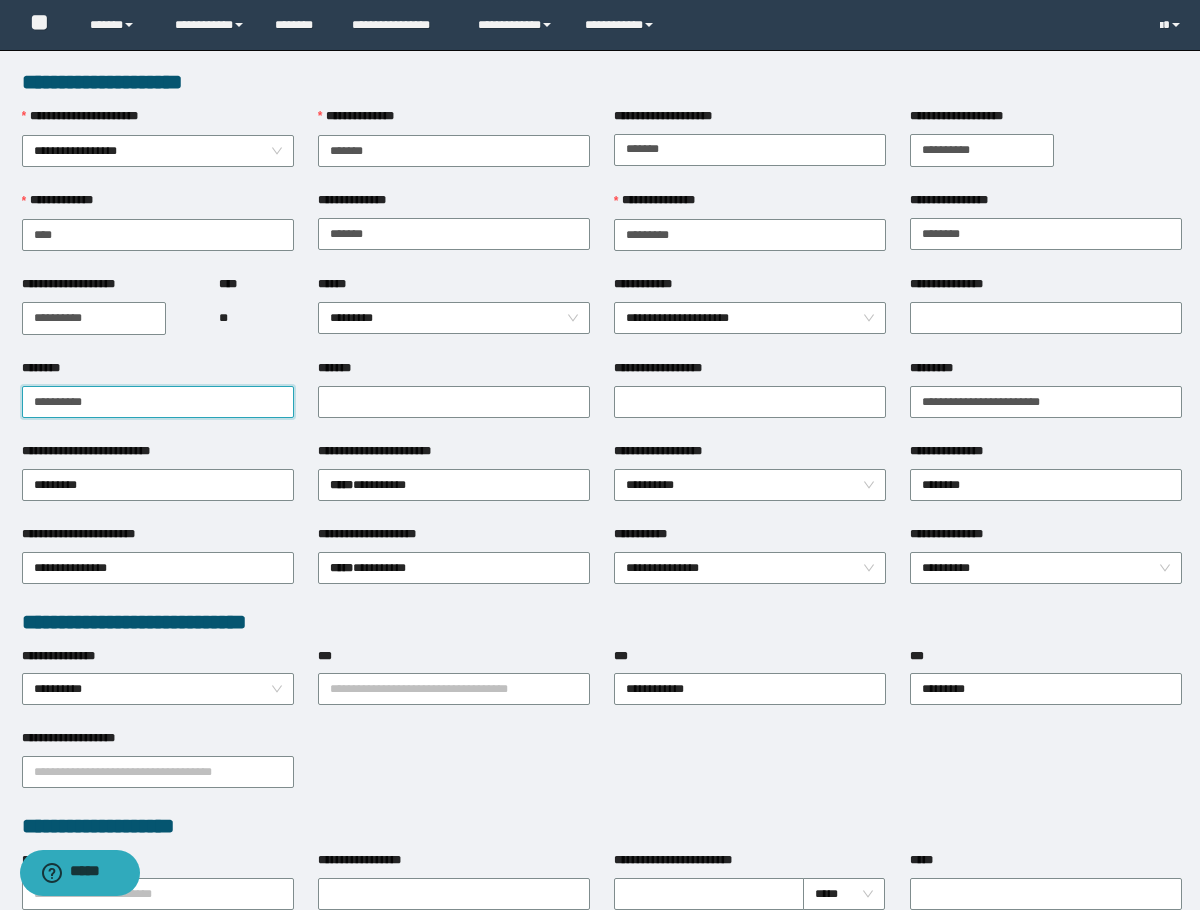 drag, startPoint x: 270, startPoint y: 398, endPoint x: -4, endPoint y: 440, distance: 277.2003 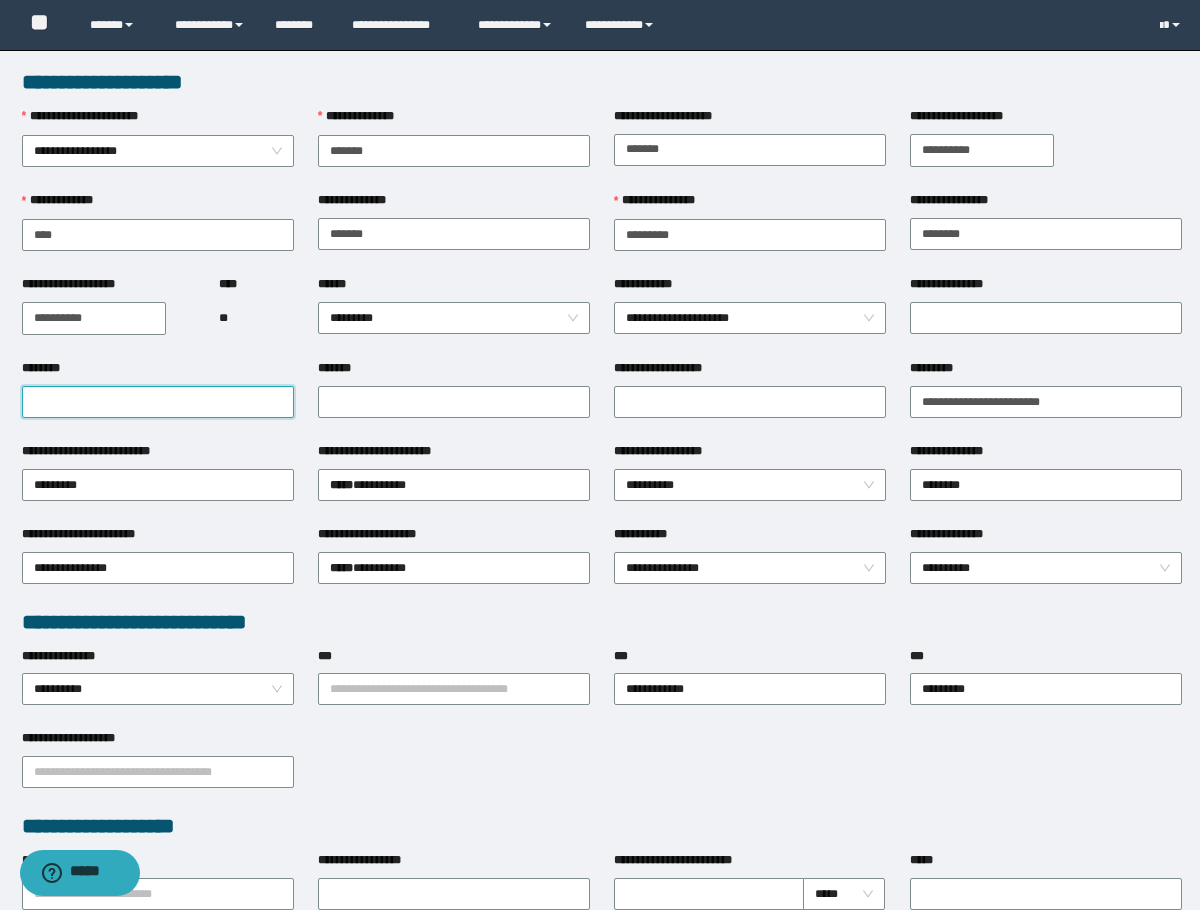 paste on "**********" 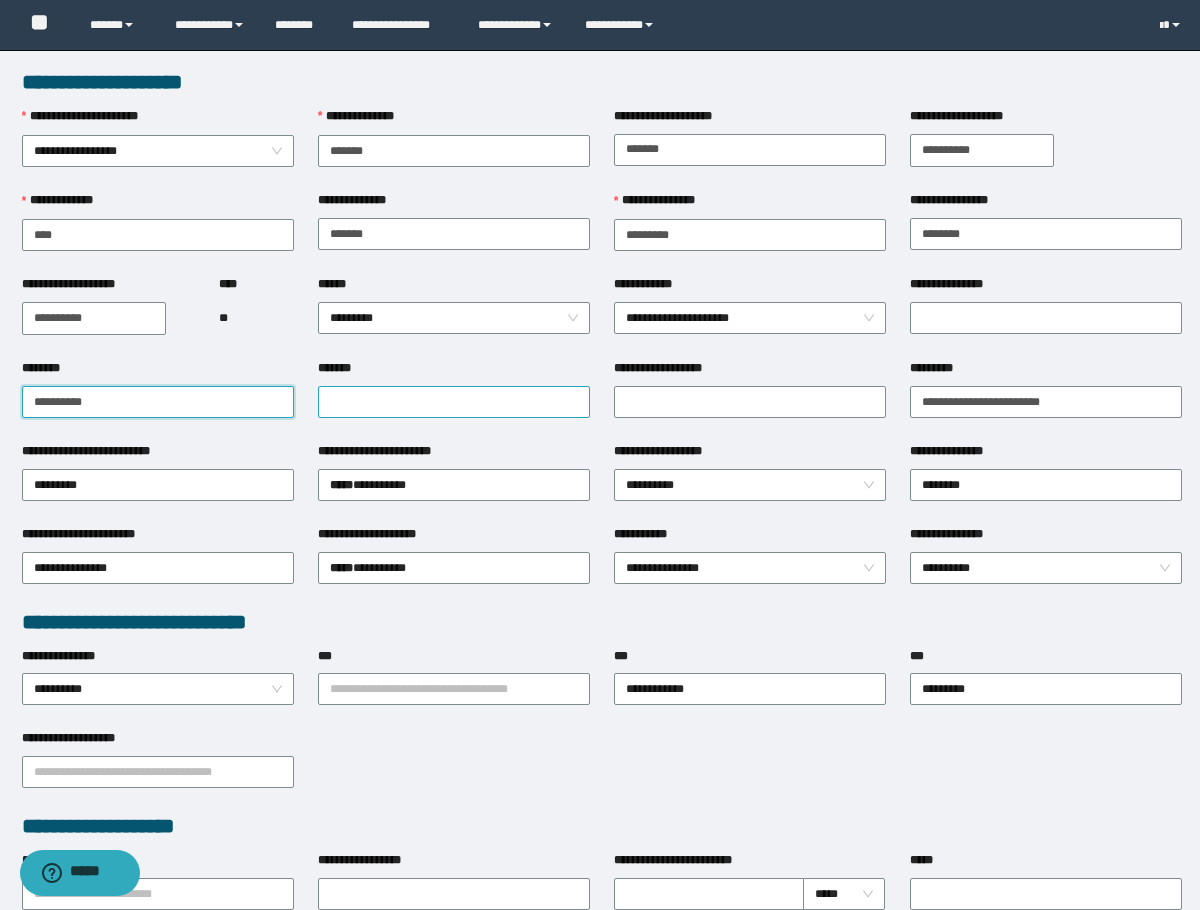 type on "**********" 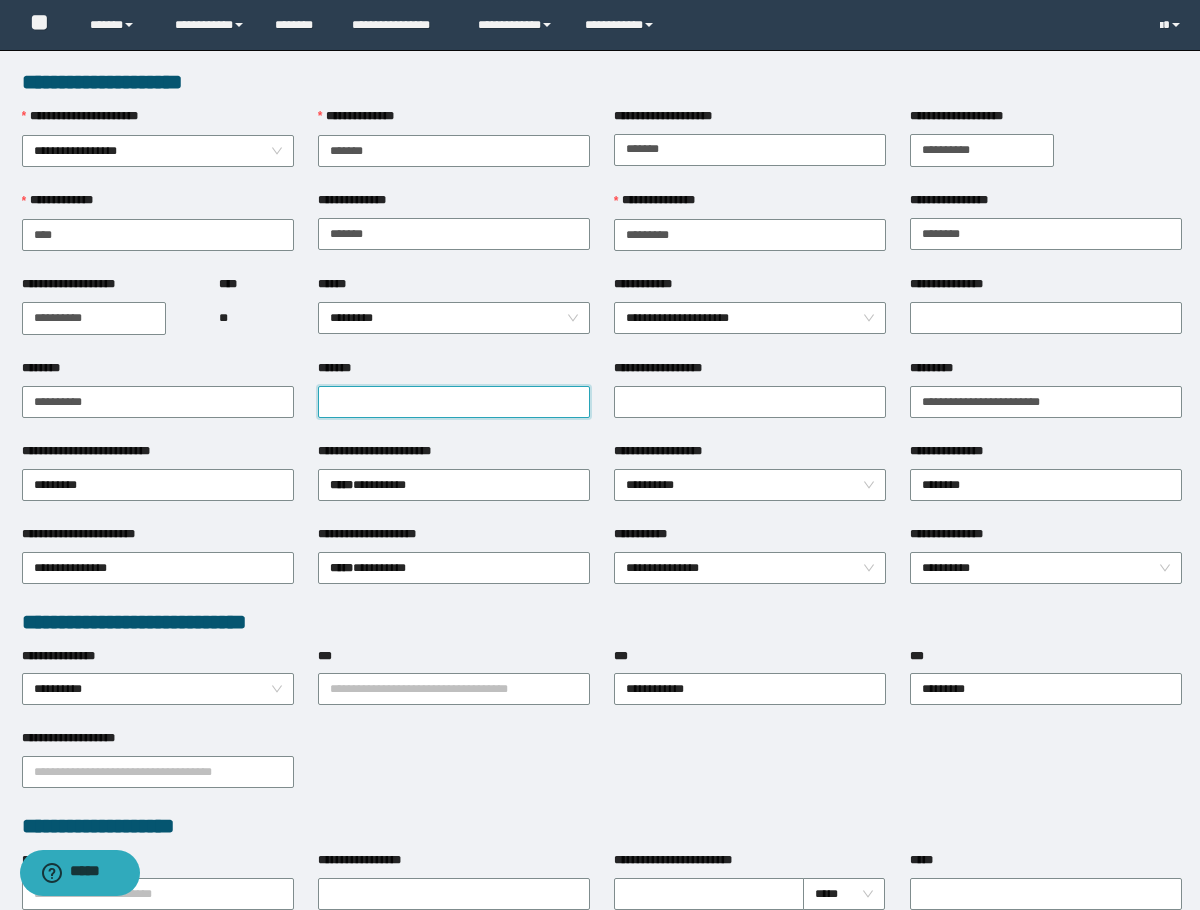 click on "*******" at bounding box center [454, 402] 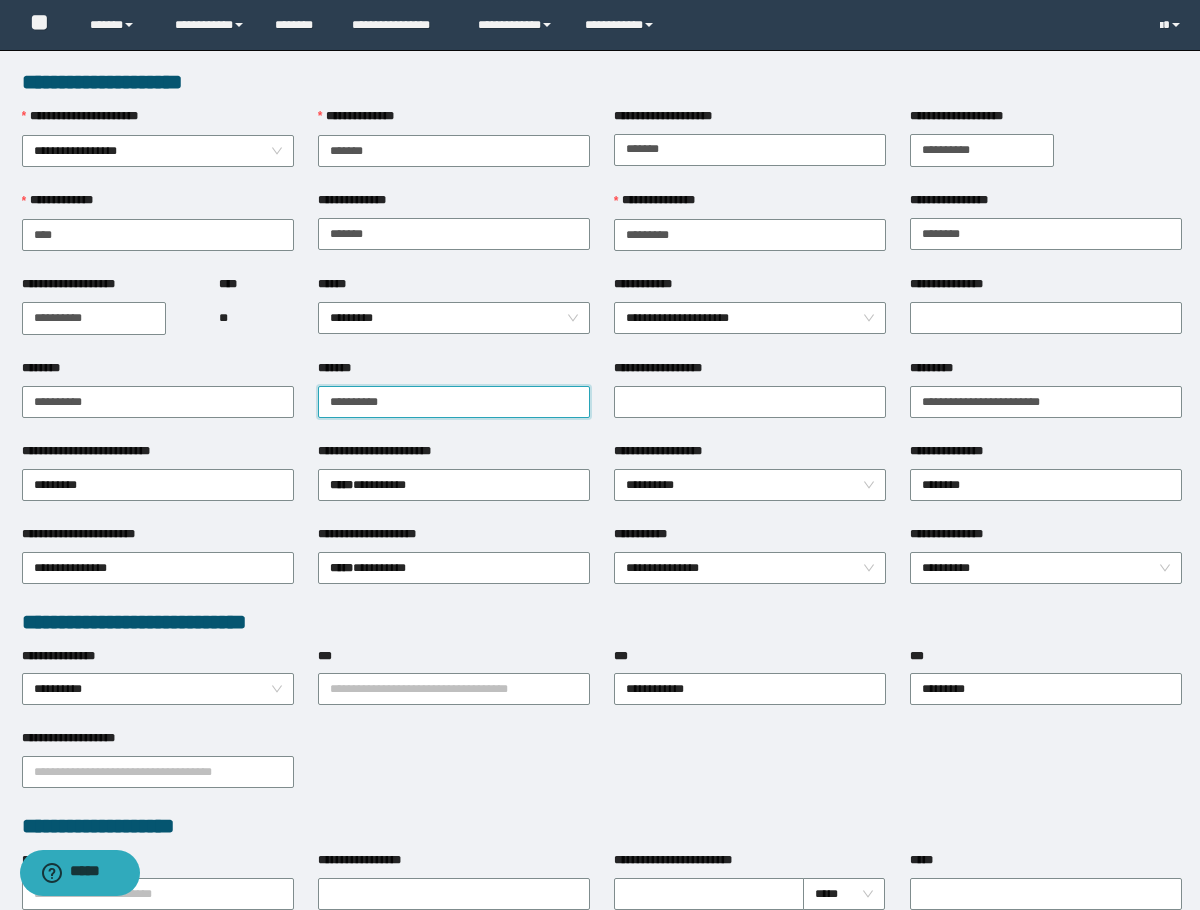 type on "**********" 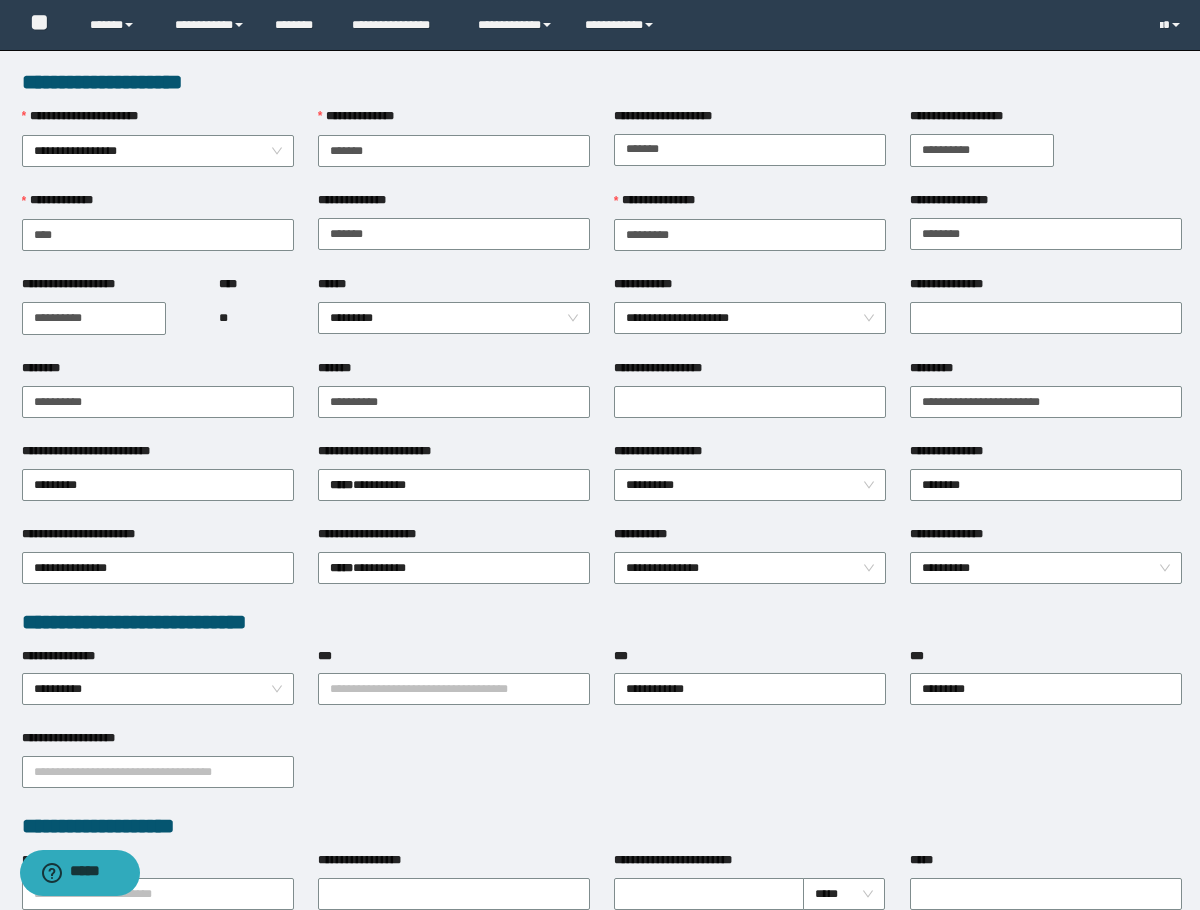 click on "*******" at bounding box center [454, 372] 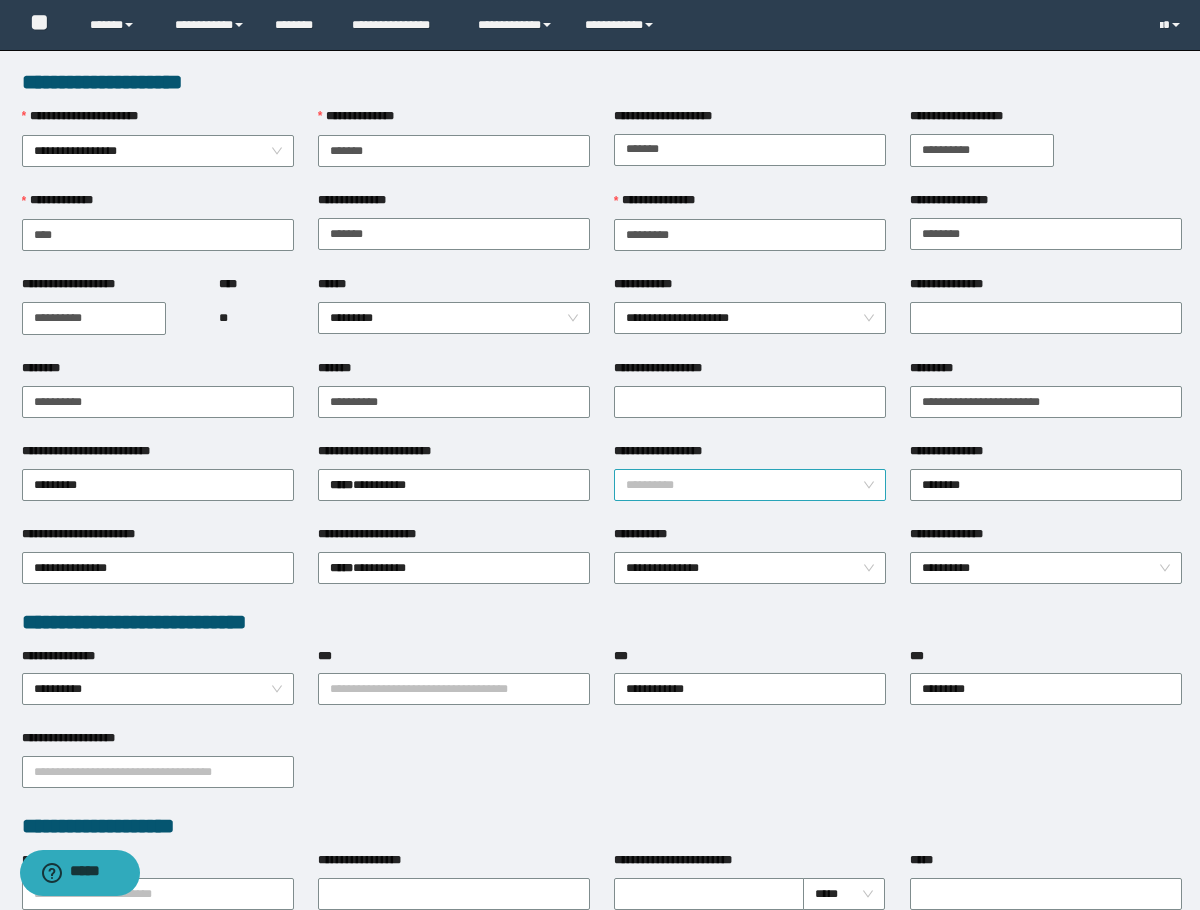 click on "**********" at bounding box center (750, 485) 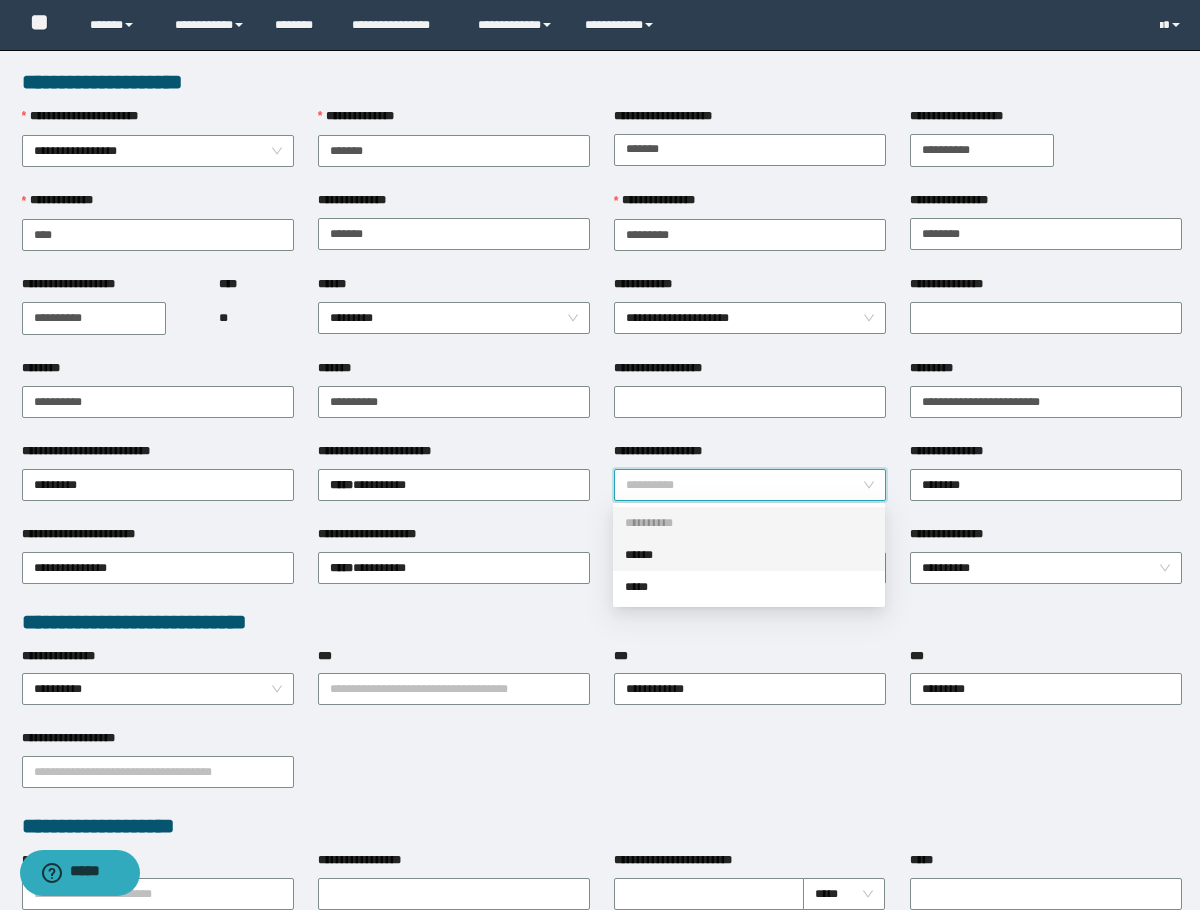click on "******" at bounding box center [749, 555] 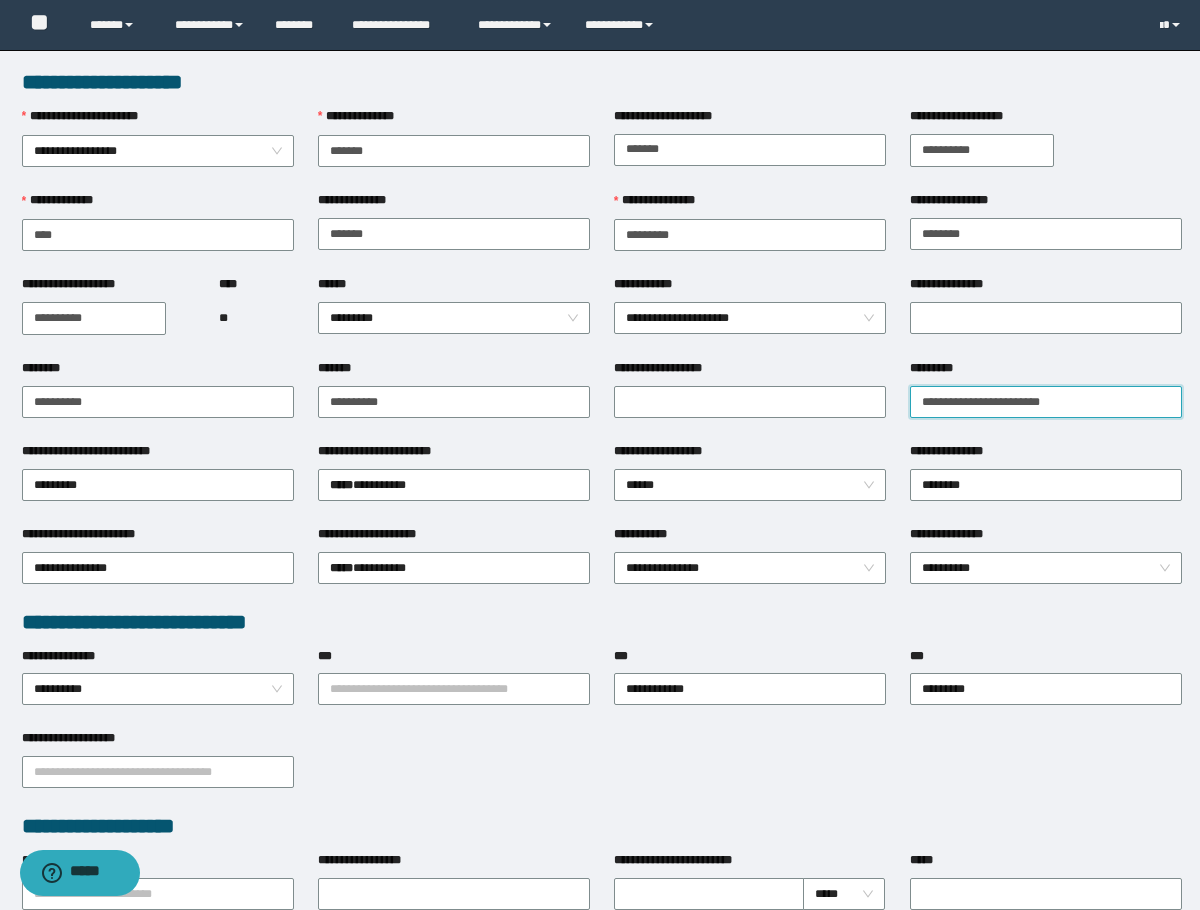 drag, startPoint x: 1095, startPoint y: 410, endPoint x: 826, endPoint y: 432, distance: 269.89813 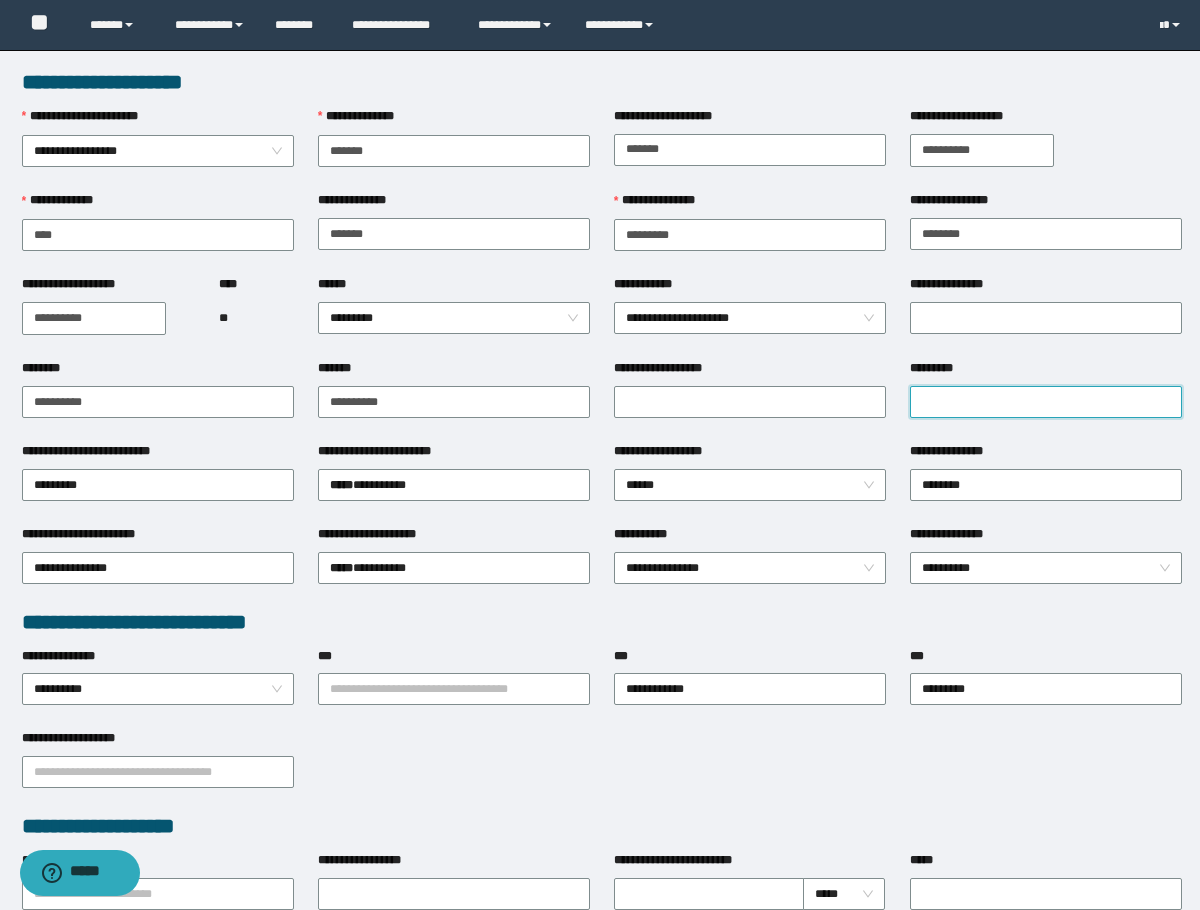 type 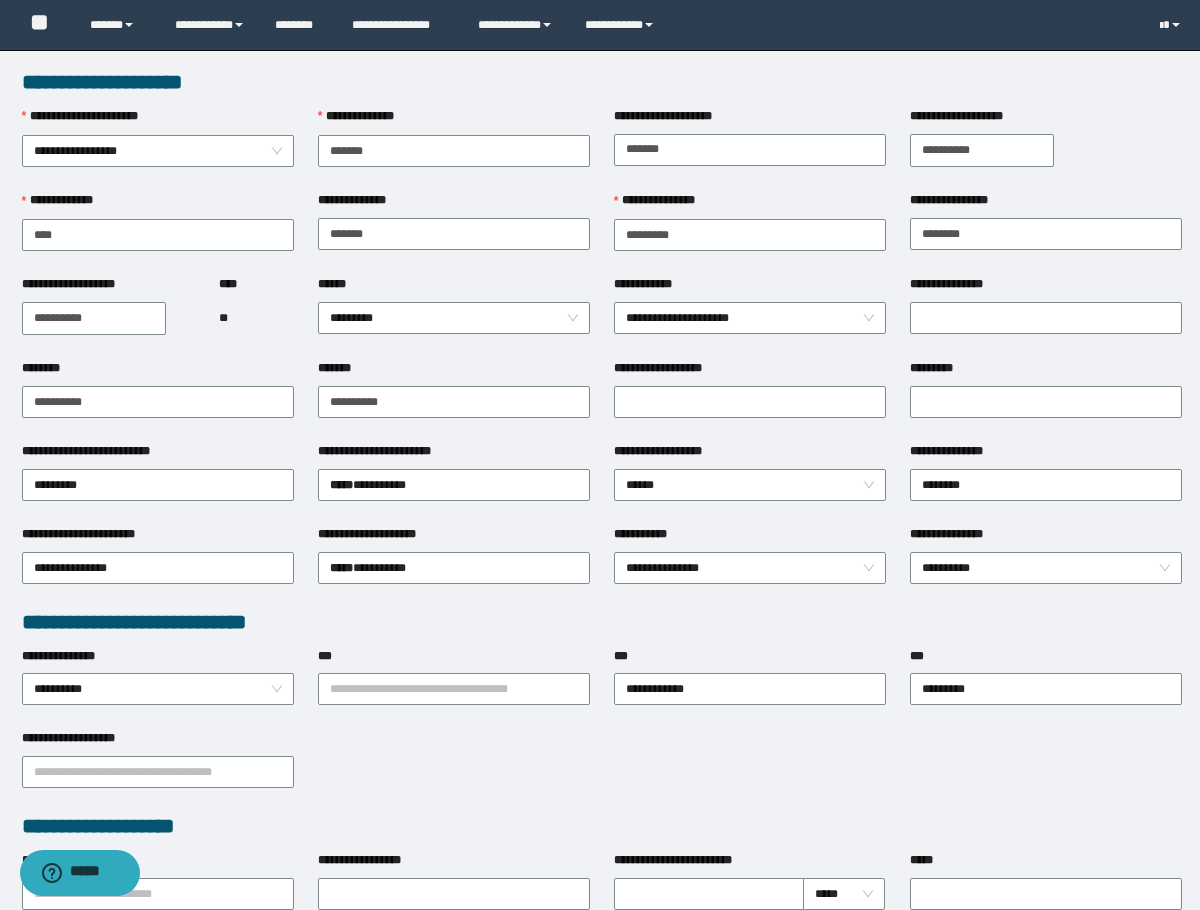 click on "**********" at bounding box center (750, 400) 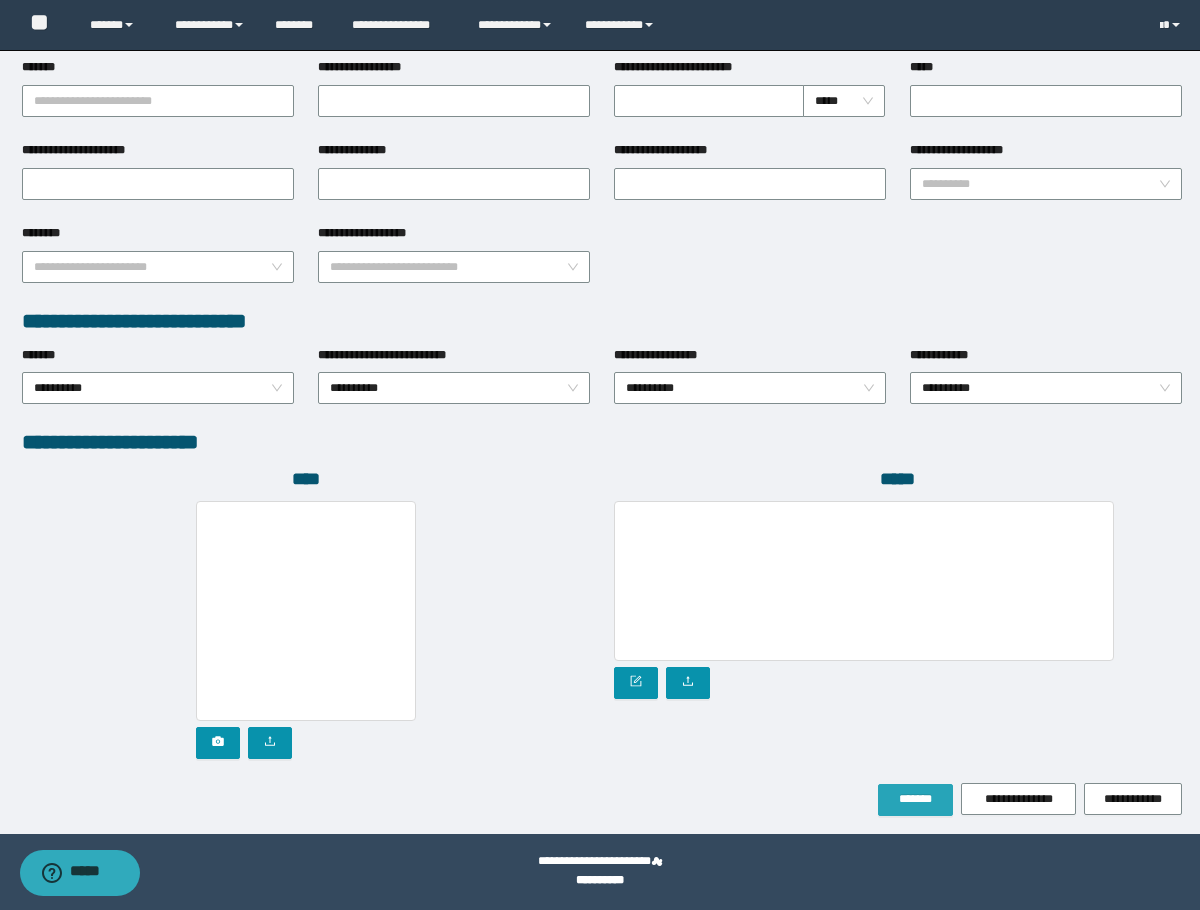 click on "*******" at bounding box center [915, 799] 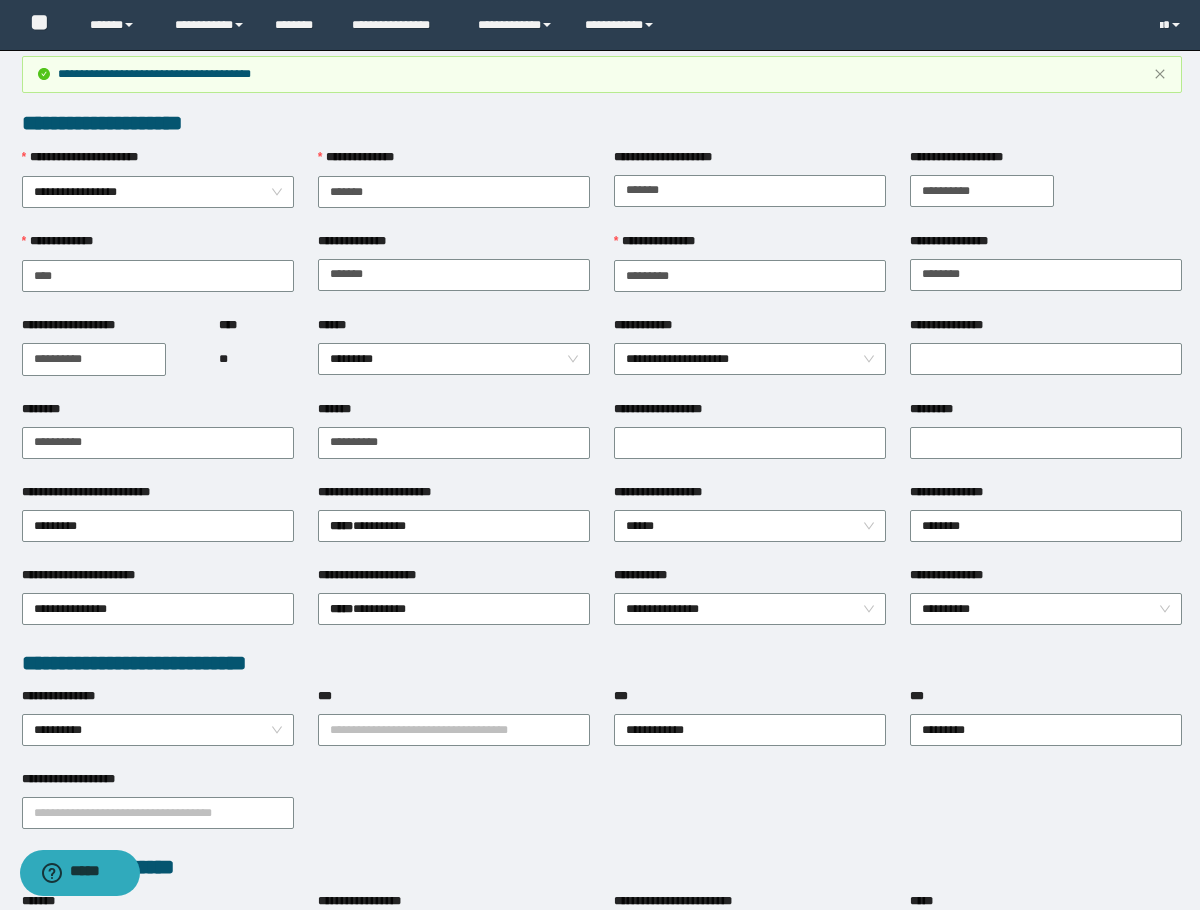 scroll, scrollTop: 0, scrollLeft: 0, axis: both 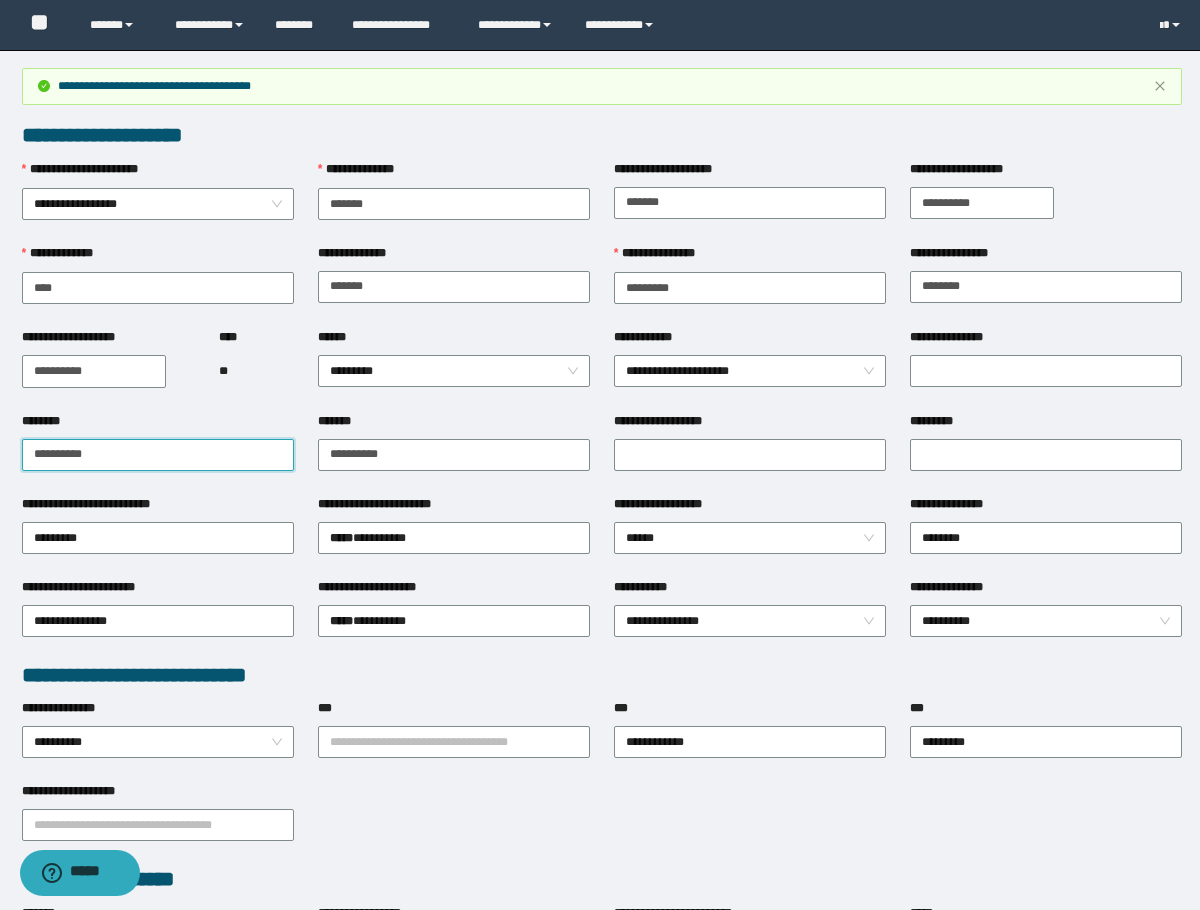 drag, startPoint x: 167, startPoint y: 451, endPoint x: -4, endPoint y: 467, distance: 171.7469 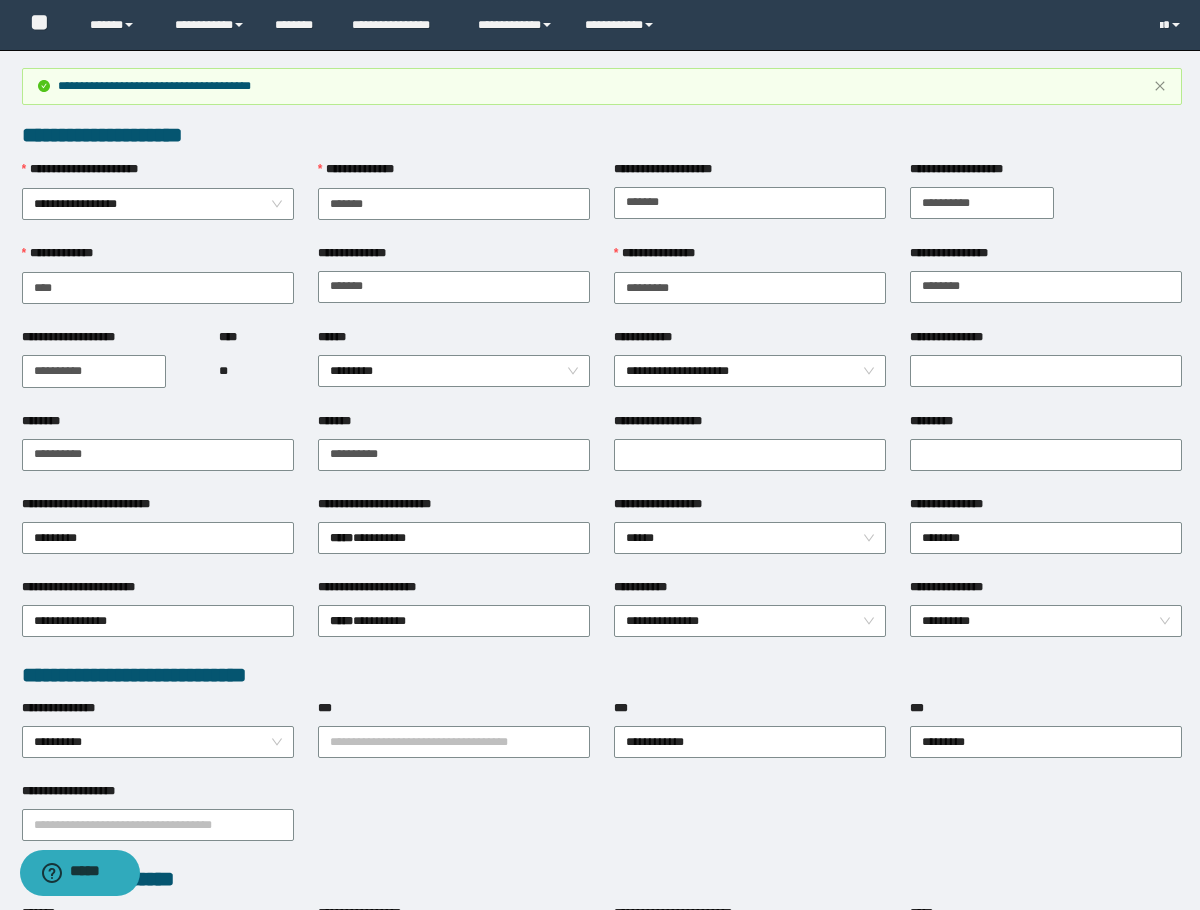 click on "**********" at bounding box center [454, 453] 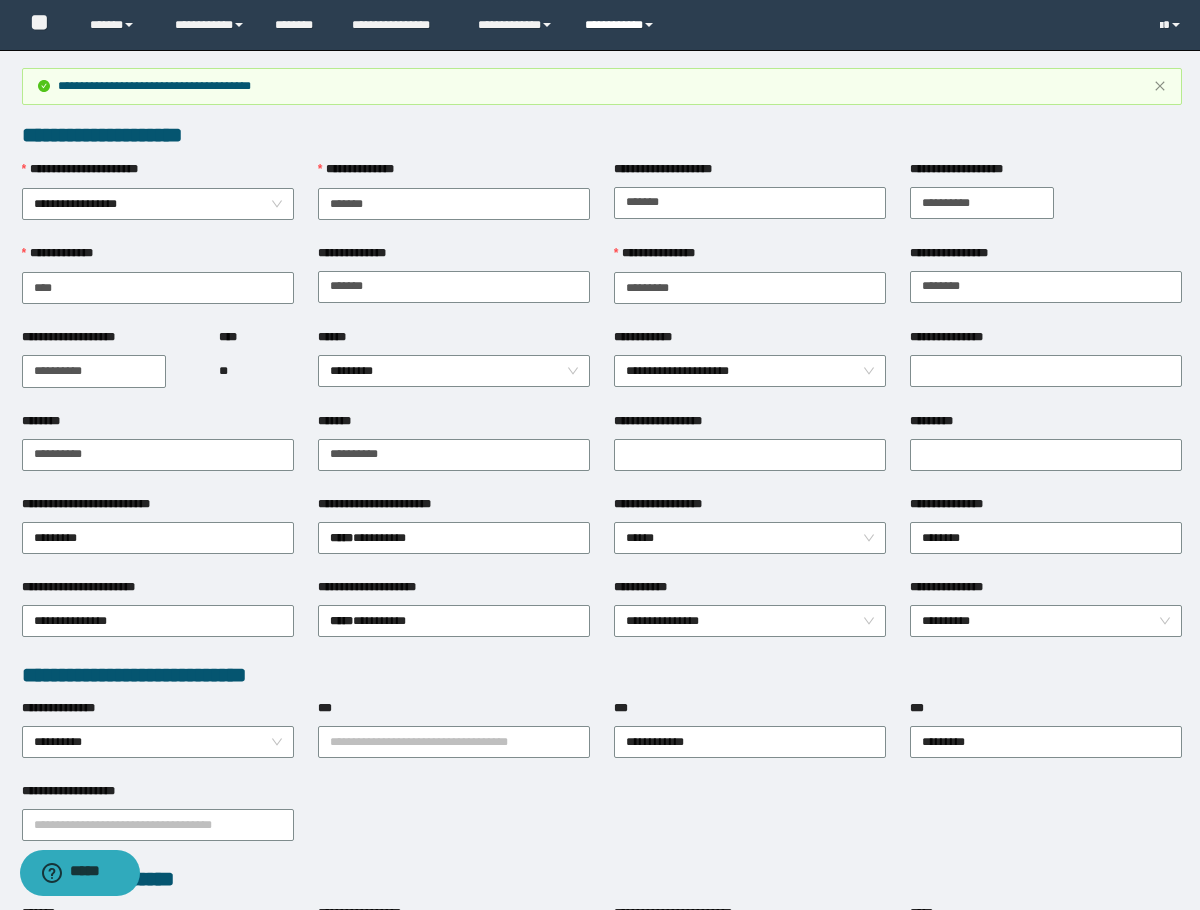 click on "**********" at bounding box center (622, 25) 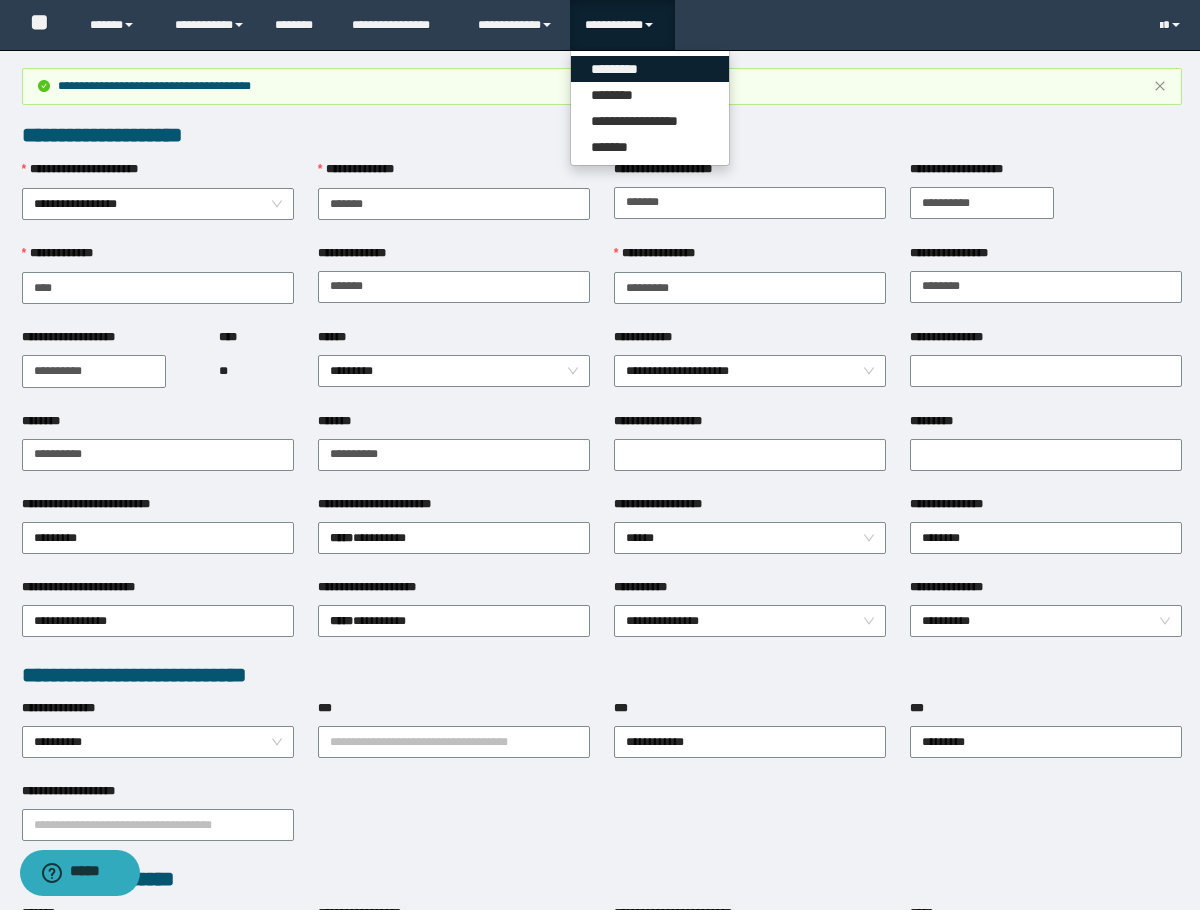 click on "*********" at bounding box center (650, 69) 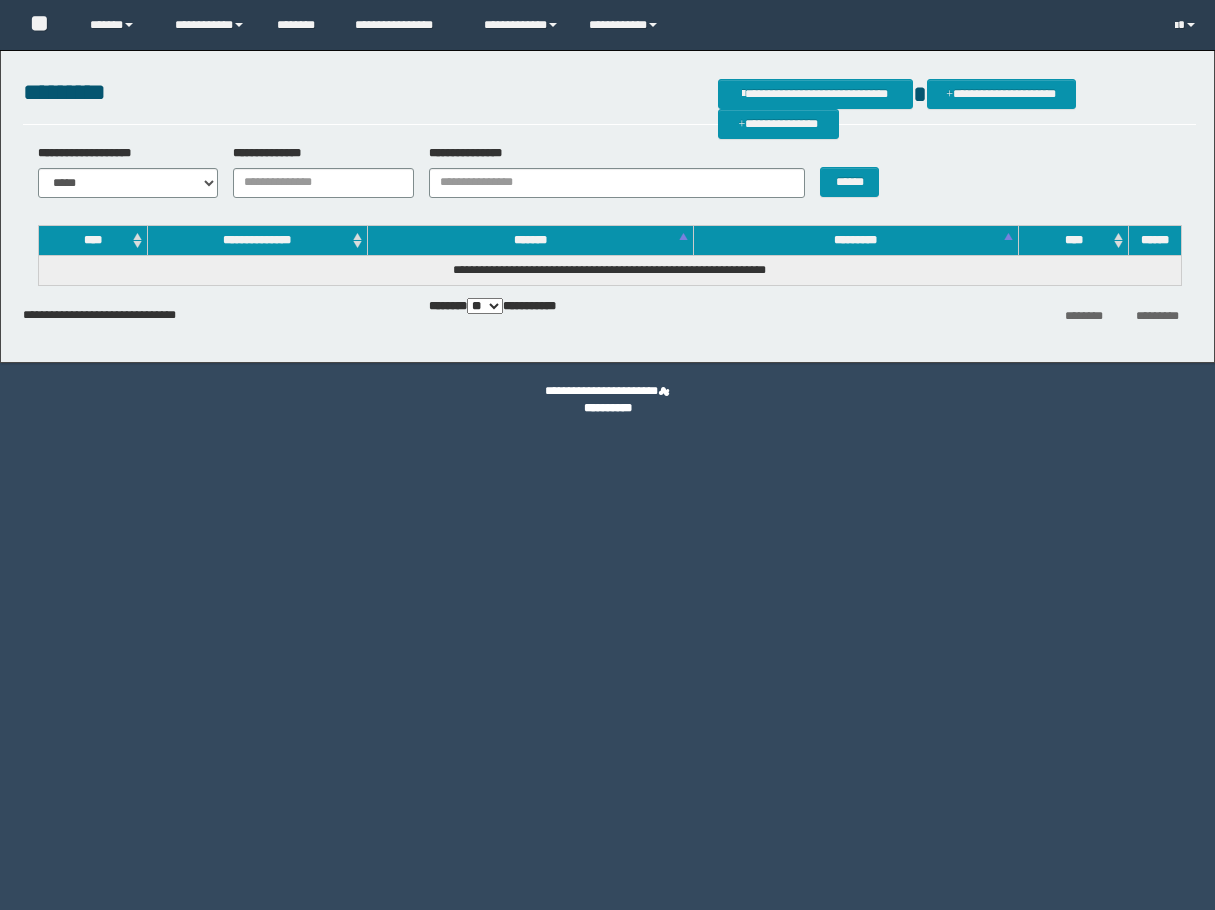 scroll, scrollTop: 0, scrollLeft: 0, axis: both 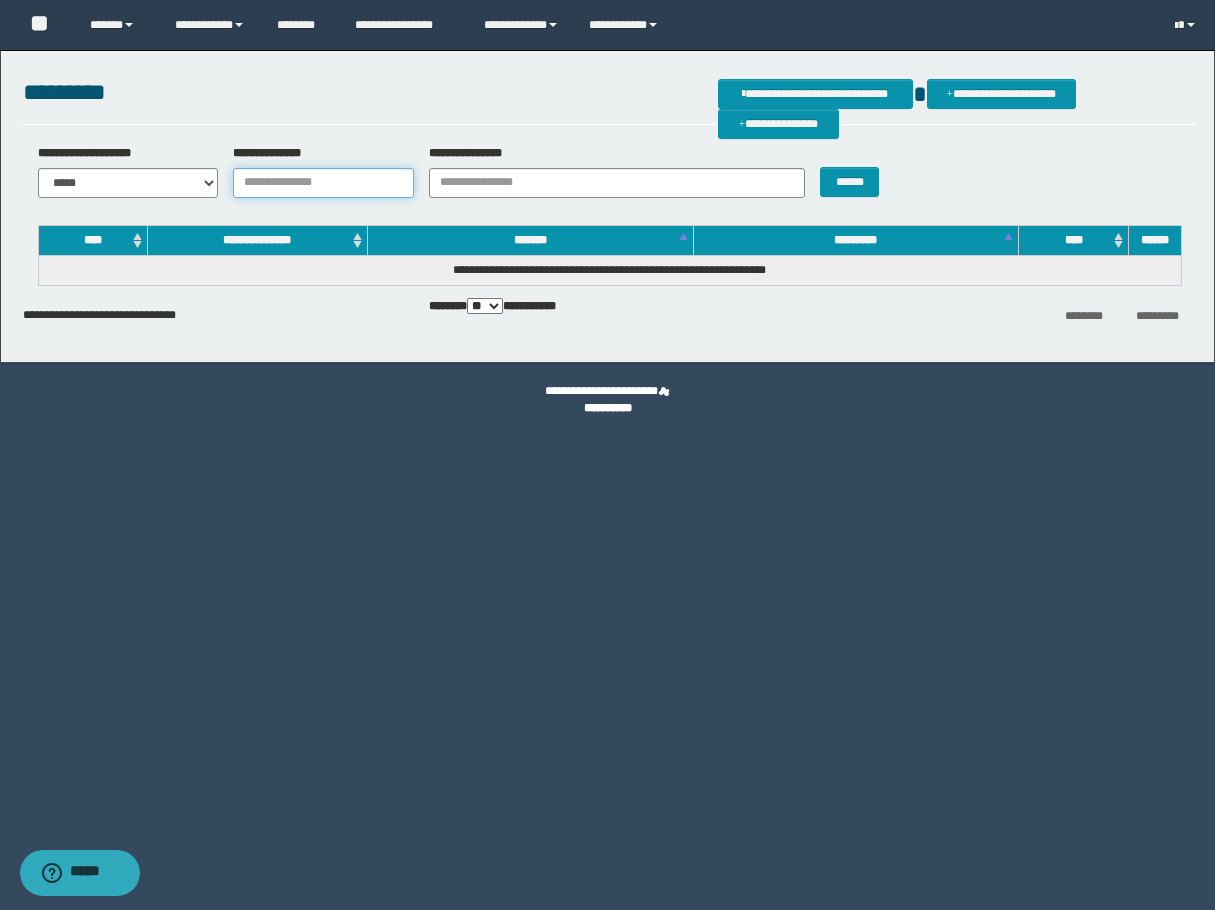 click on "**********" at bounding box center [323, 183] 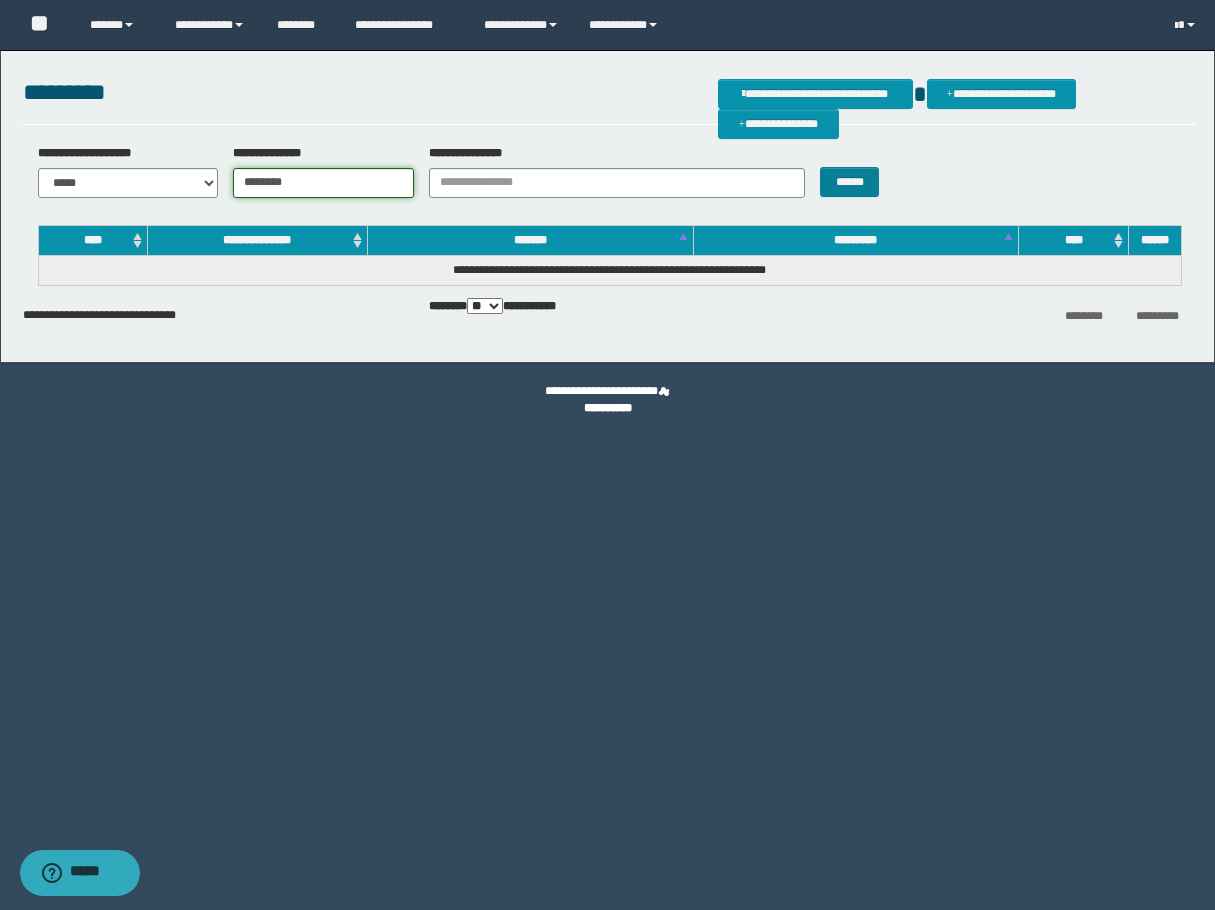 type on "********" 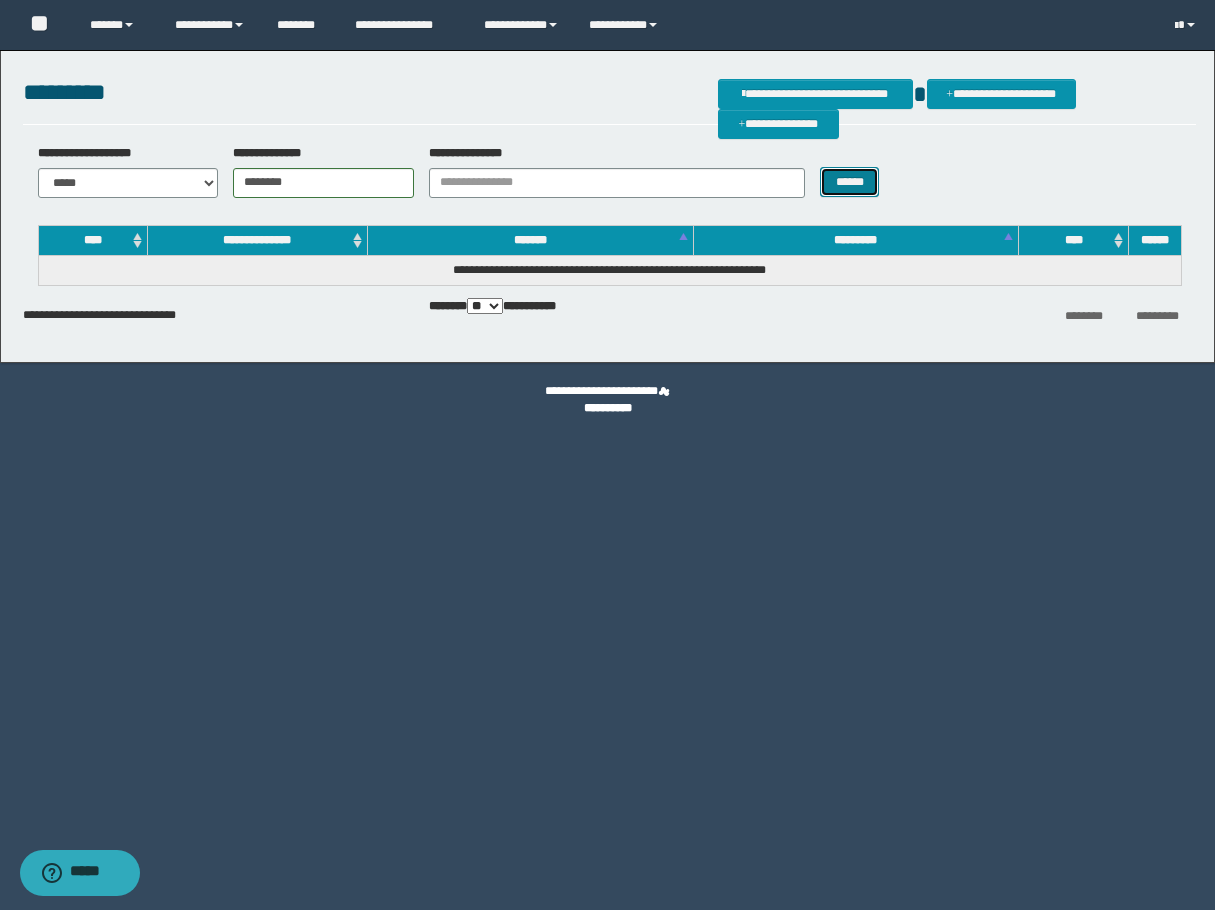 click on "******" at bounding box center [849, 182] 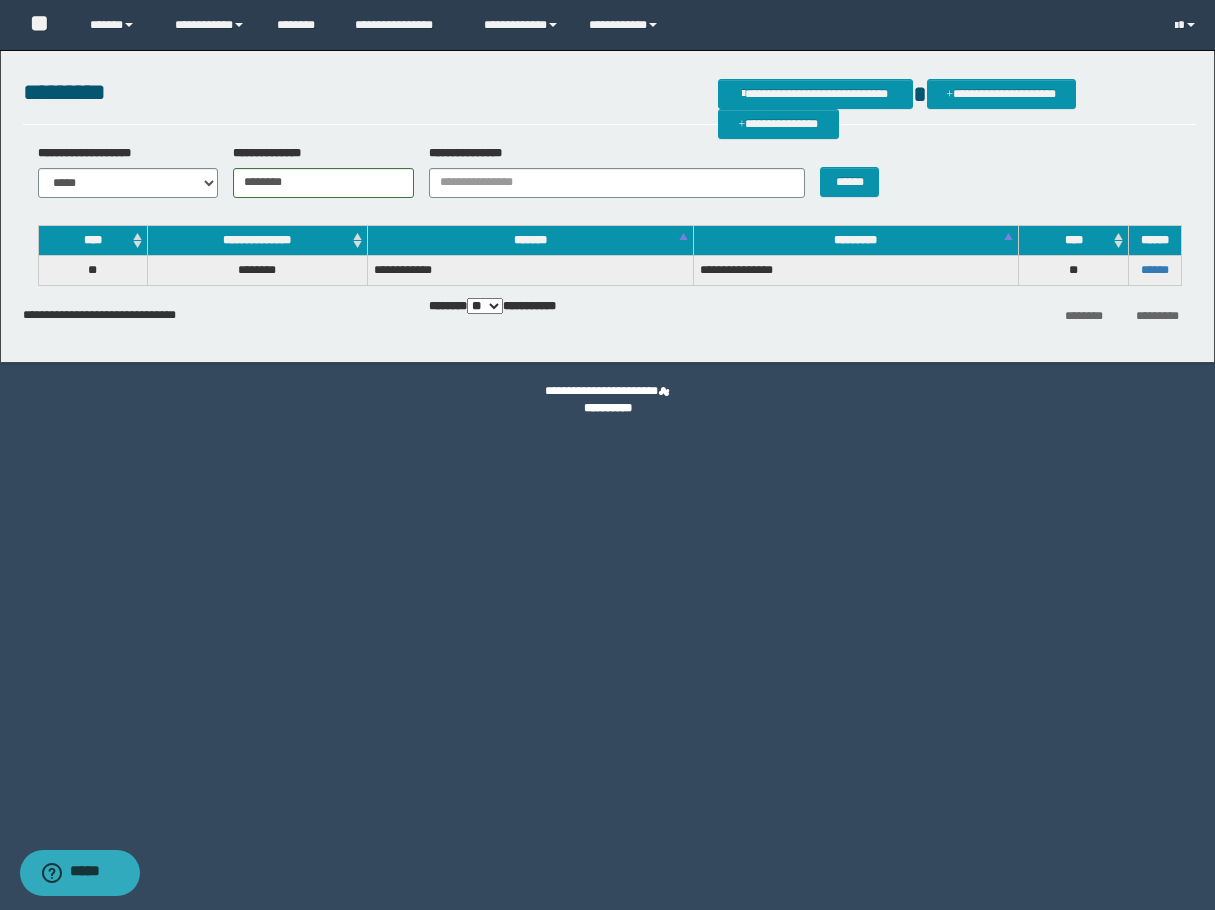 click on "******" at bounding box center [1154, 270] 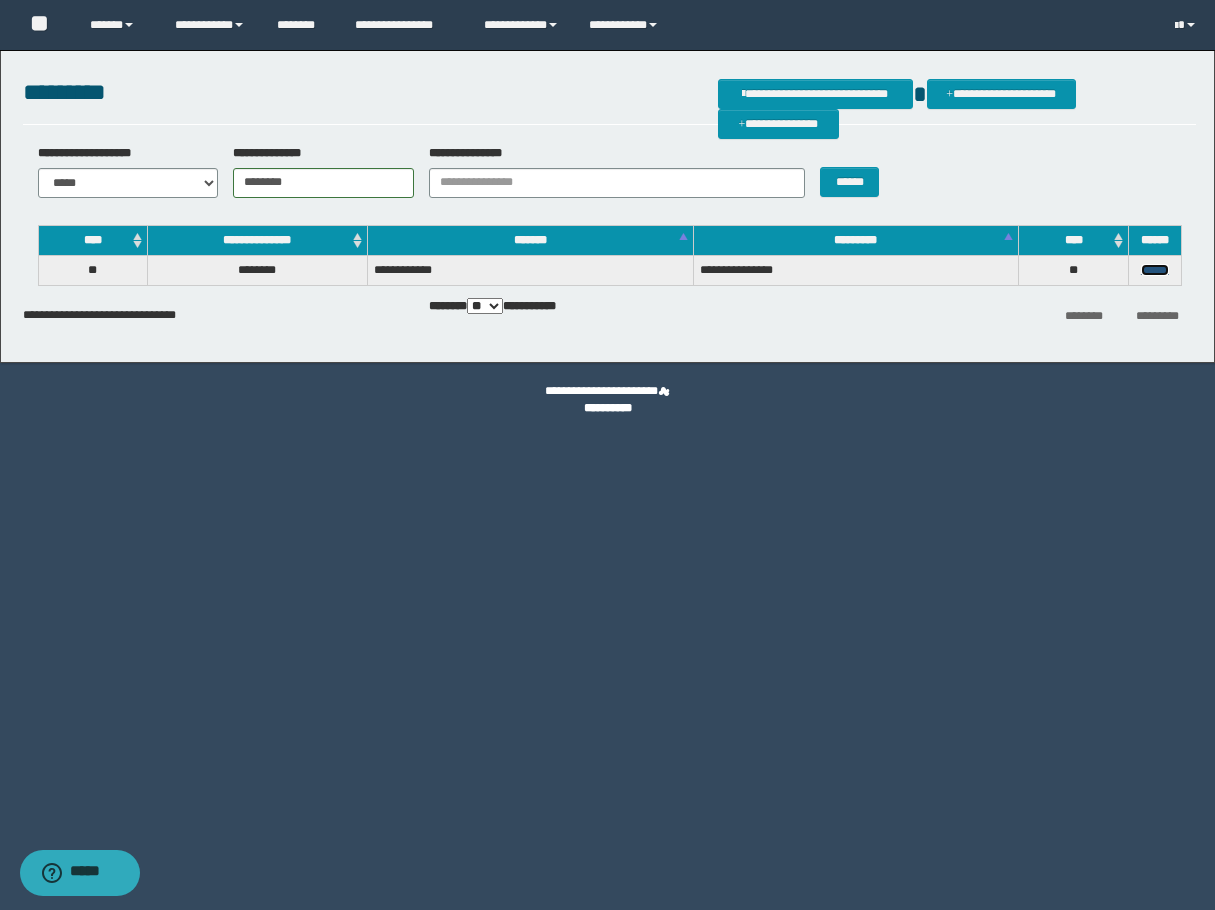 click on "******" at bounding box center (1155, 270) 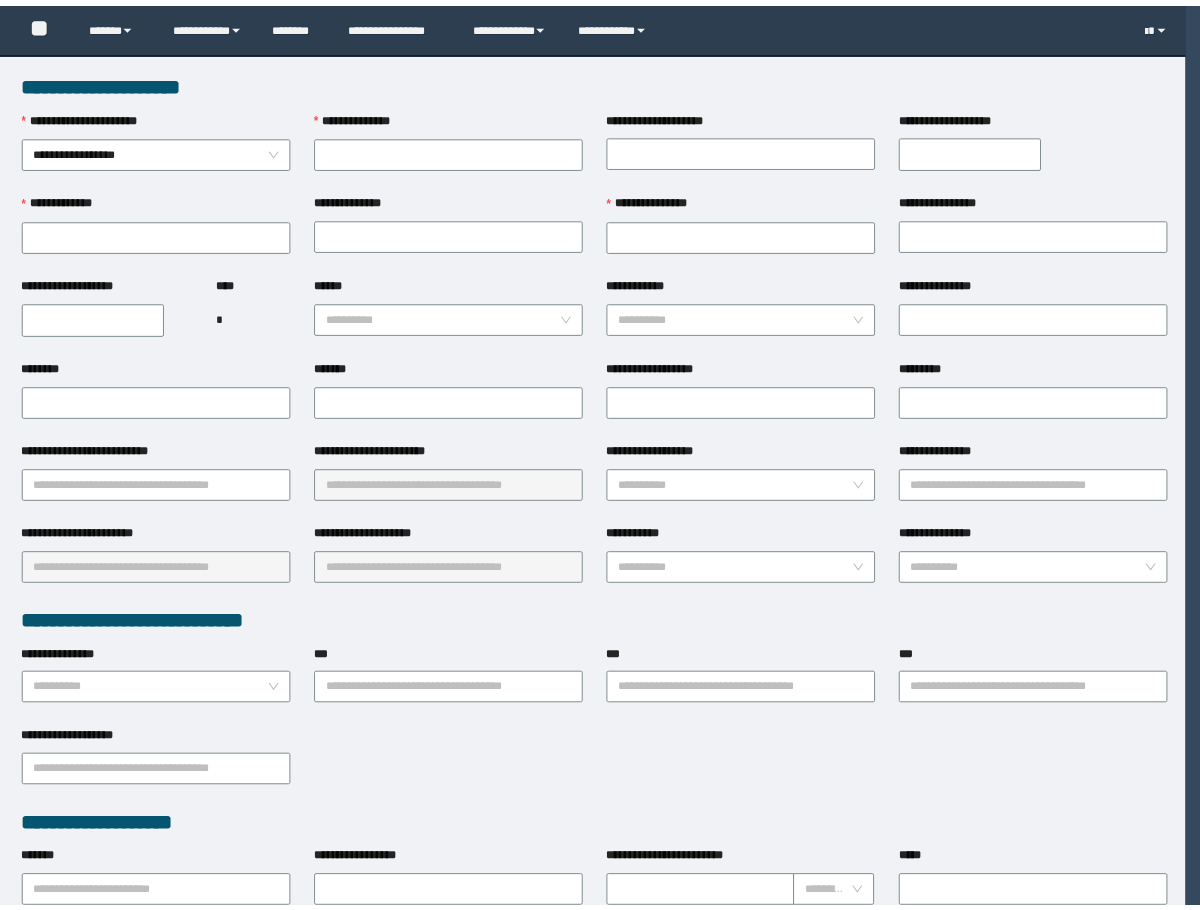 scroll, scrollTop: 0, scrollLeft: 0, axis: both 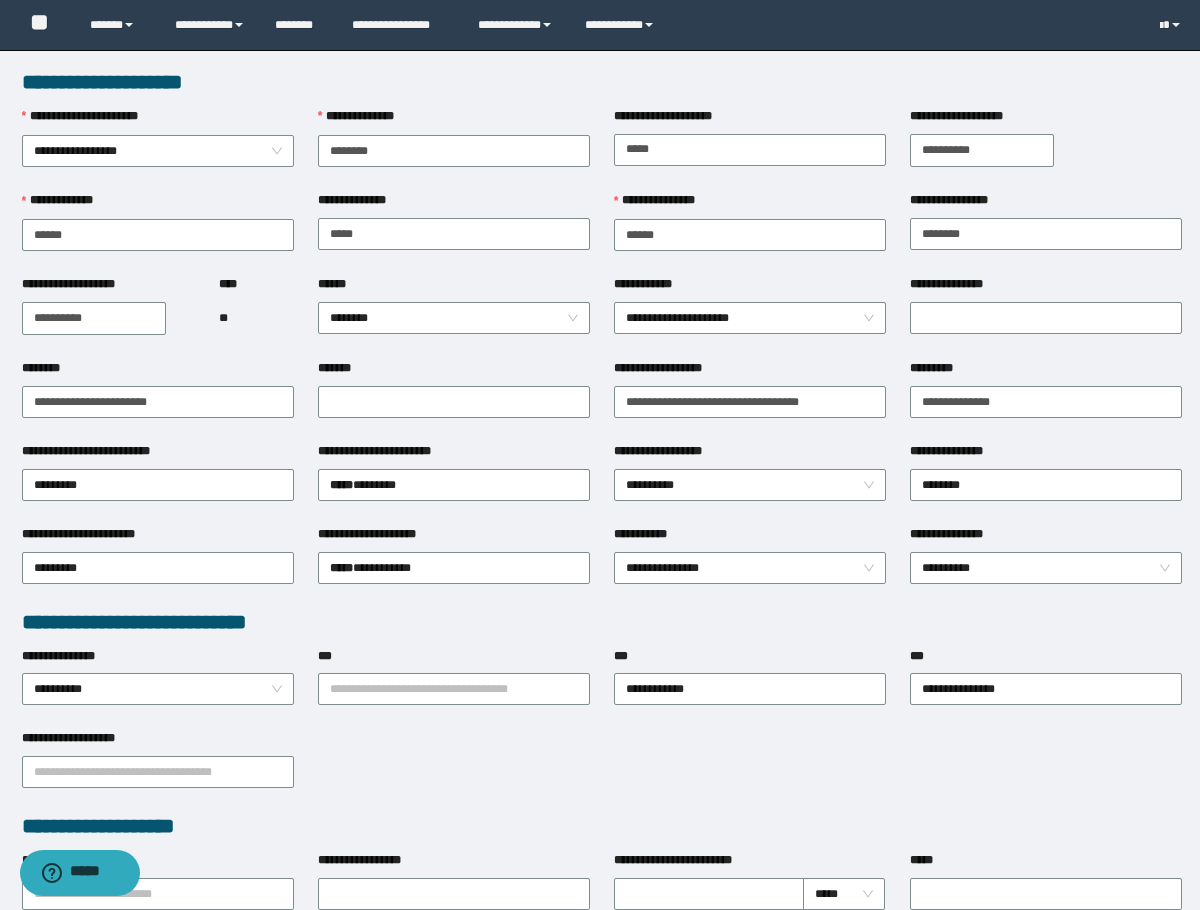 click on "**********" at bounding box center [602, 622] 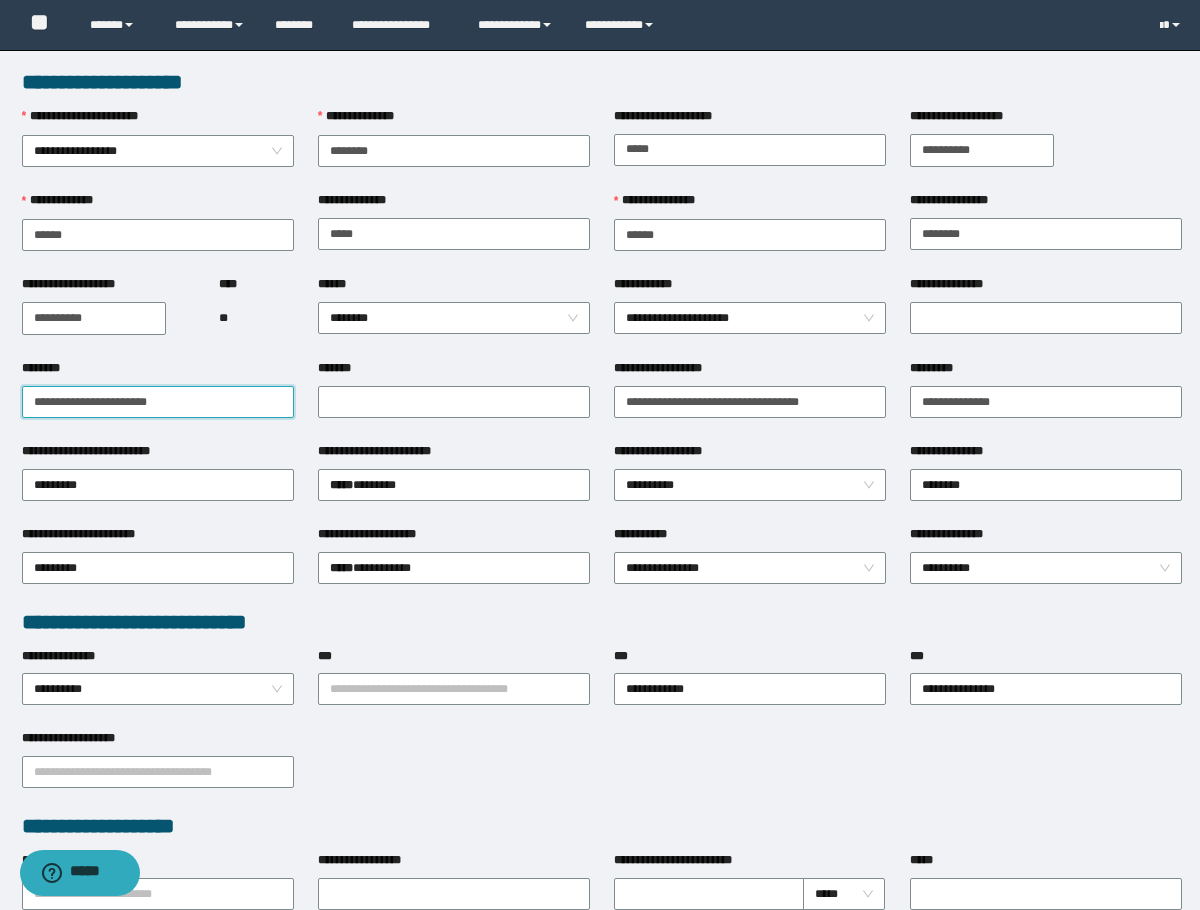 click on "********" at bounding box center [158, 402] 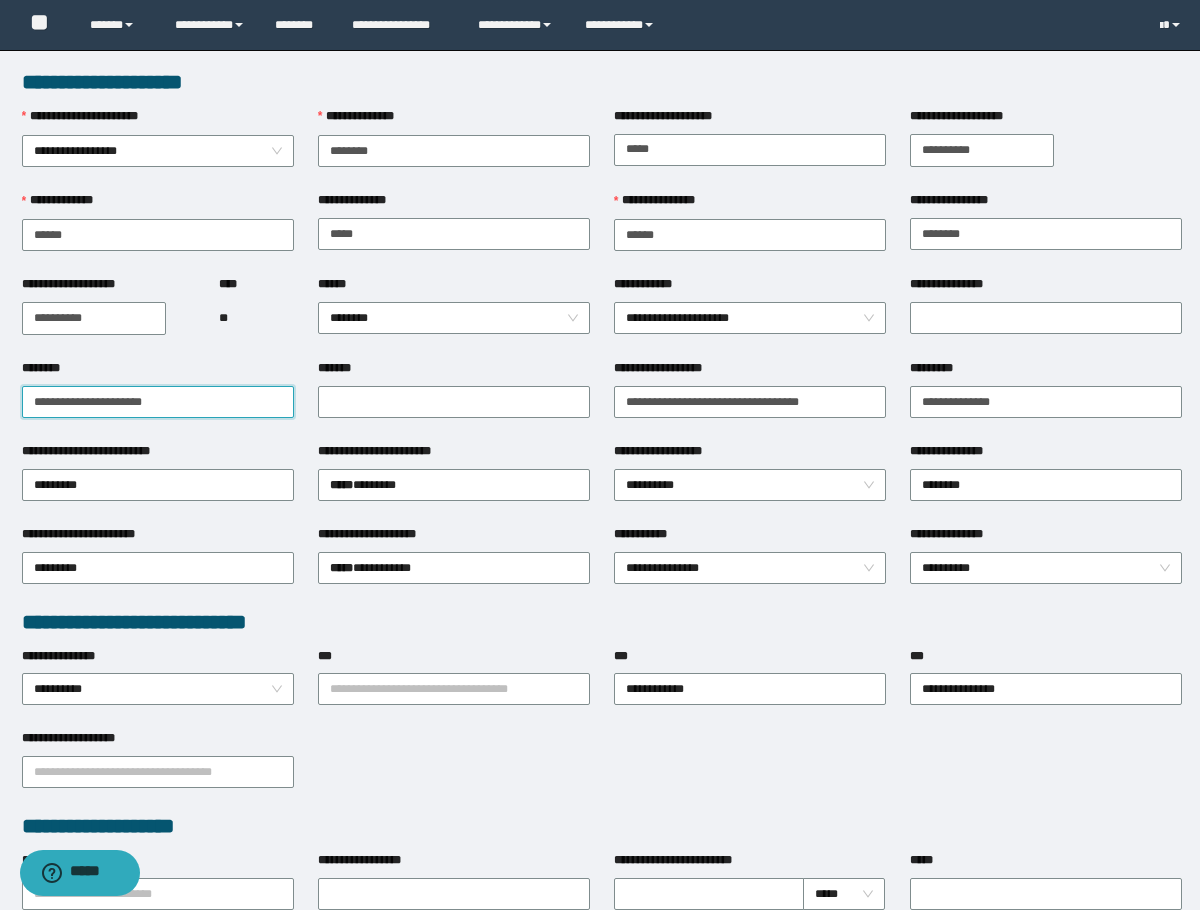 type on "**********" 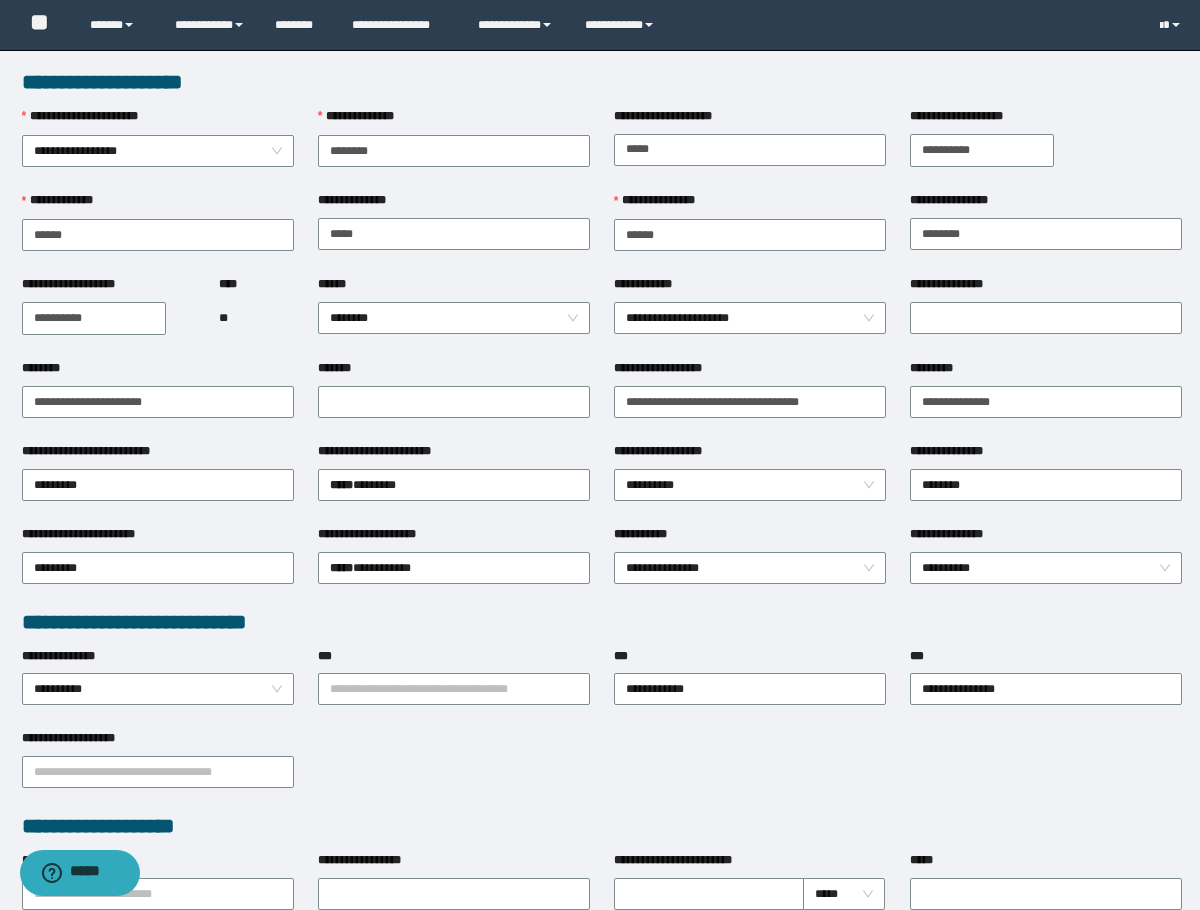 click on "****" at bounding box center (256, 288) 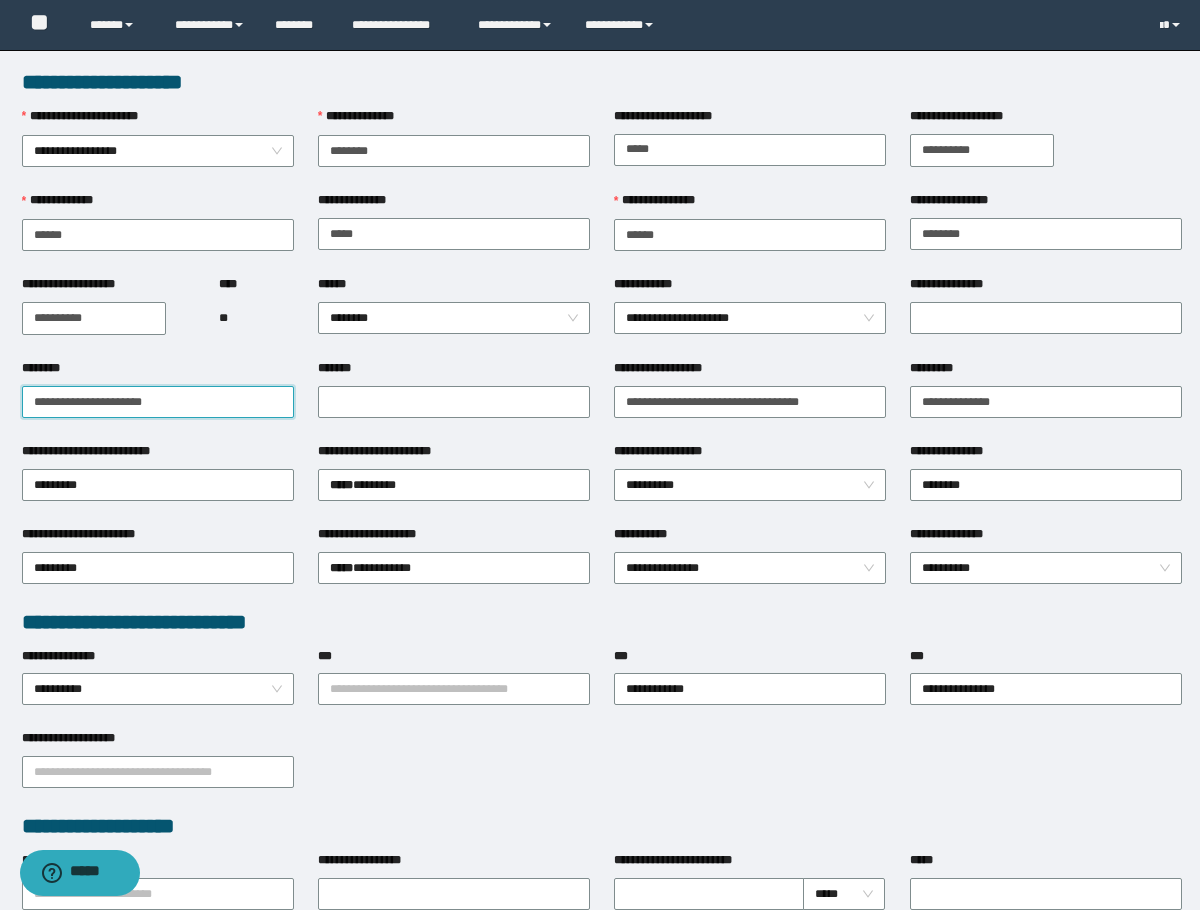 drag, startPoint x: 173, startPoint y: 415, endPoint x: -4, endPoint y: 410, distance: 177.0706 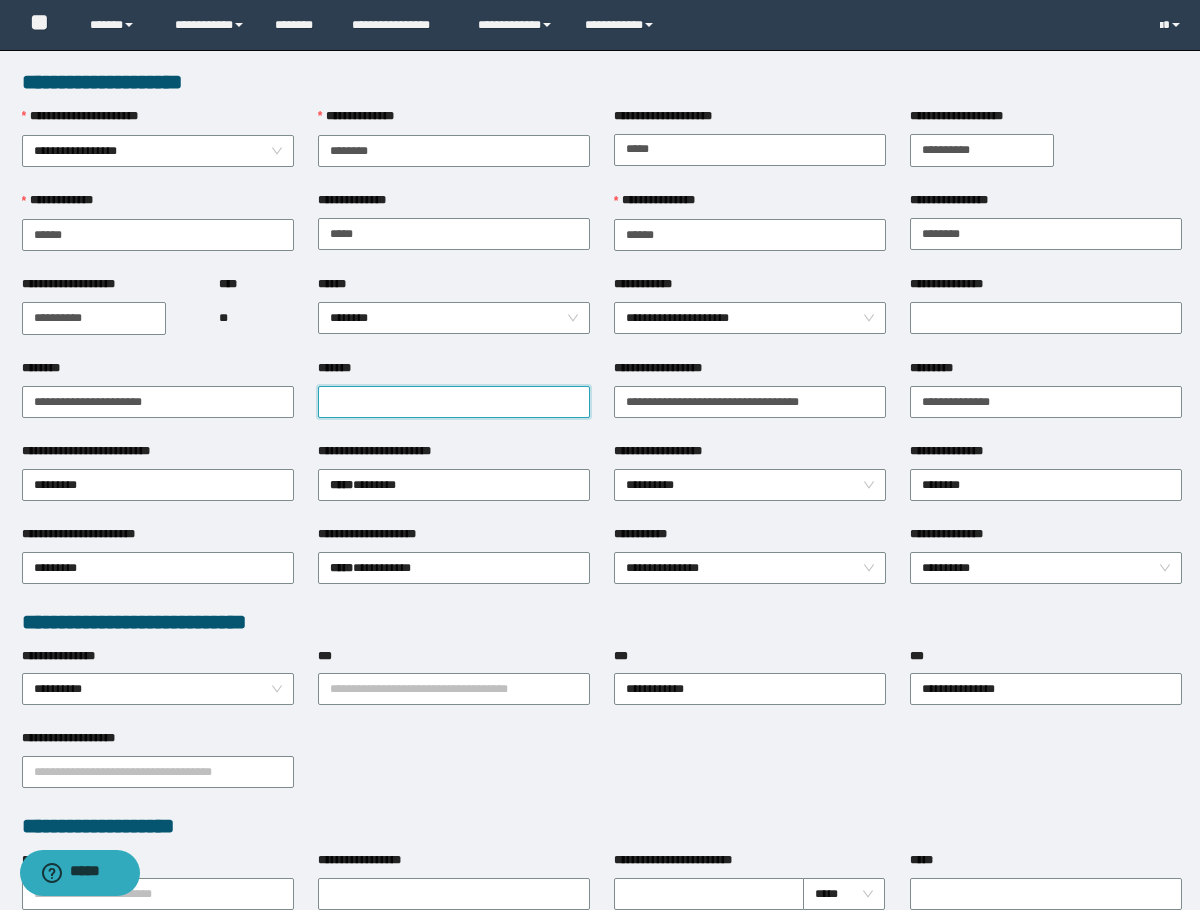 click on "*******" at bounding box center [454, 402] 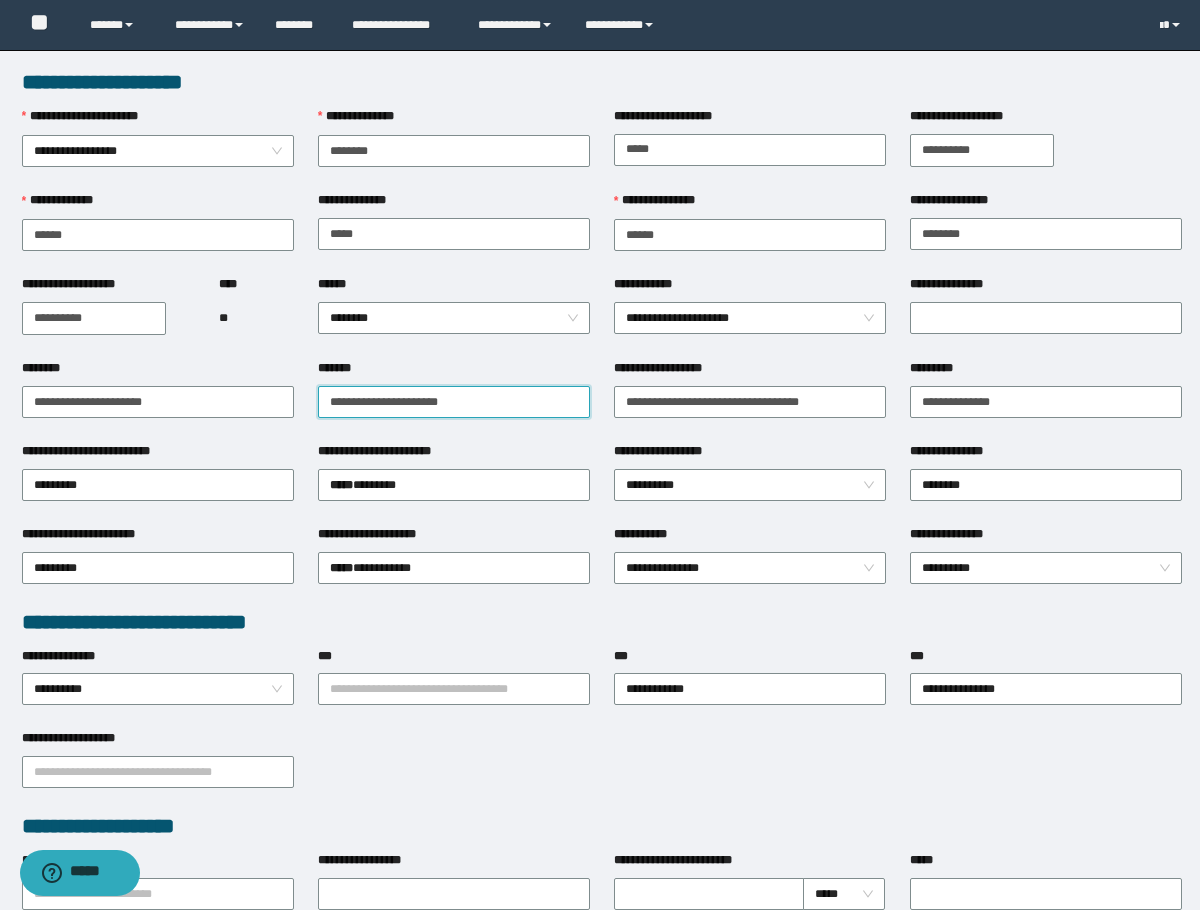 type on "**********" 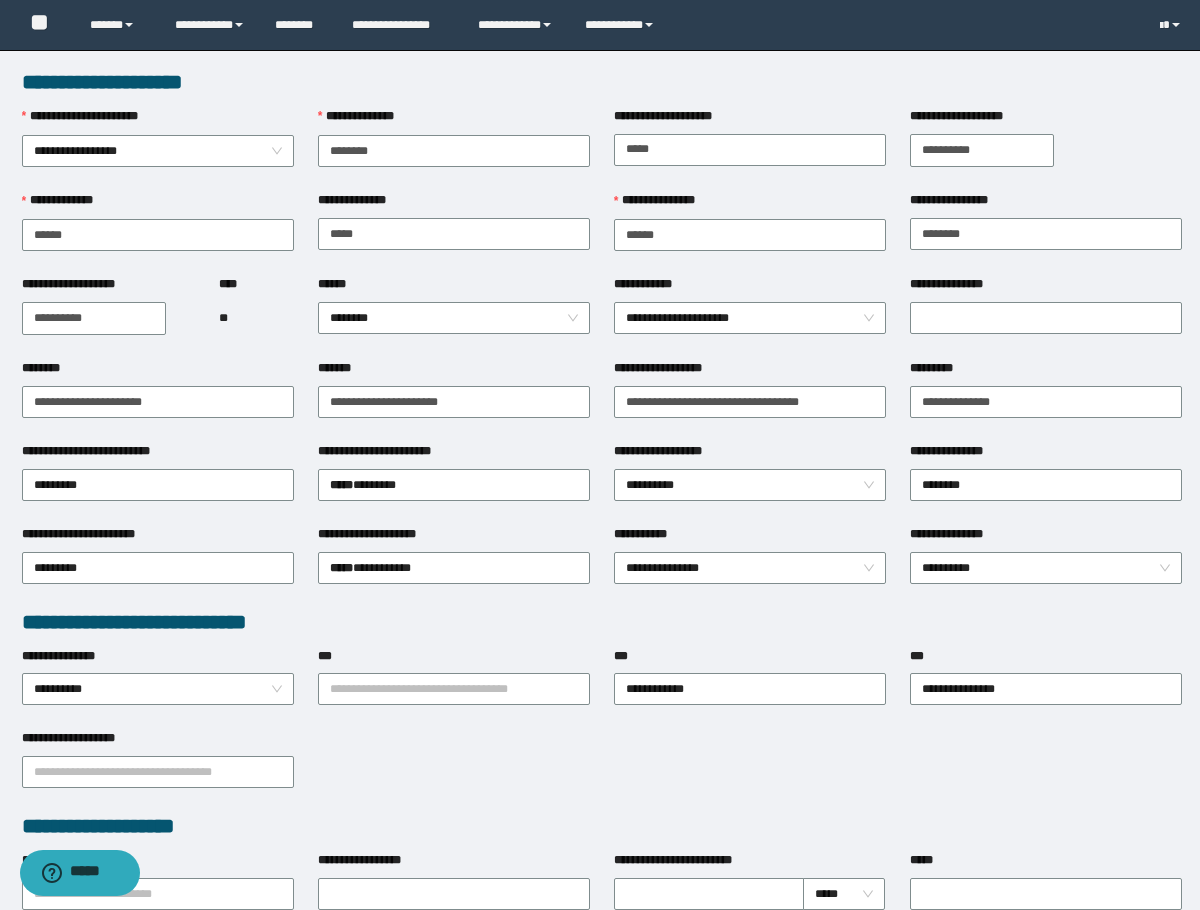 click on "****** ********" at bounding box center [454, 317] 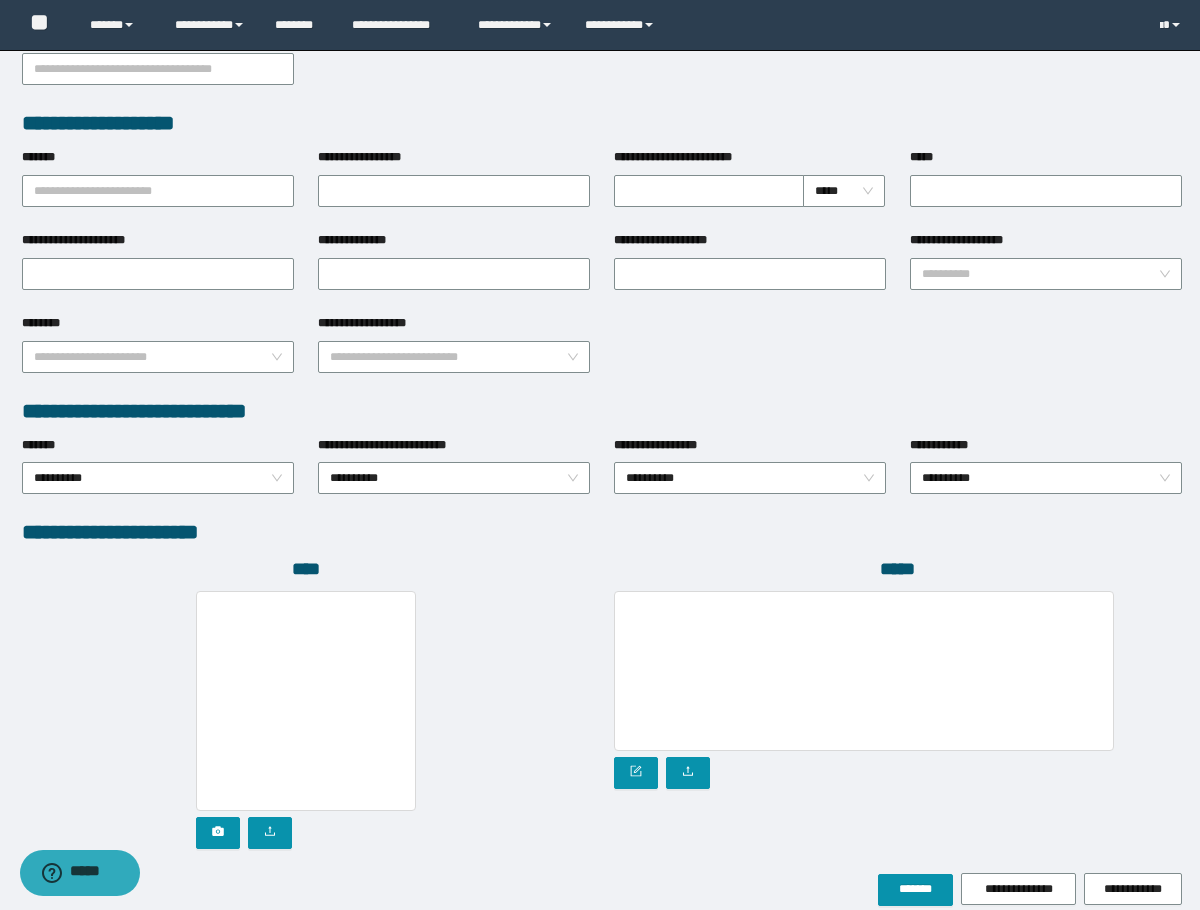 scroll, scrollTop: 793, scrollLeft: 0, axis: vertical 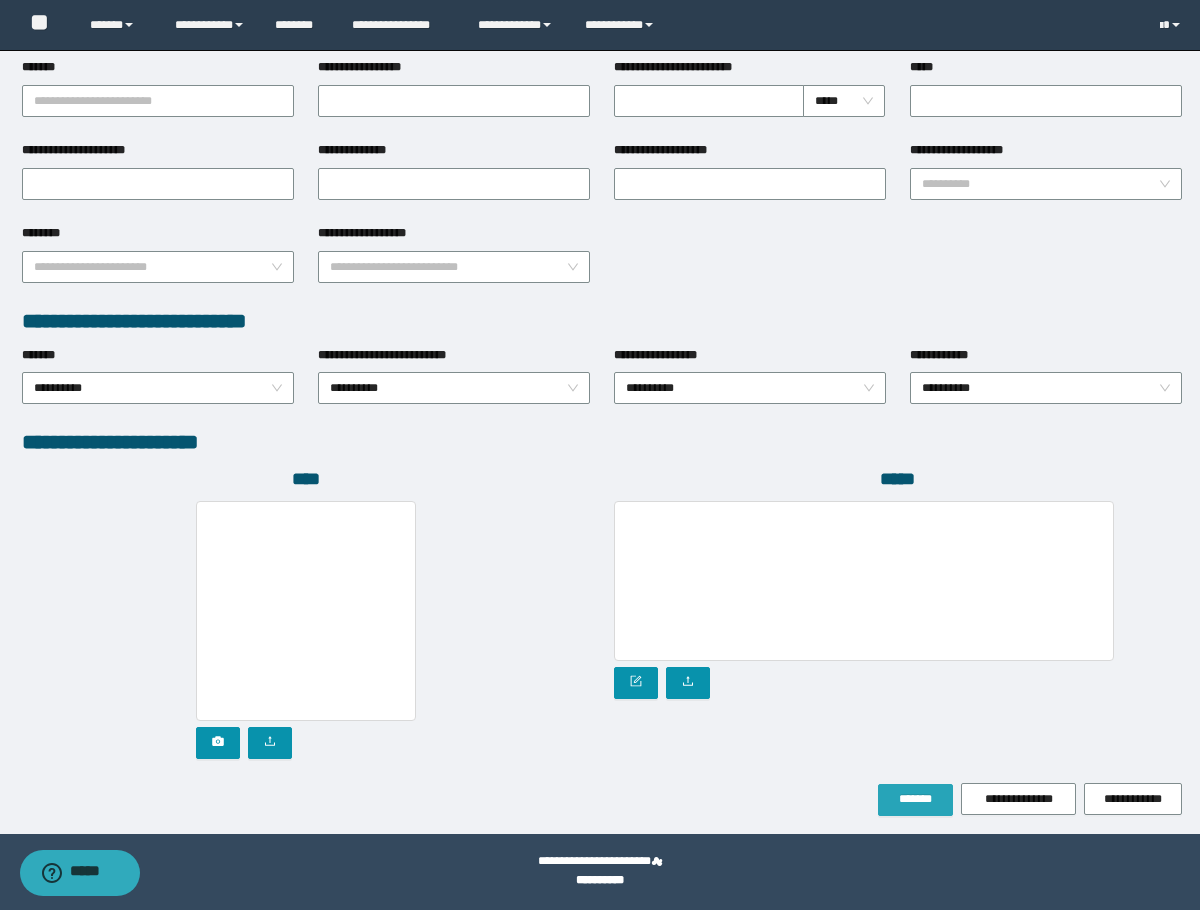 click on "*******" at bounding box center (915, 799) 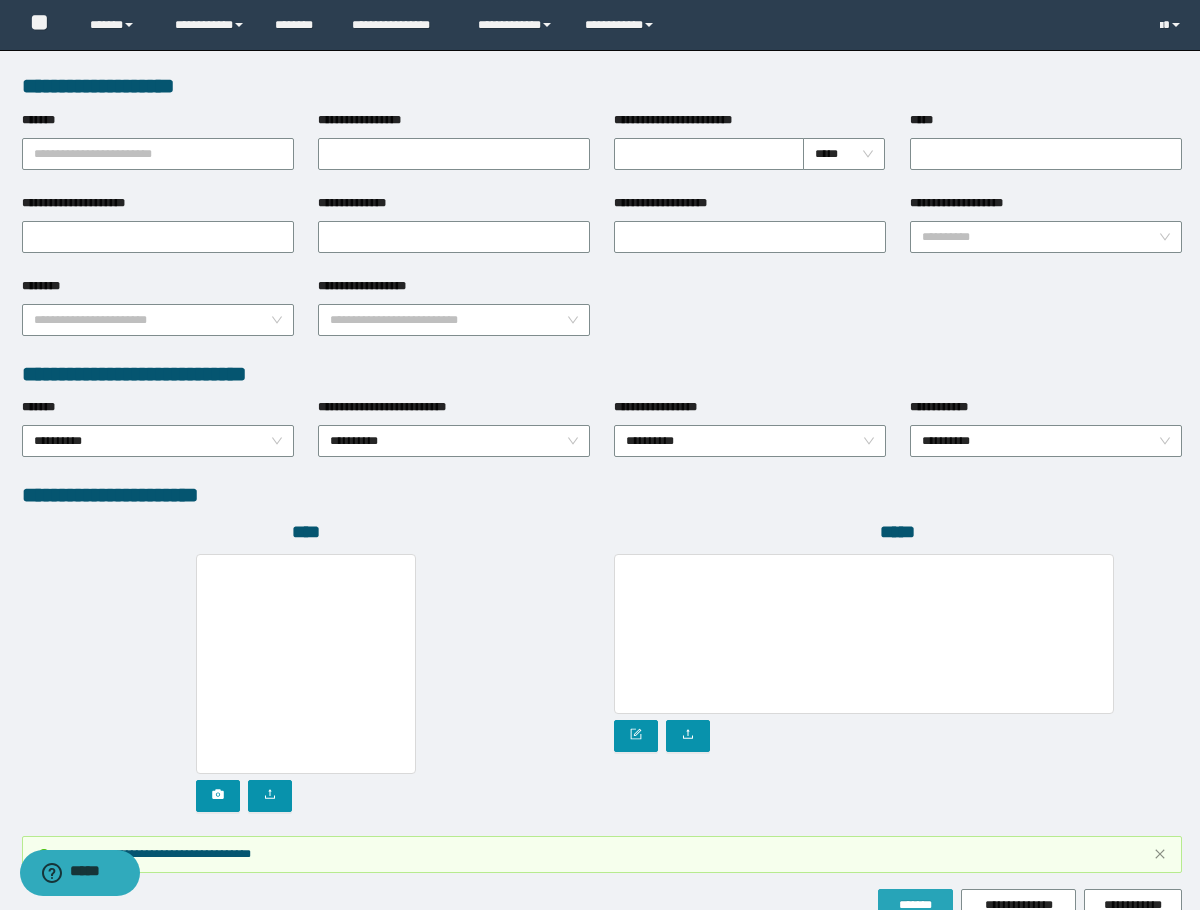 scroll, scrollTop: 846, scrollLeft: 0, axis: vertical 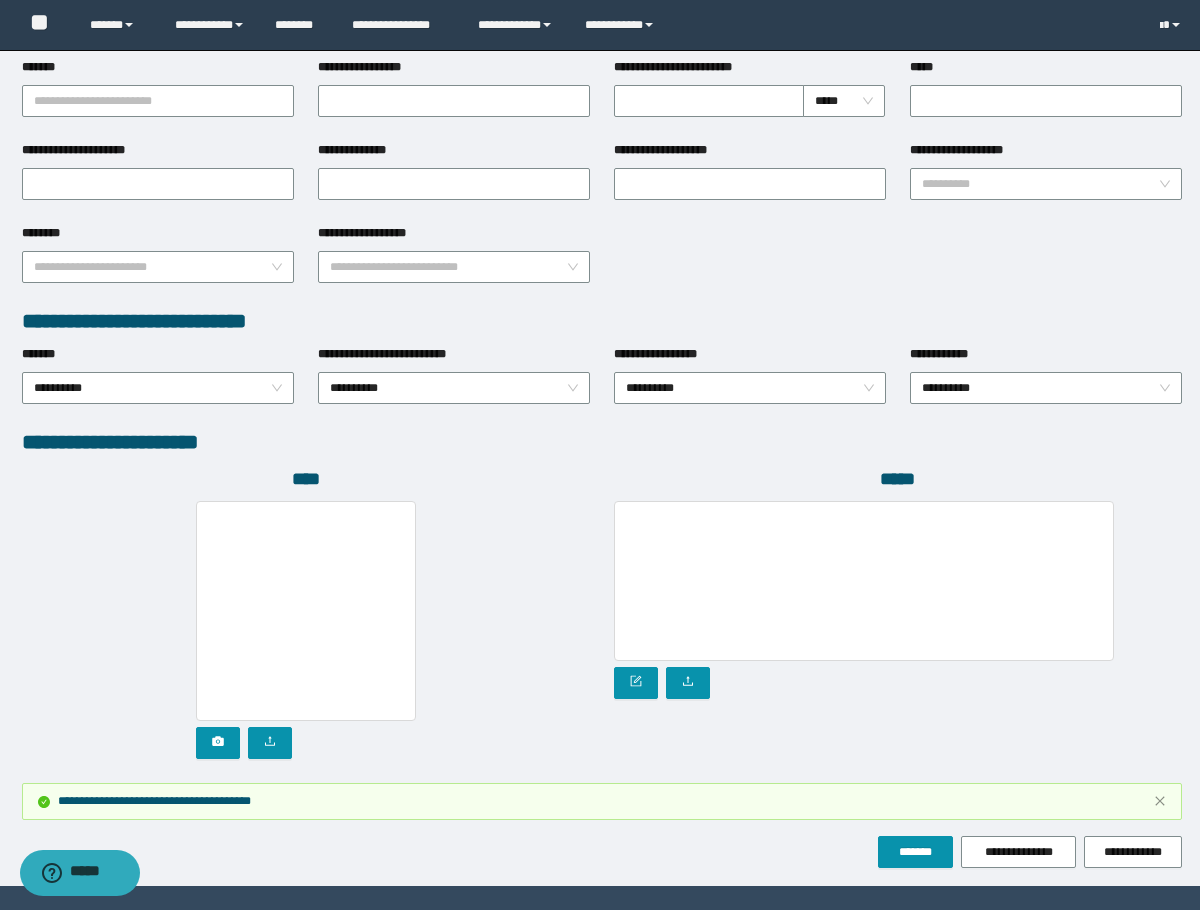 click on "**********" at bounding box center [454, 386] 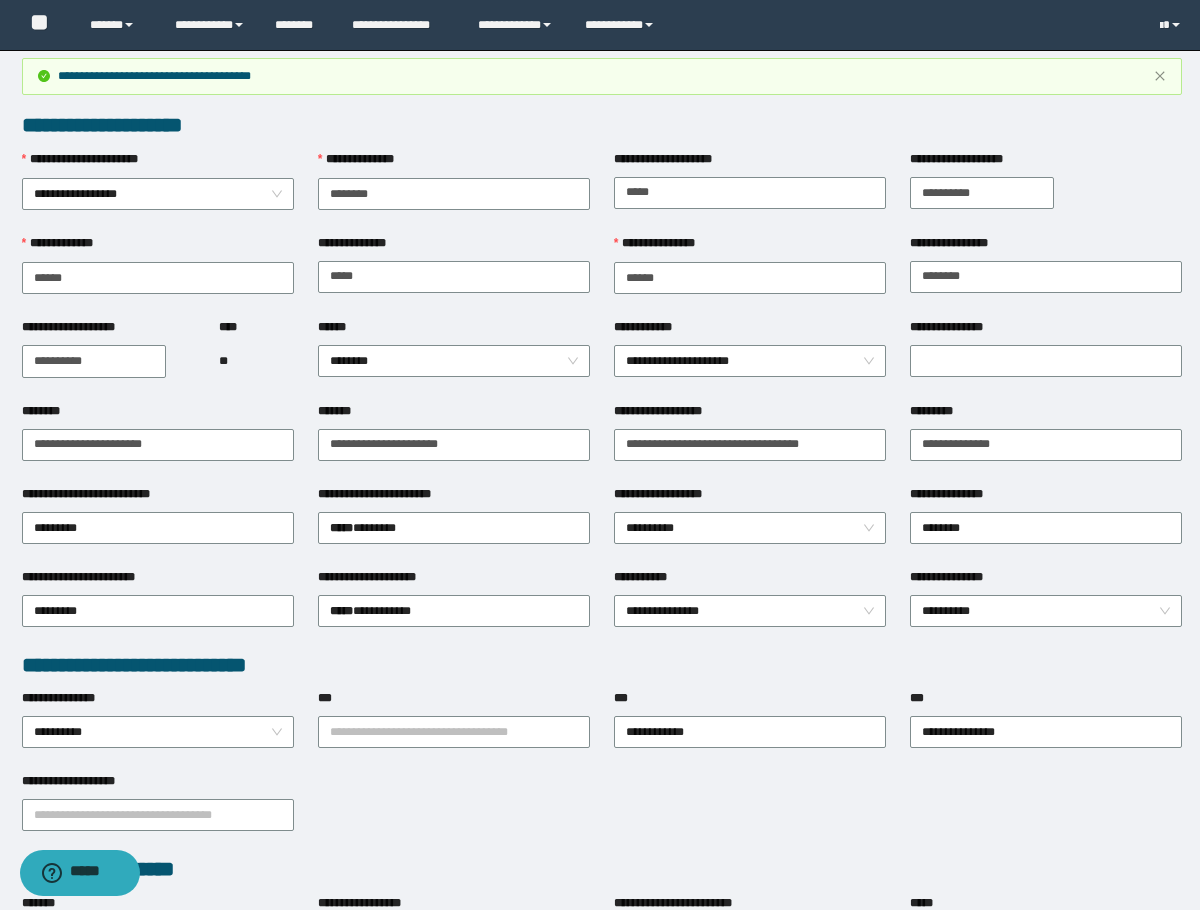 scroll, scrollTop: 0, scrollLeft: 0, axis: both 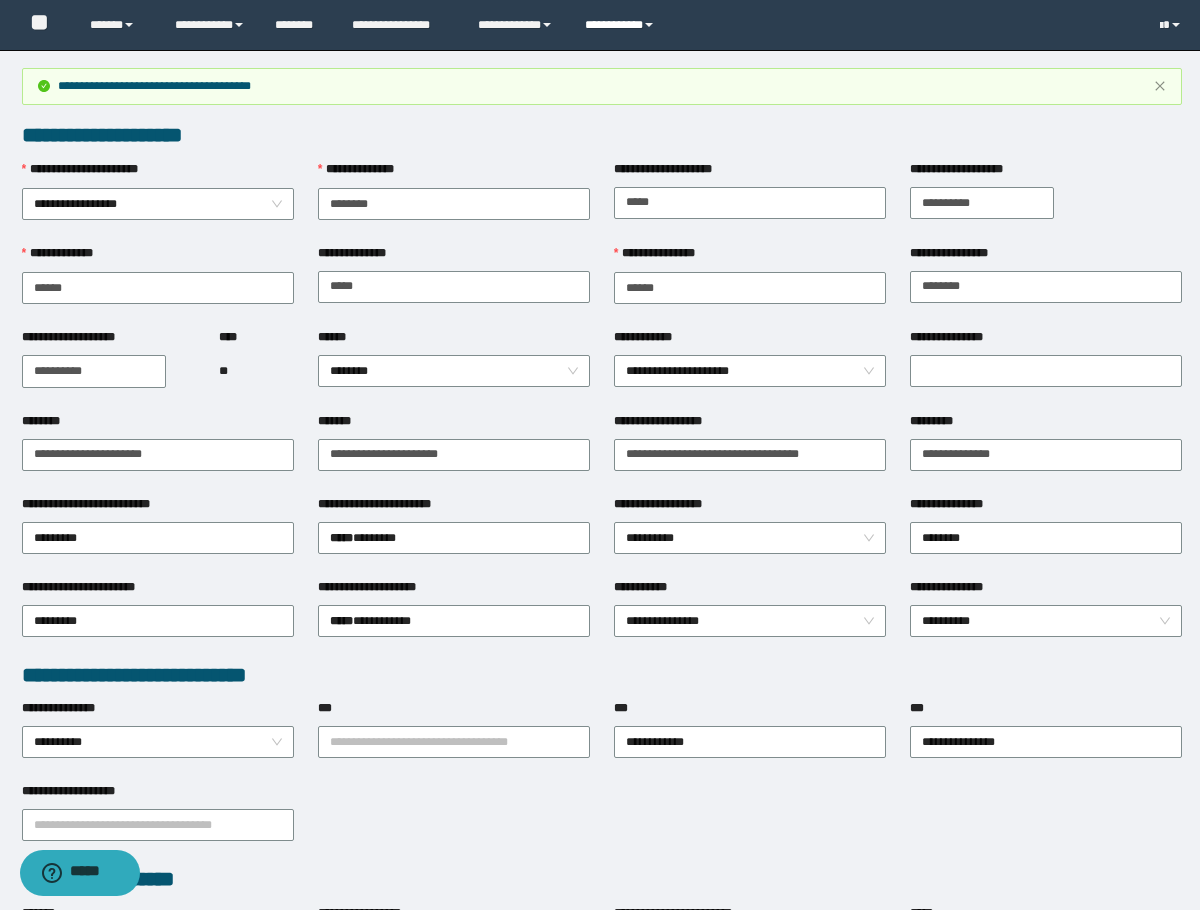 click on "**********" at bounding box center (622, 25) 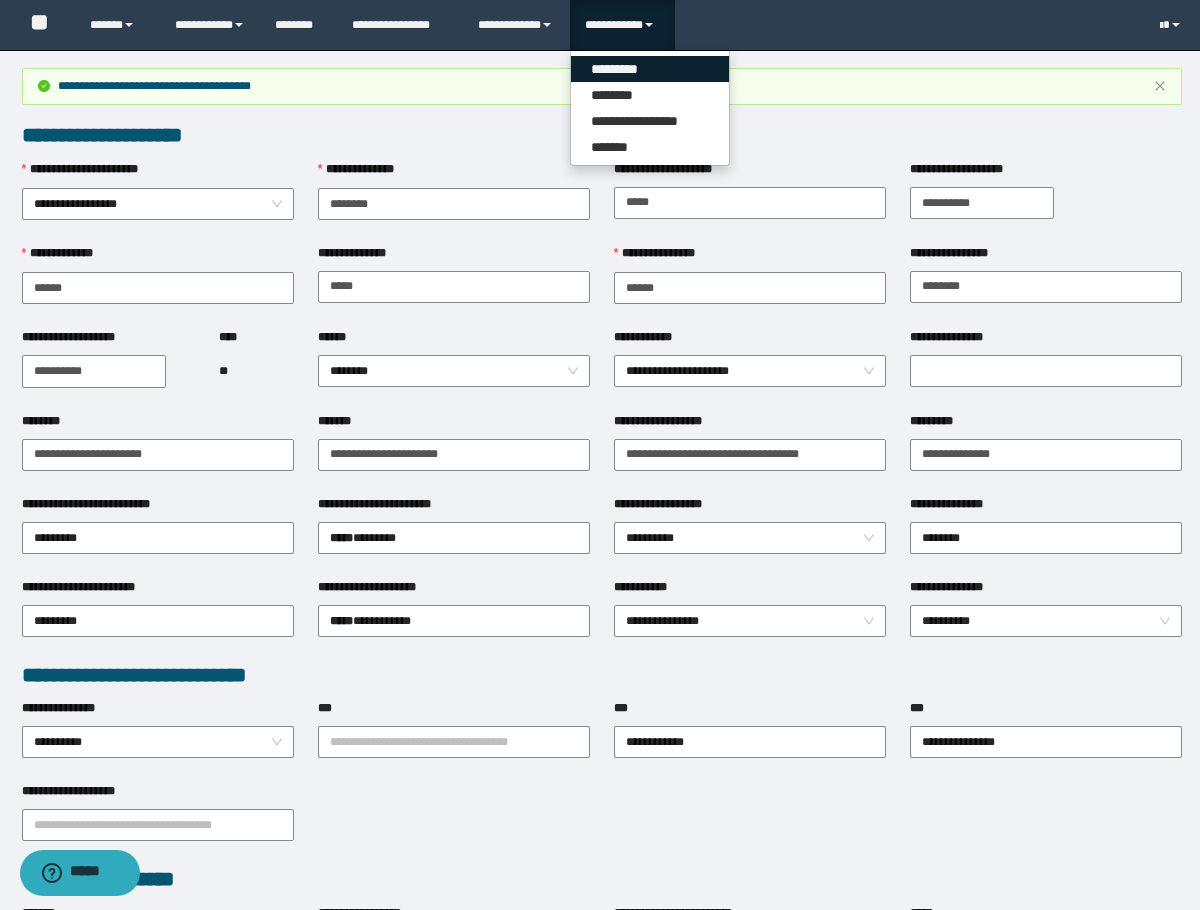 click on "*********" at bounding box center [650, 69] 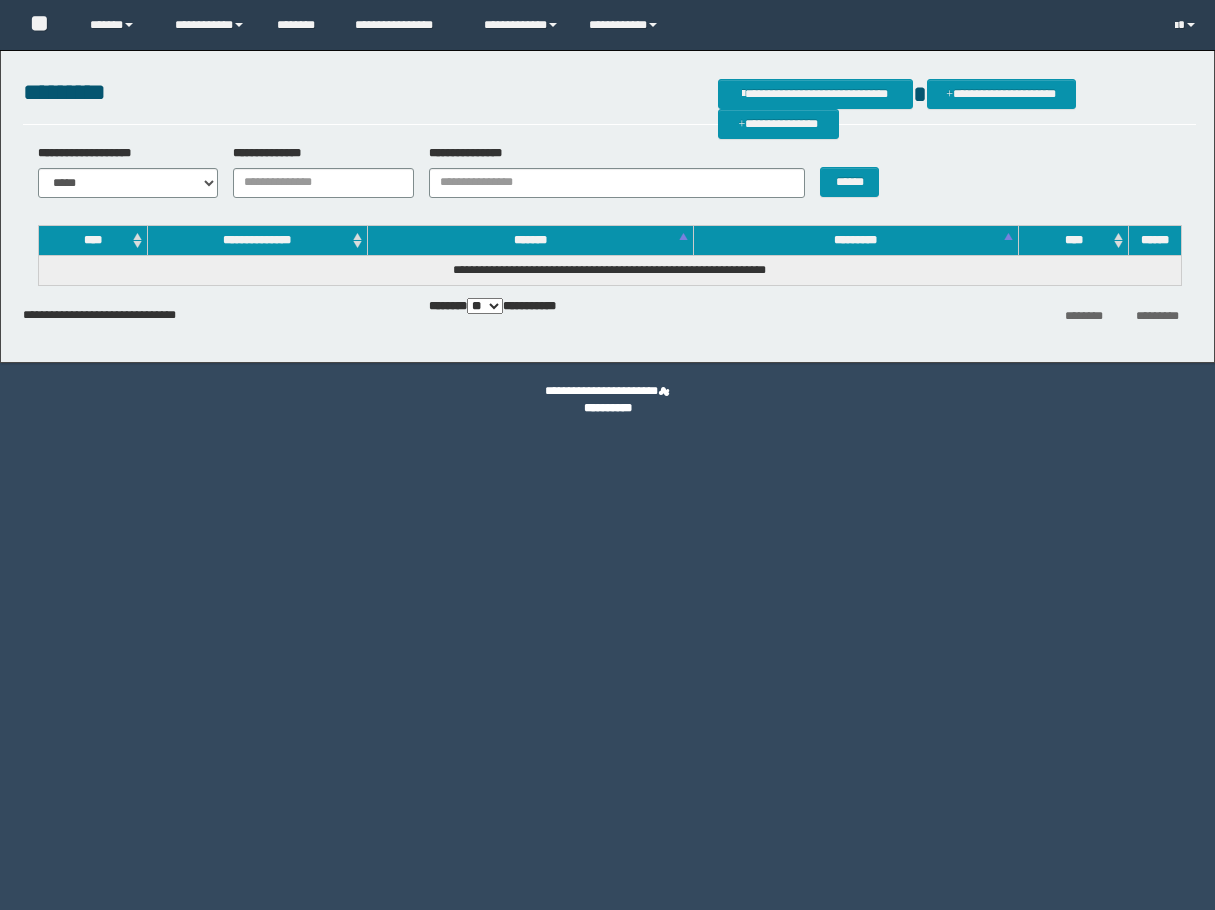 scroll, scrollTop: 0, scrollLeft: 0, axis: both 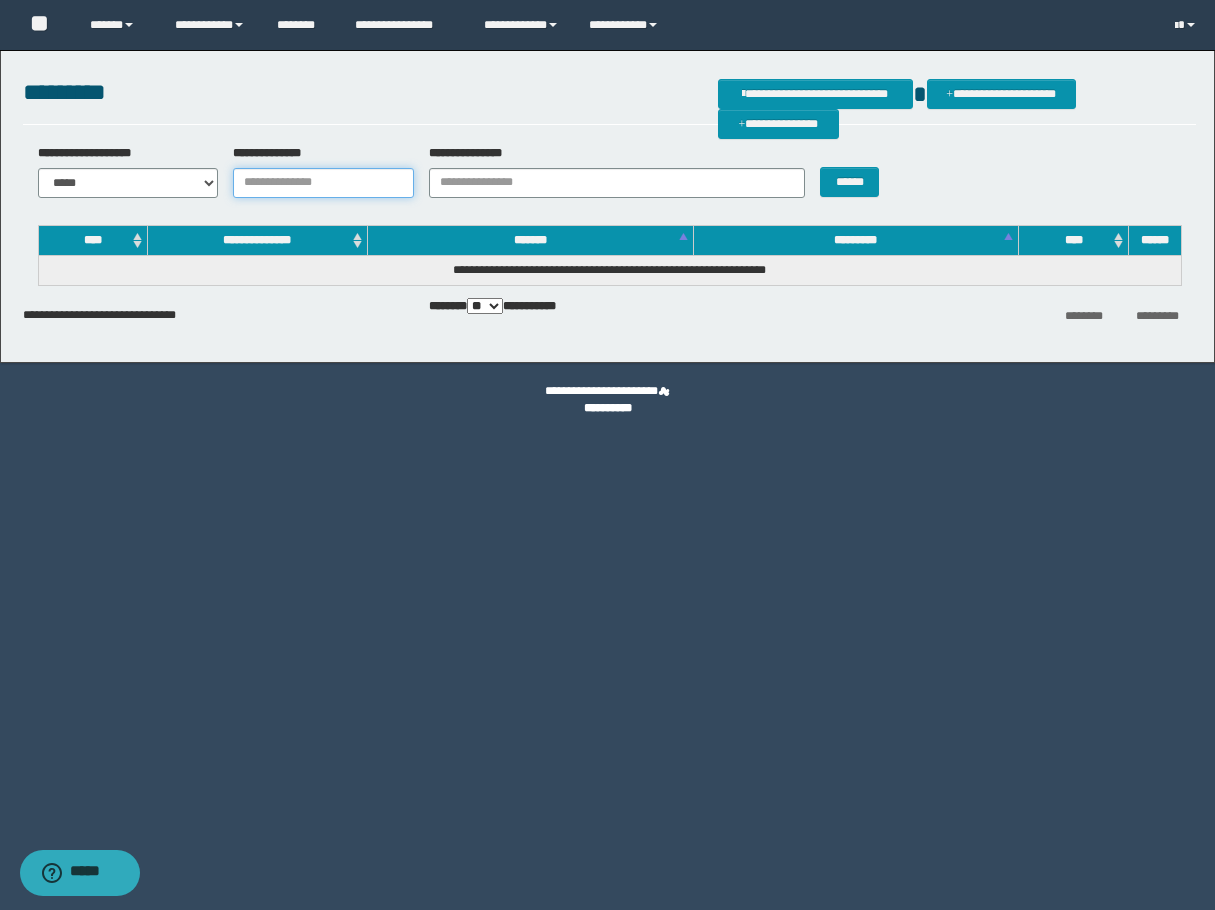 click on "**********" at bounding box center [323, 183] 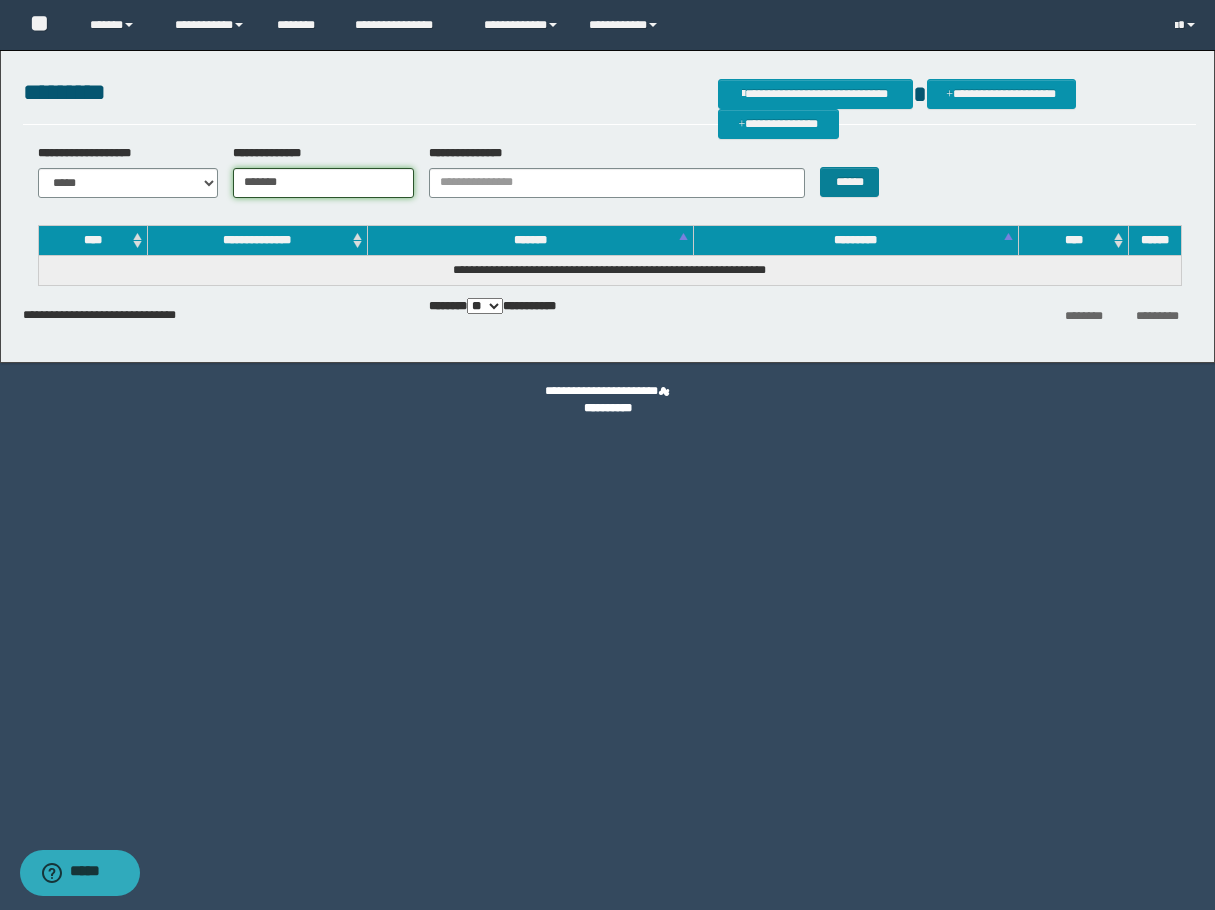type on "*******" 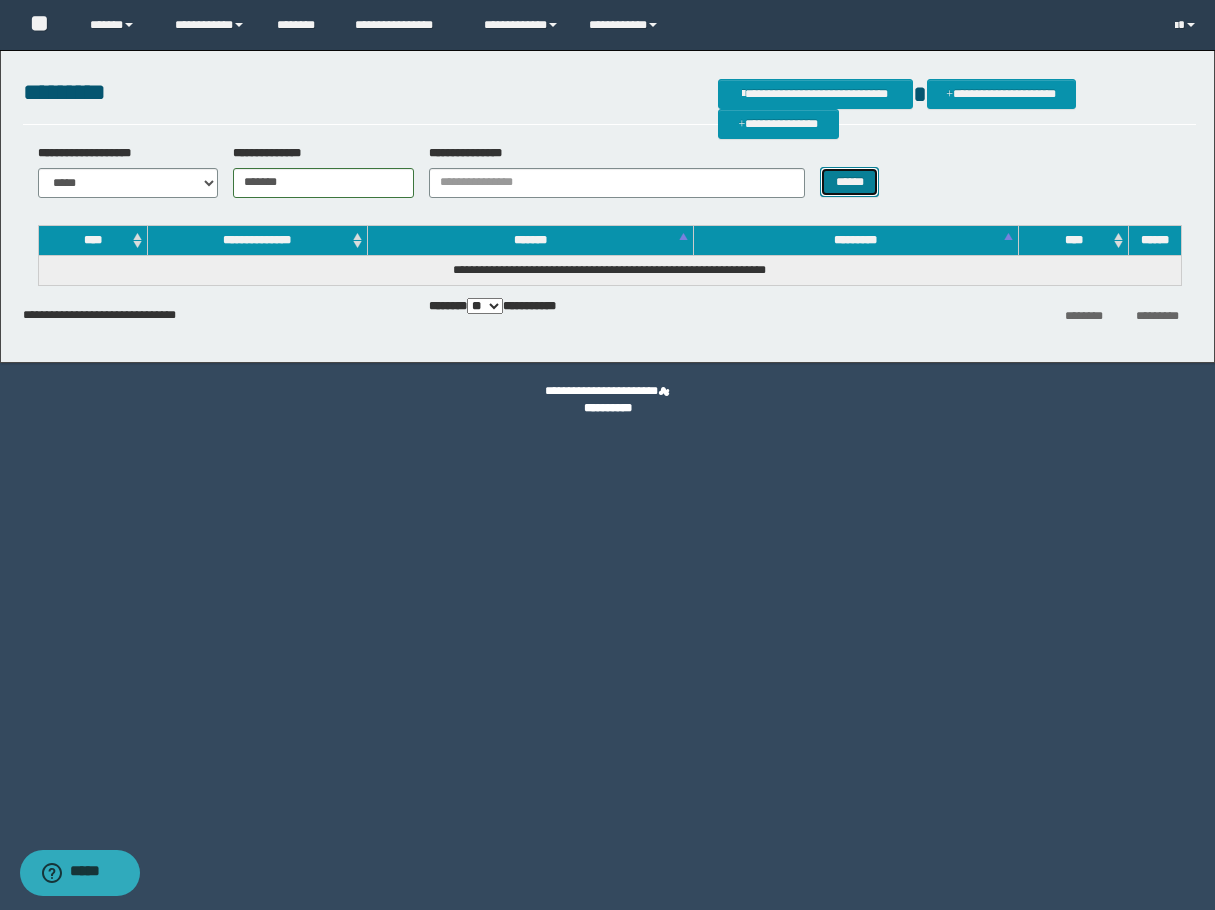 click on "******" at bounding box center (849, 182) 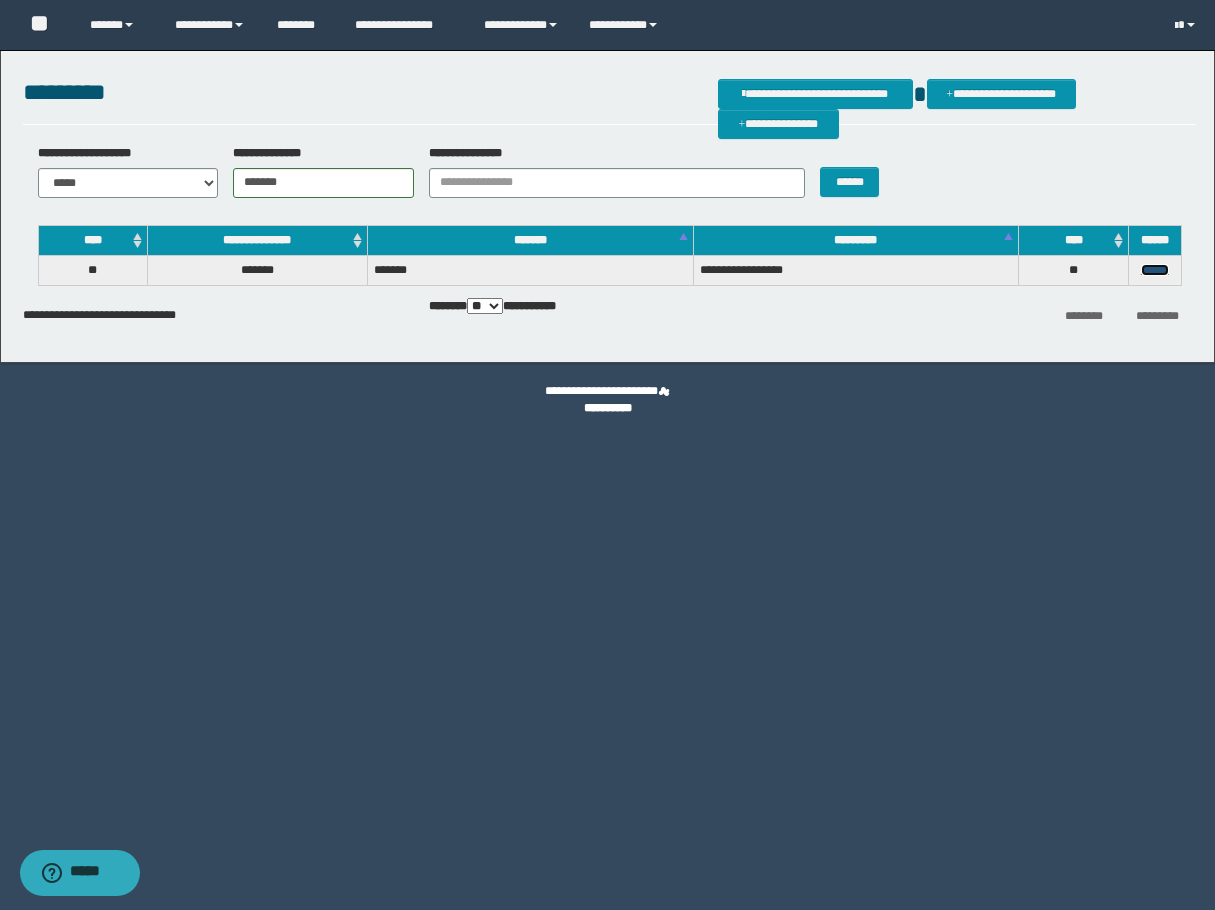 click on "******" at bounding box center [1155, 270] 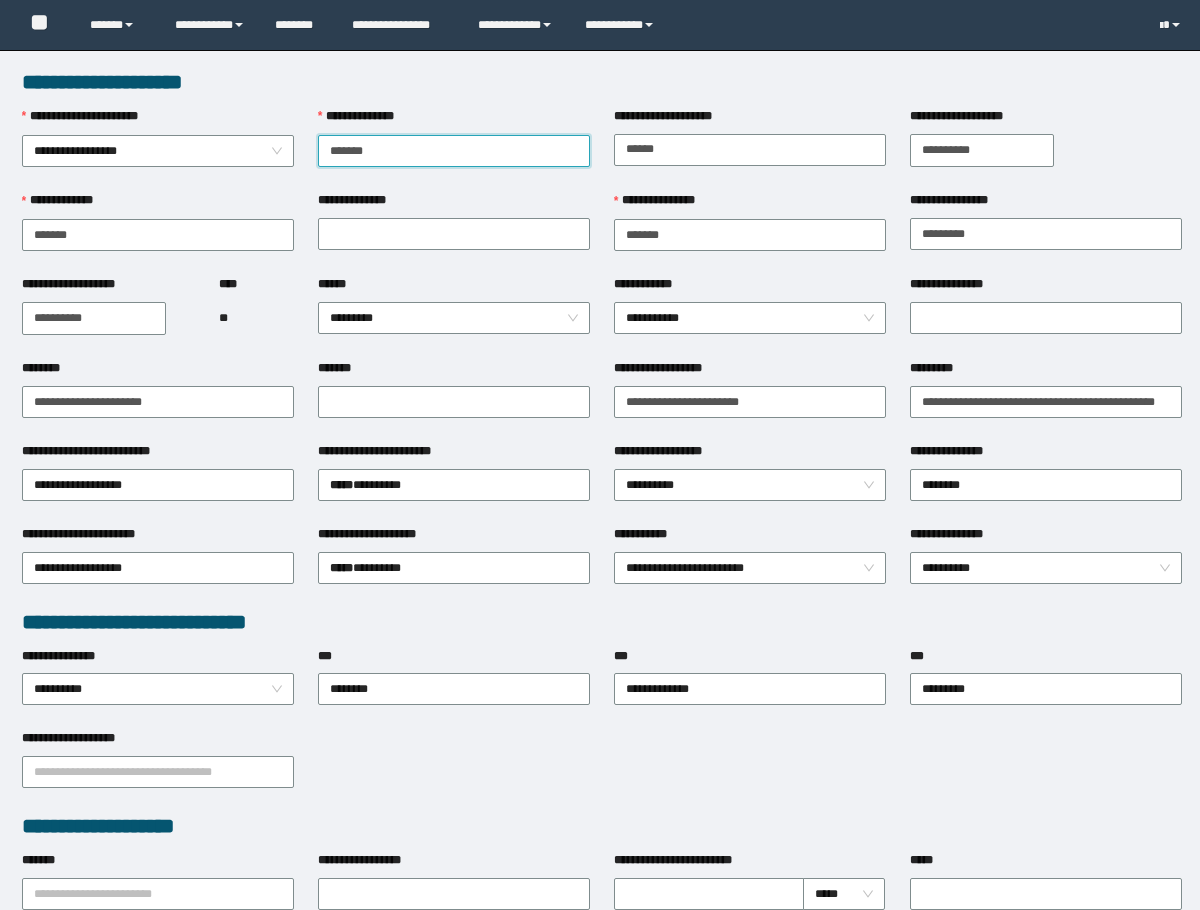 scroll, scrollTop: 0, scrollLeft: 0, axis: both 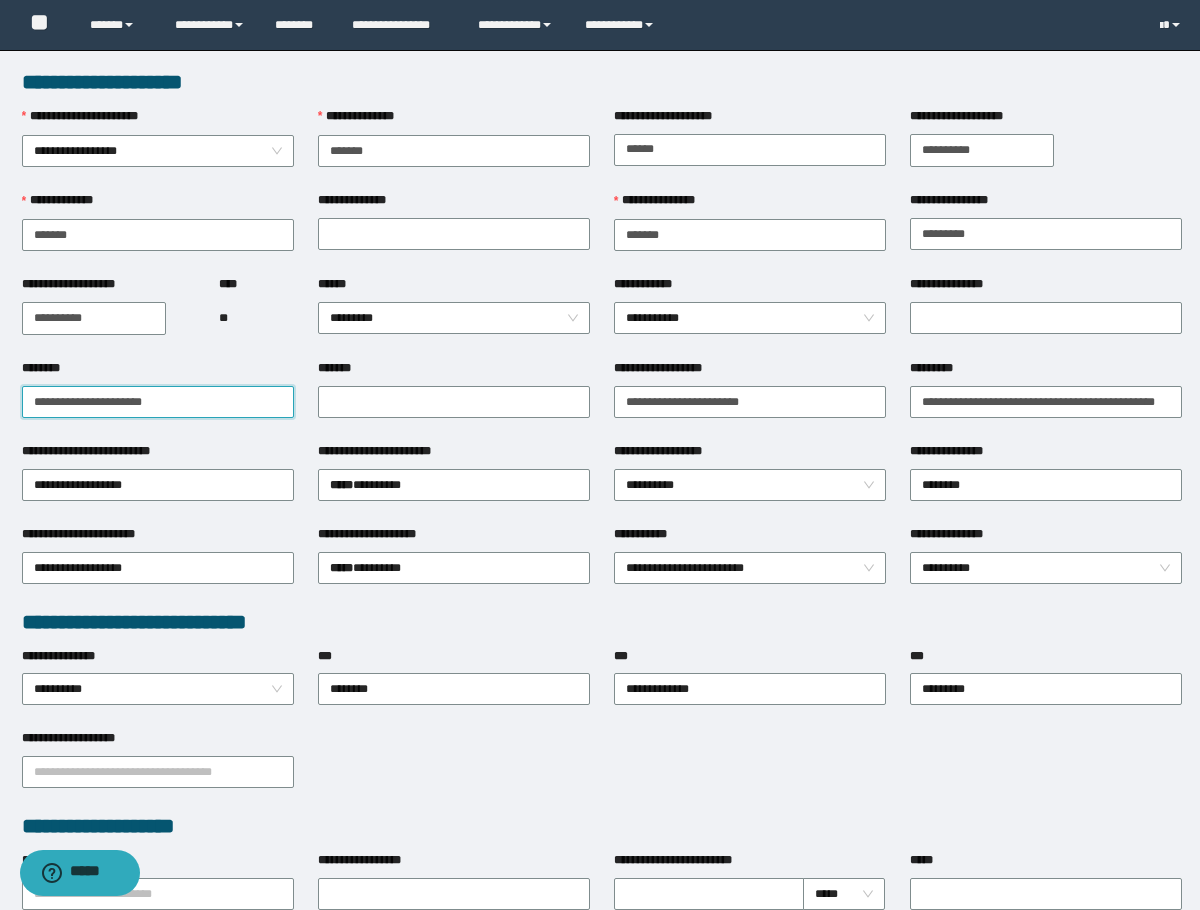 drag, startPoint x: 99, startPoint y: 410, endPoint x: -4, endPoint y: 424, distance: 103.947105 